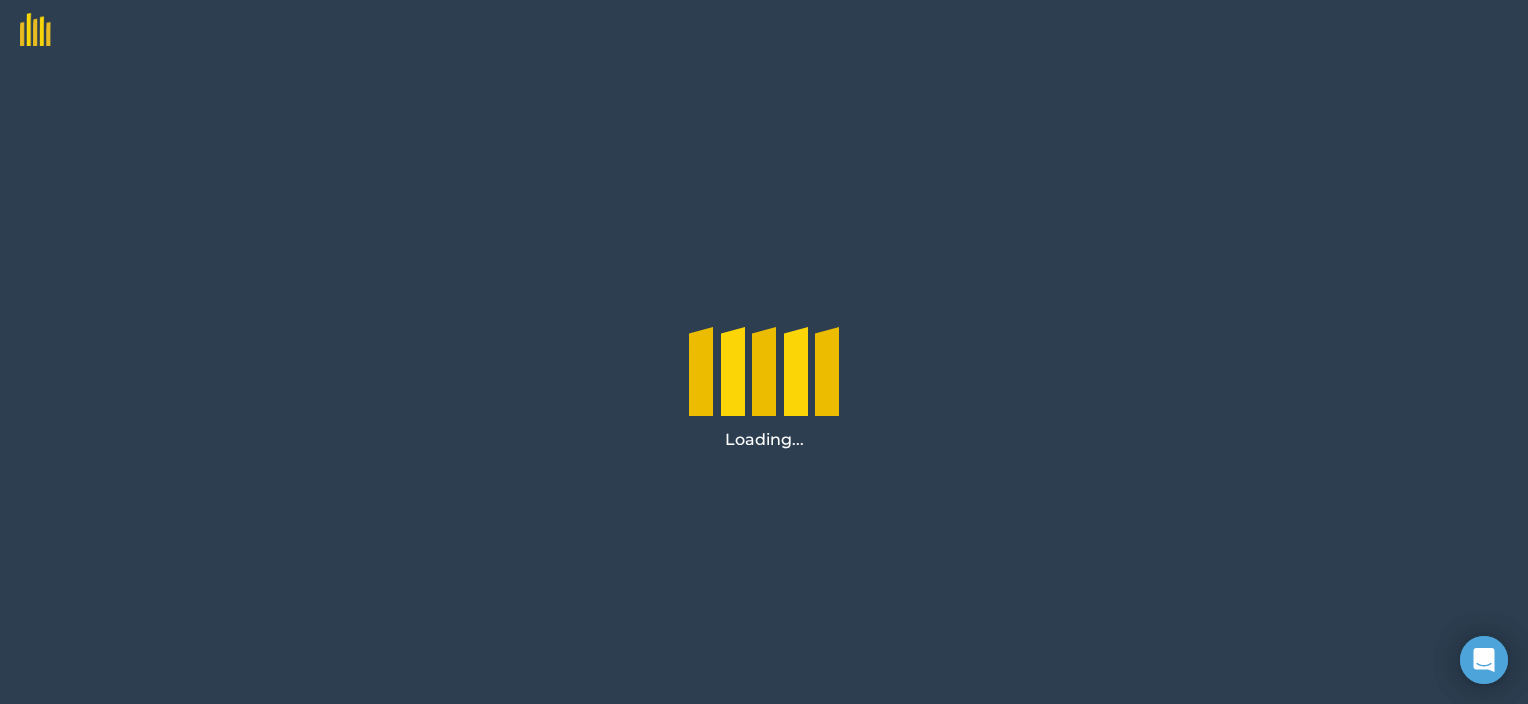 scroll, scrollTop: 0, scrollLeft: 0, axis: both 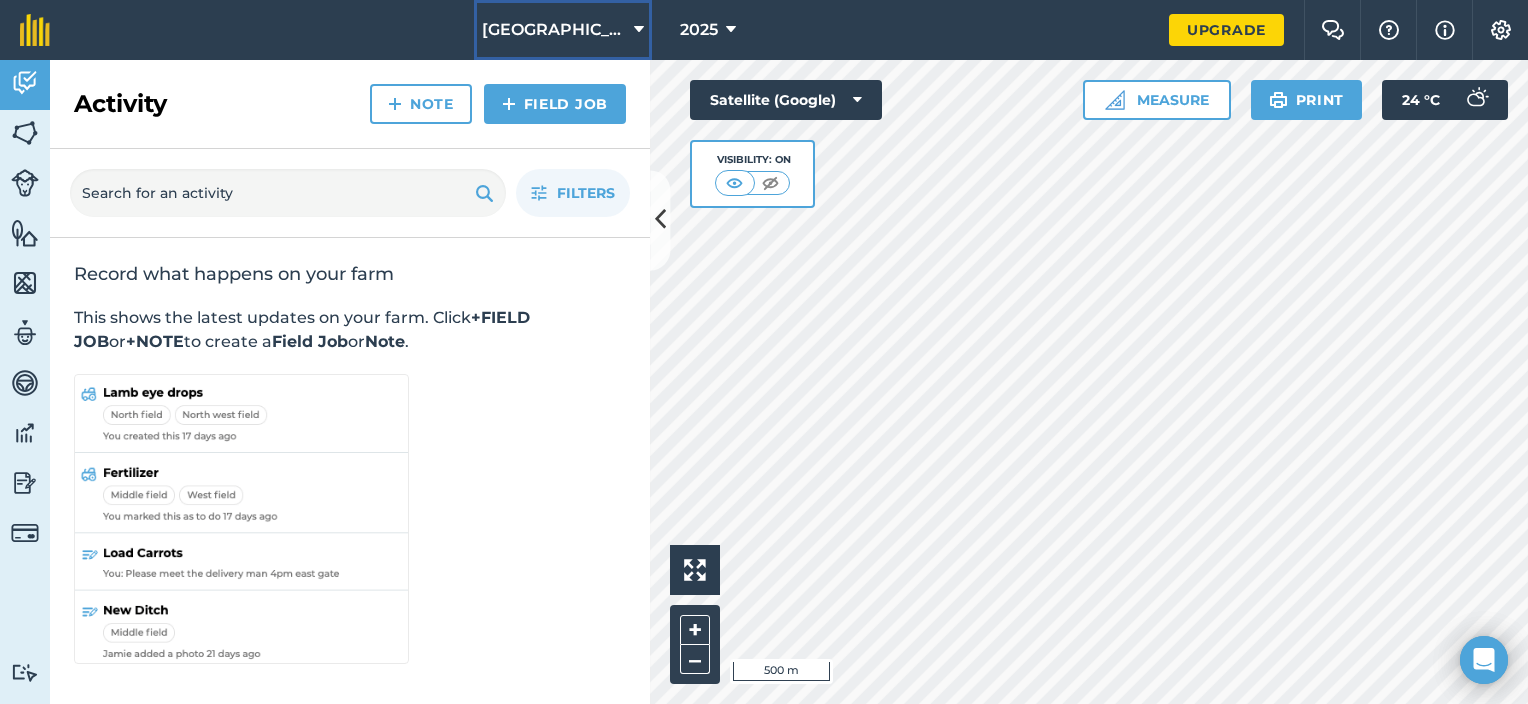 click on "[GEOGRAPHIC_DATA]" at bounding box center (563, 30) 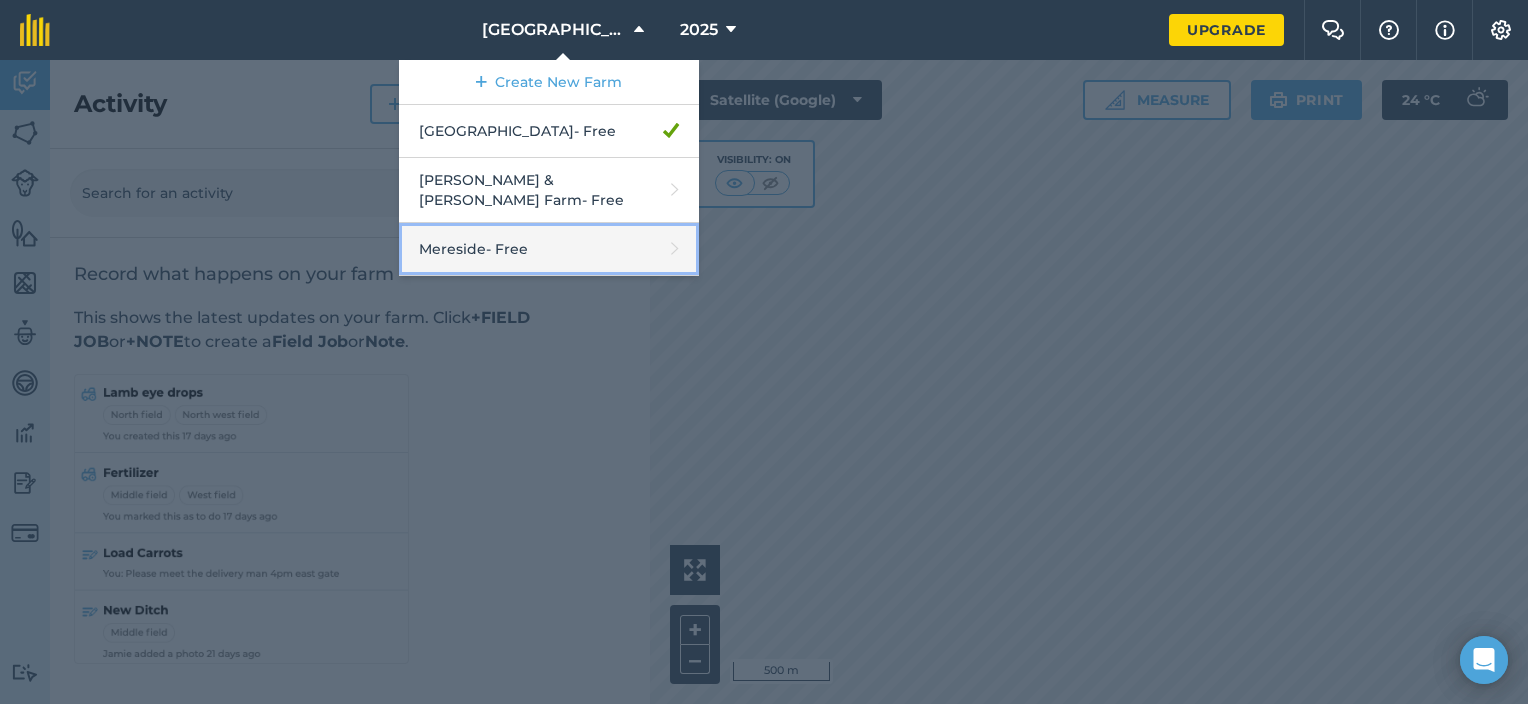 click on "Mereside  - Free" at bounding box center [549, 249] 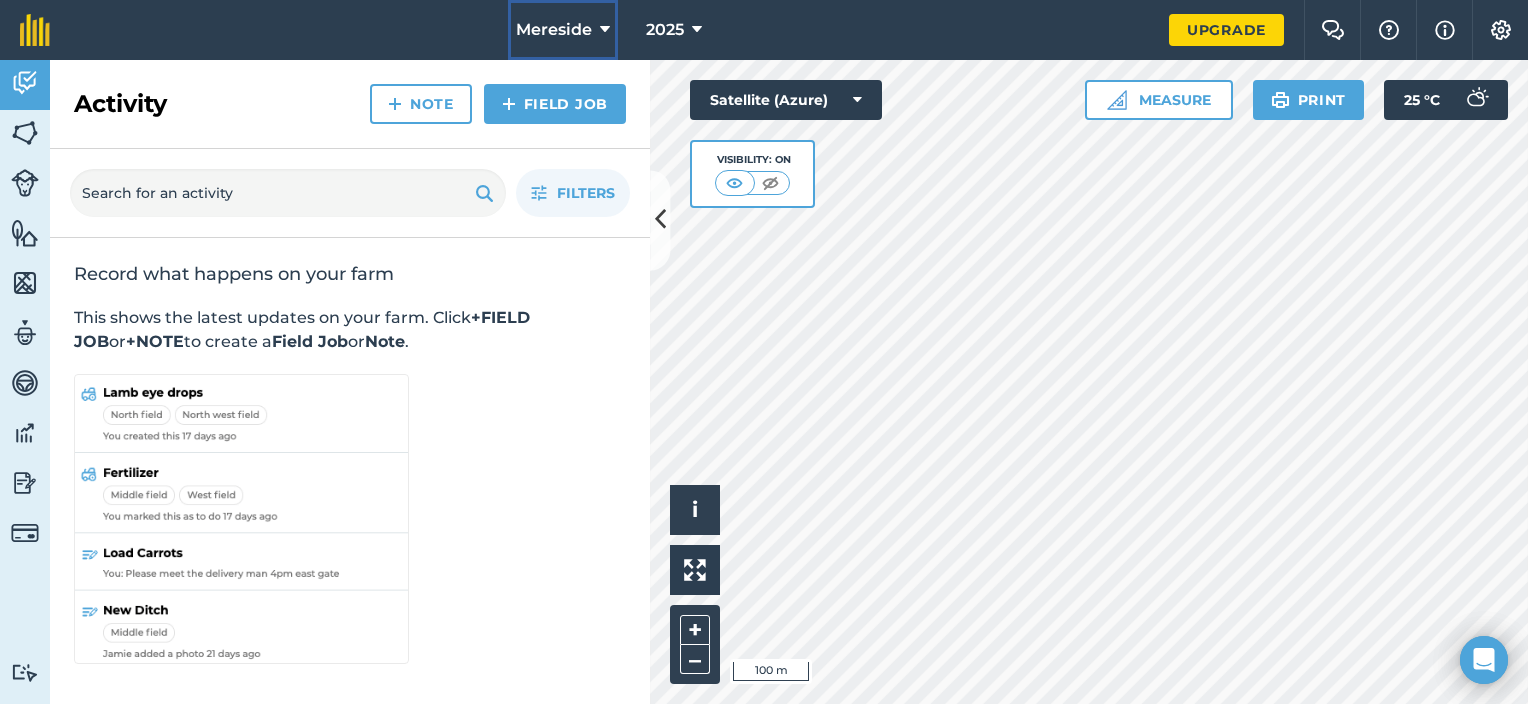 click on "Mereside" at bounding box center (563, 30) 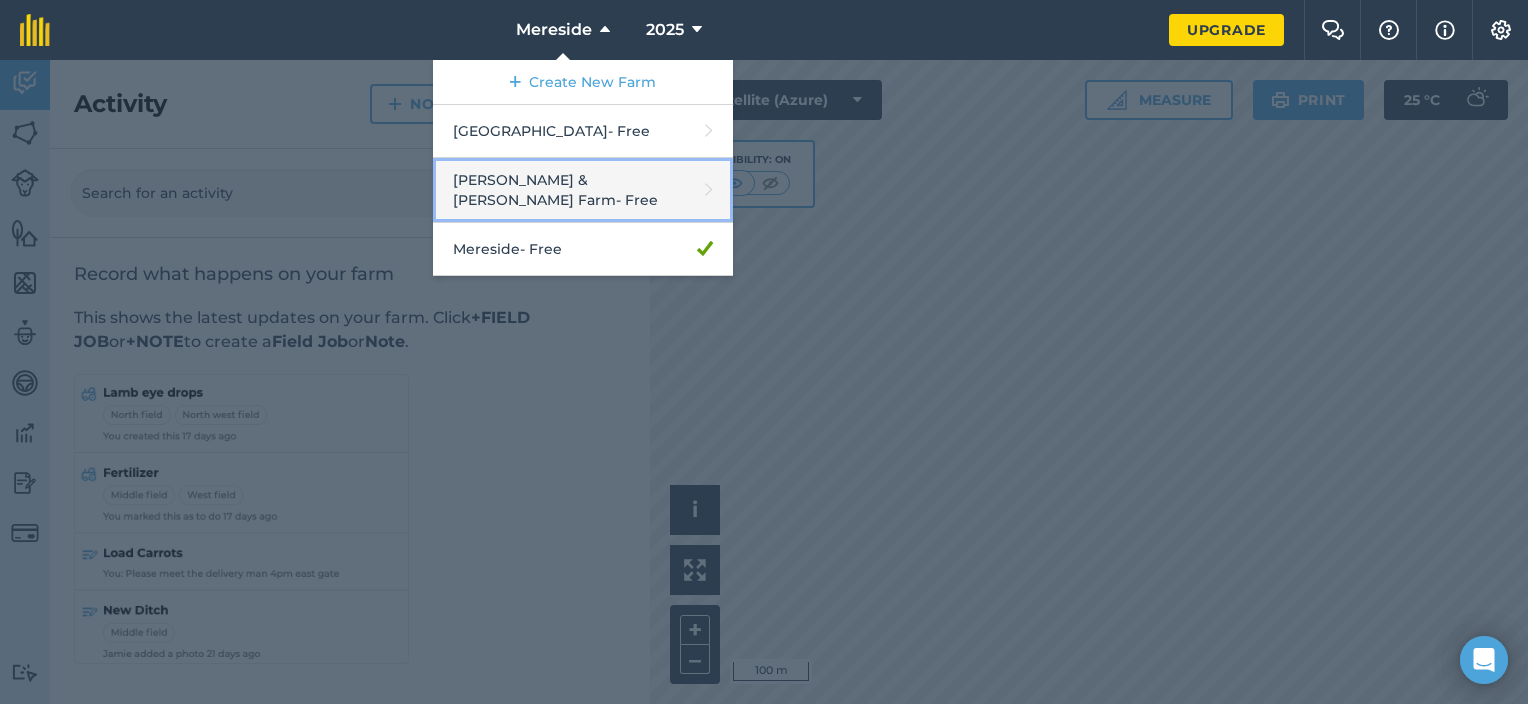 click on "[PERSON_NAME] & [PERSON_NAME] Farm  - Free" at bounding box center [583, 190] 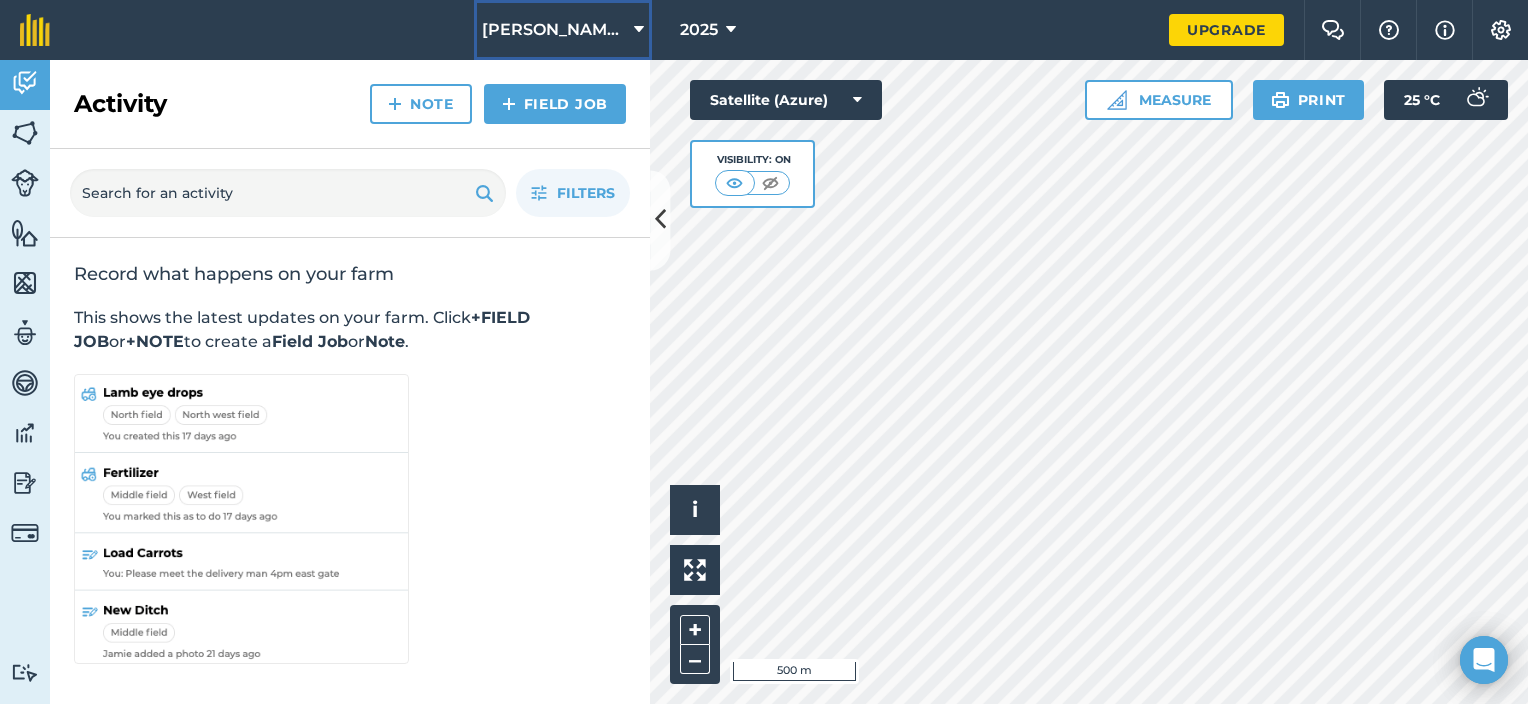 click at bounding box center (639, 30) 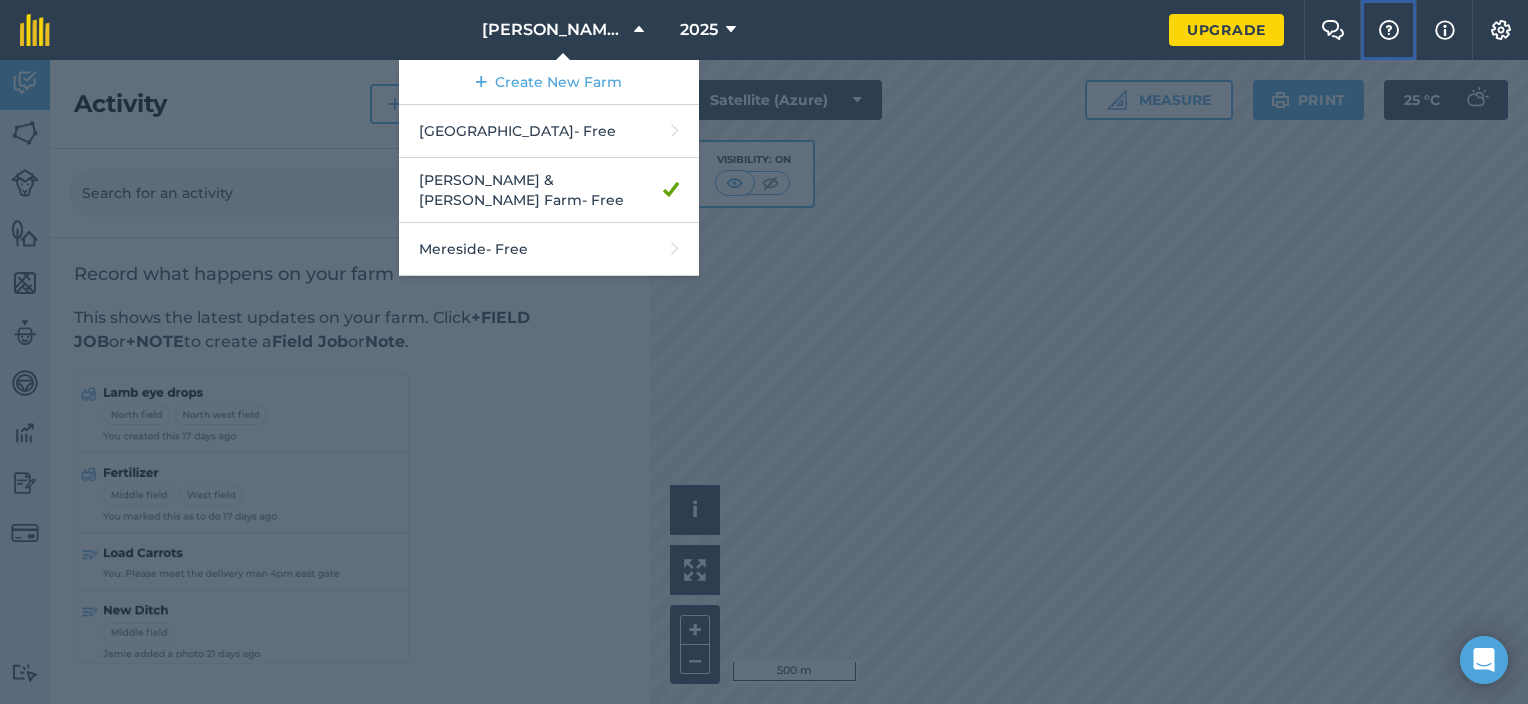 click on "Help" at bounding box center [1388, 30] 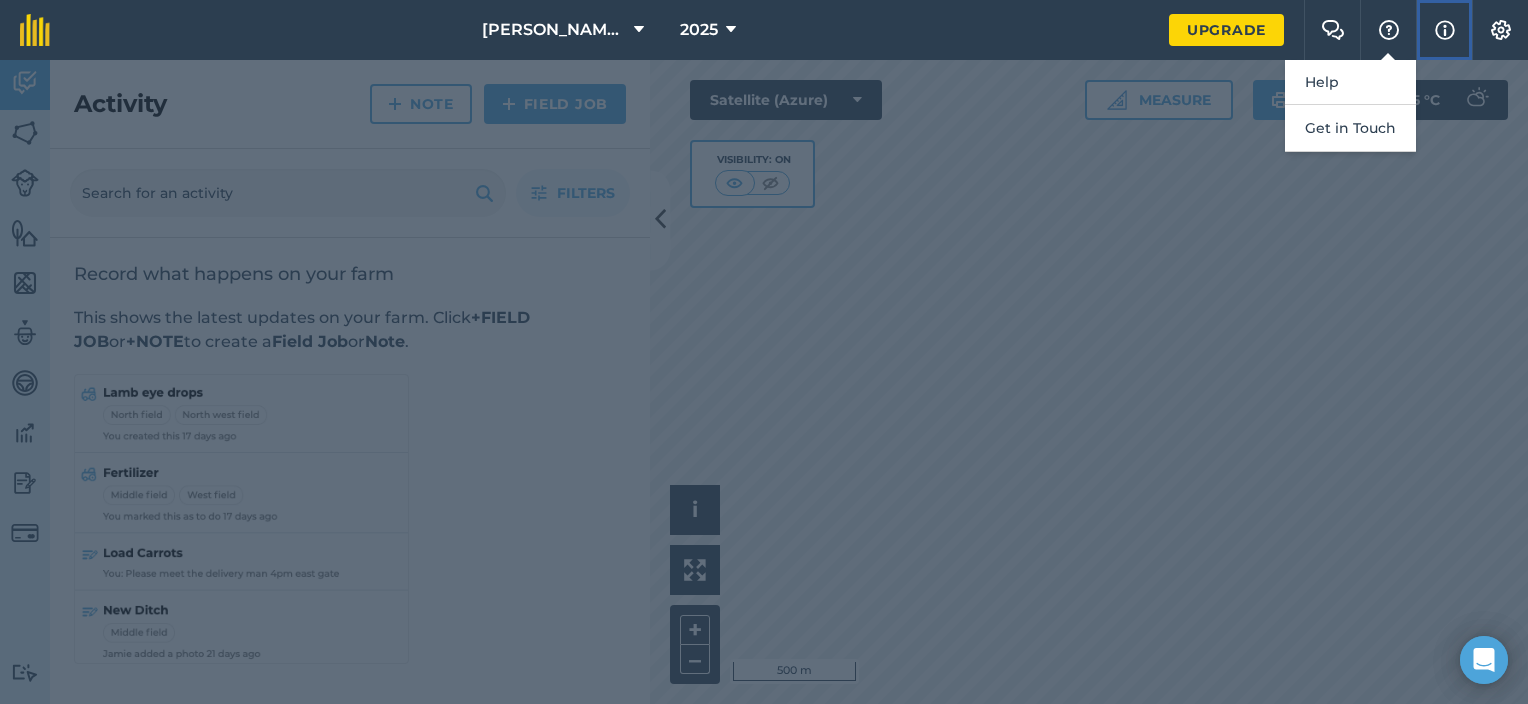 click on "Info" at bounding box center (1444, 30) 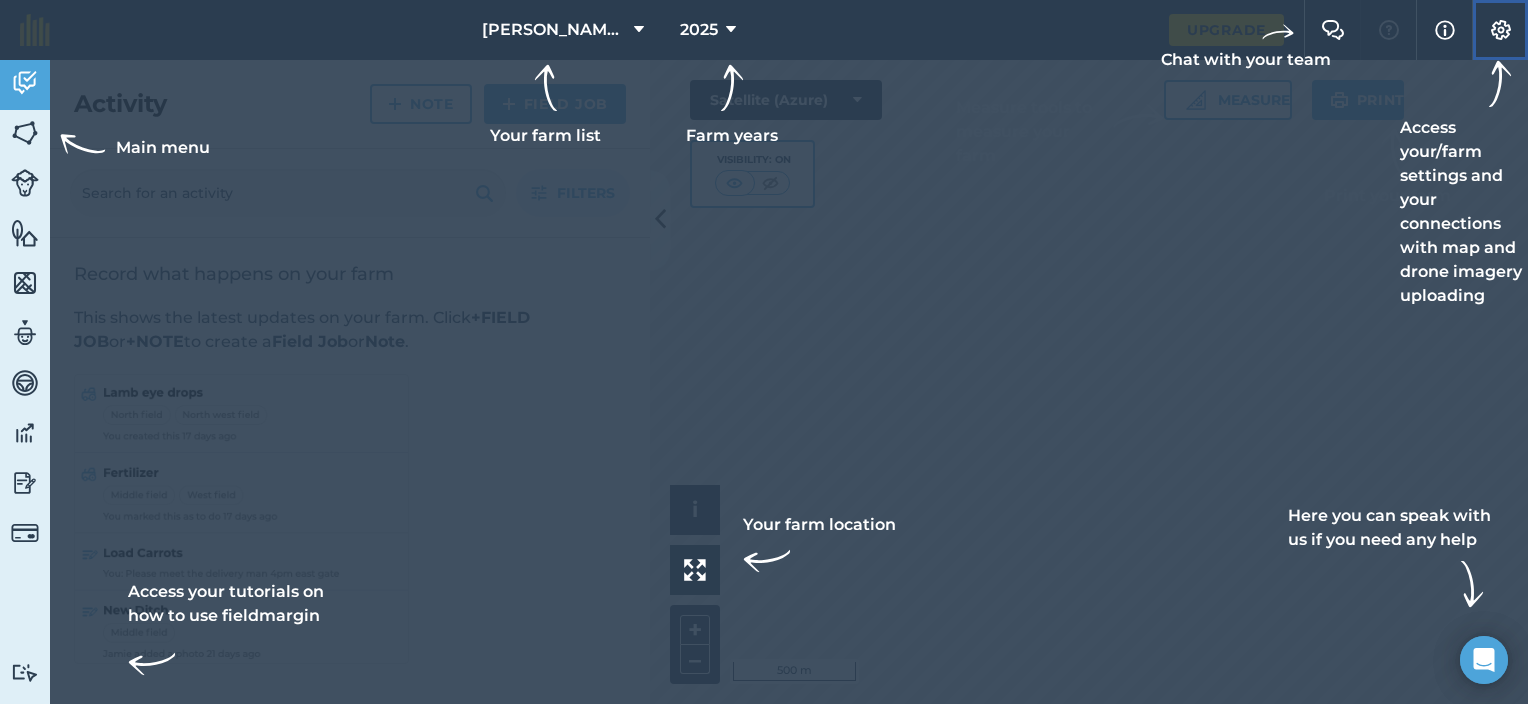 click at bounding box center [1501, 30] 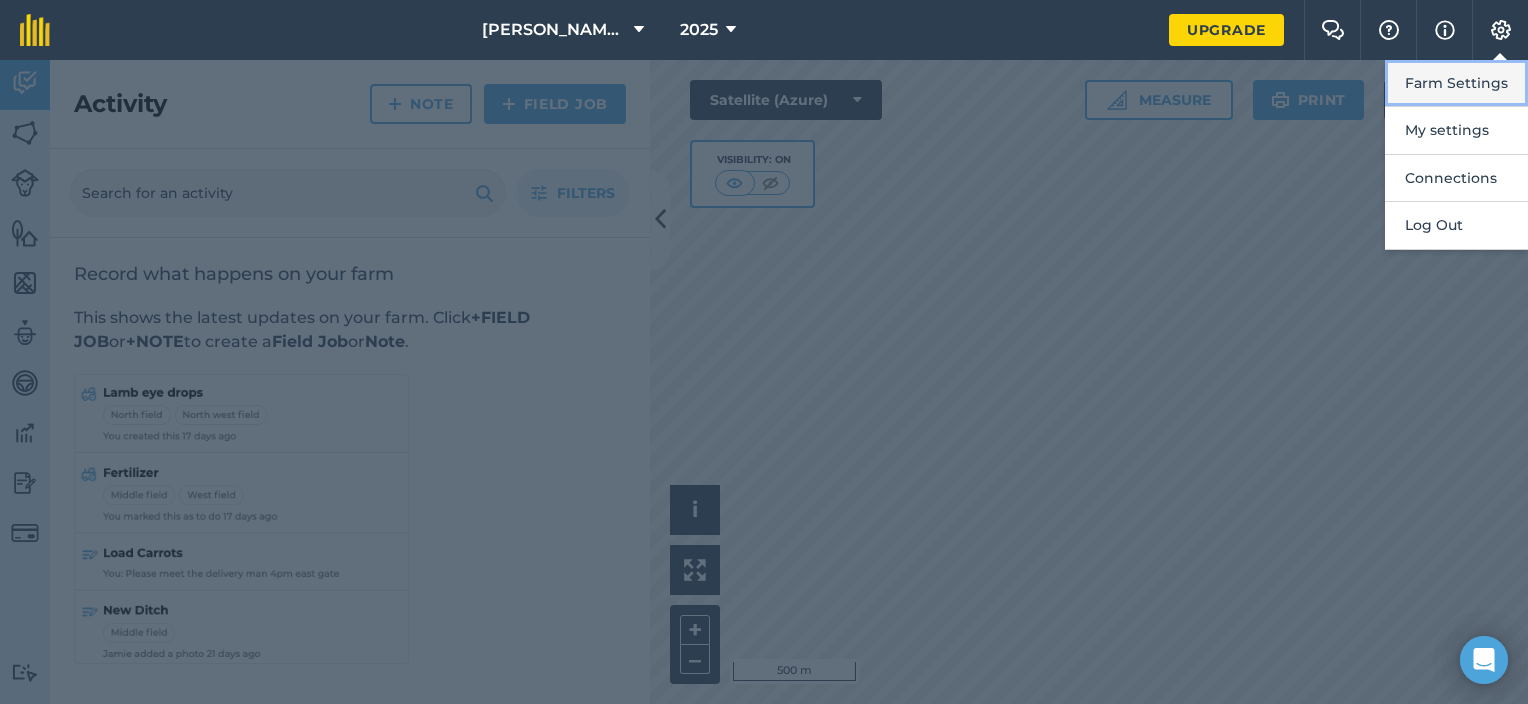click on "Farm Settings" at bounding box center [1456, 83] 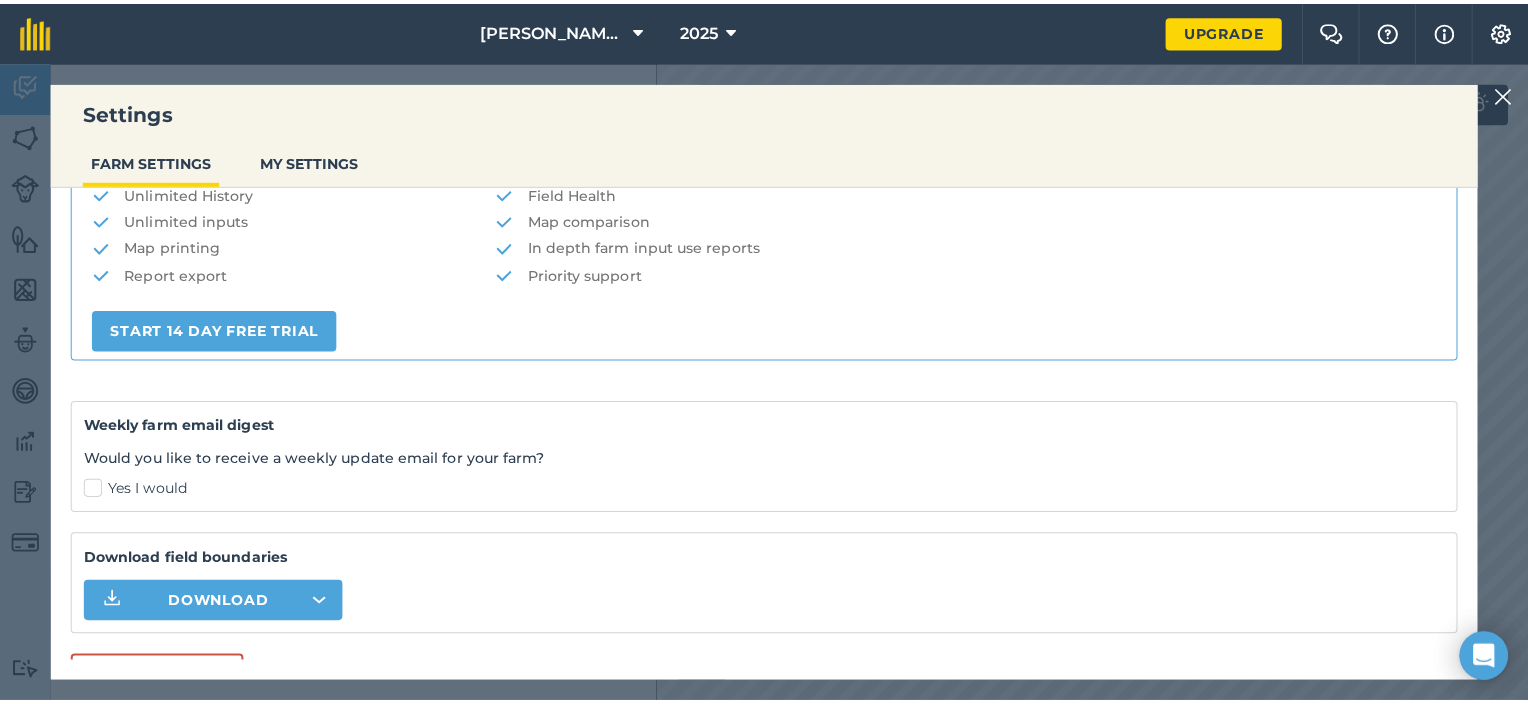 scroll, scrollTop: 454, scrollLeft: 0, axis: vertical 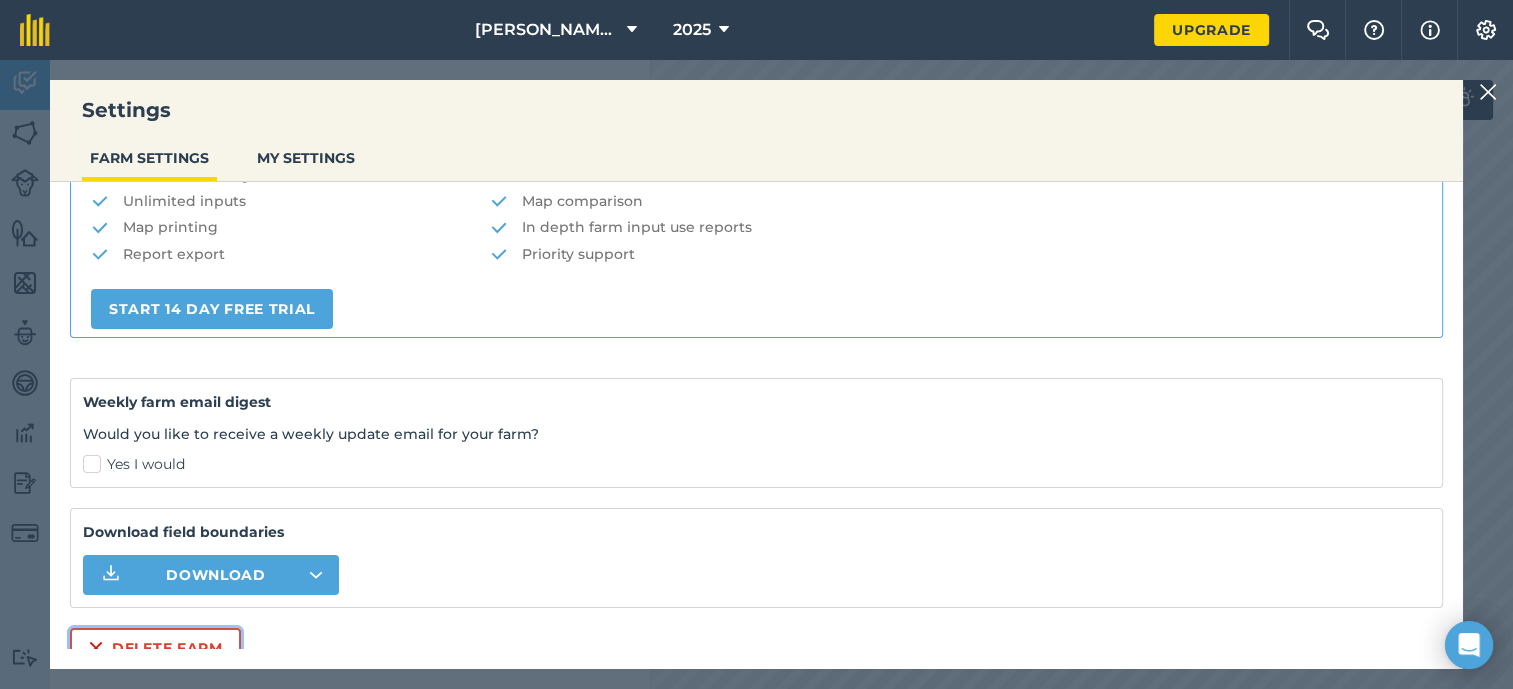 click on "Delete farm" at bounding box center [155, 648] 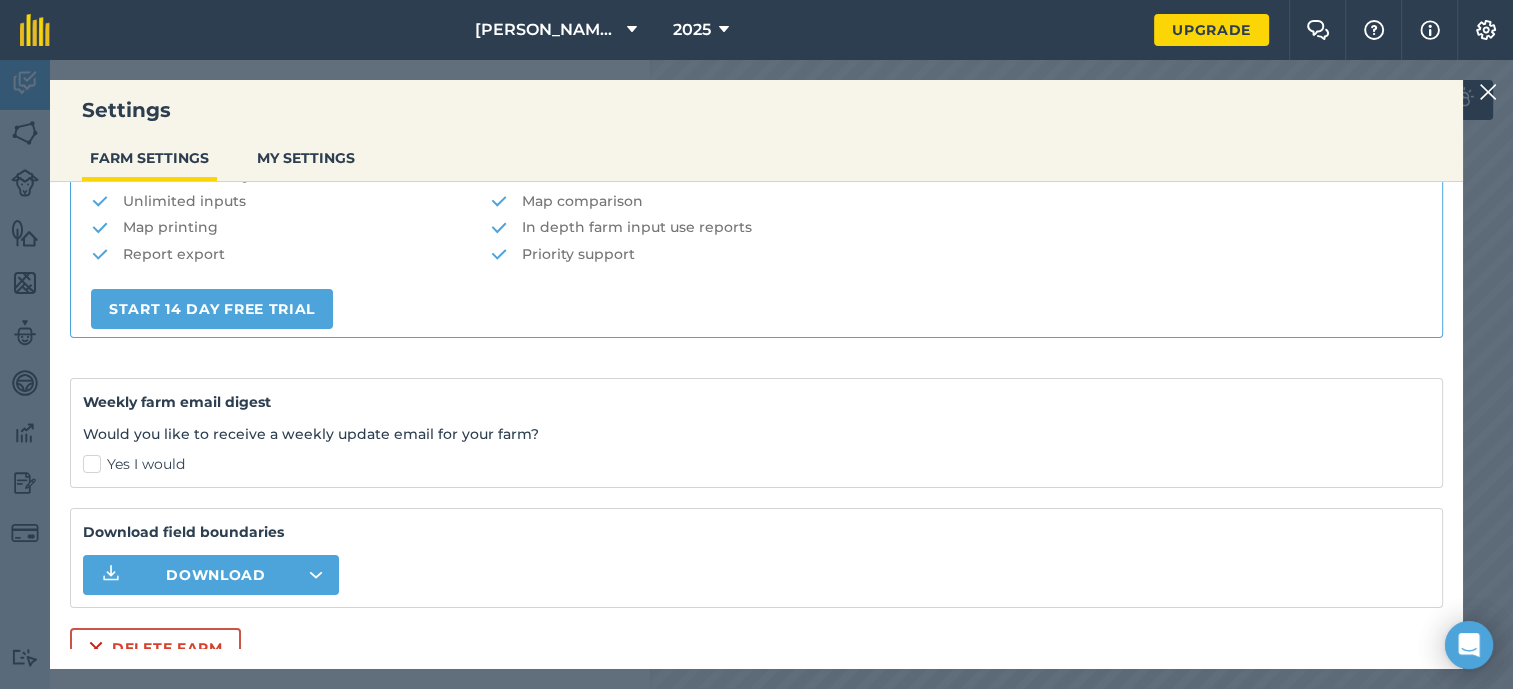 scroll, scrollTop: 0, scrollLeft: 0, axis: both 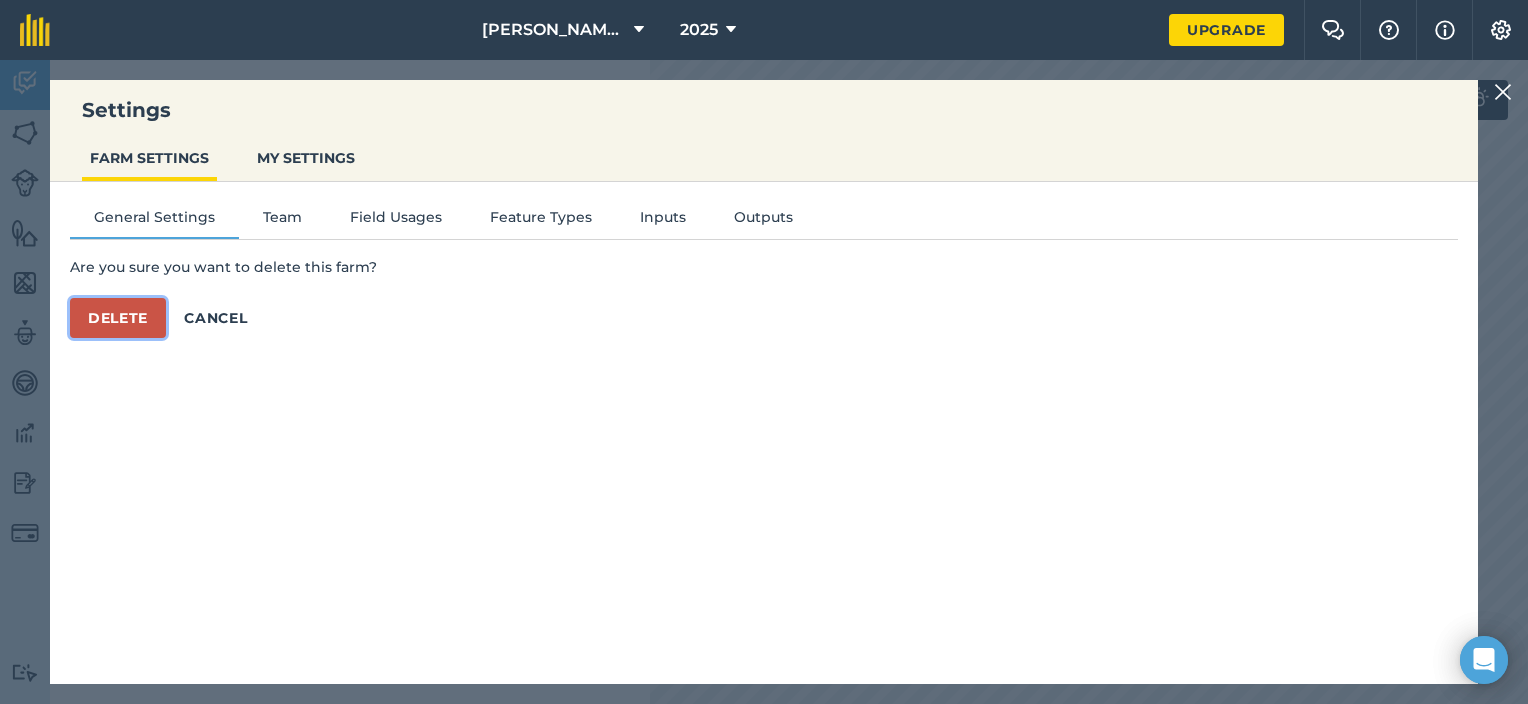 click on "Delete" at bounding box center [118, 318] 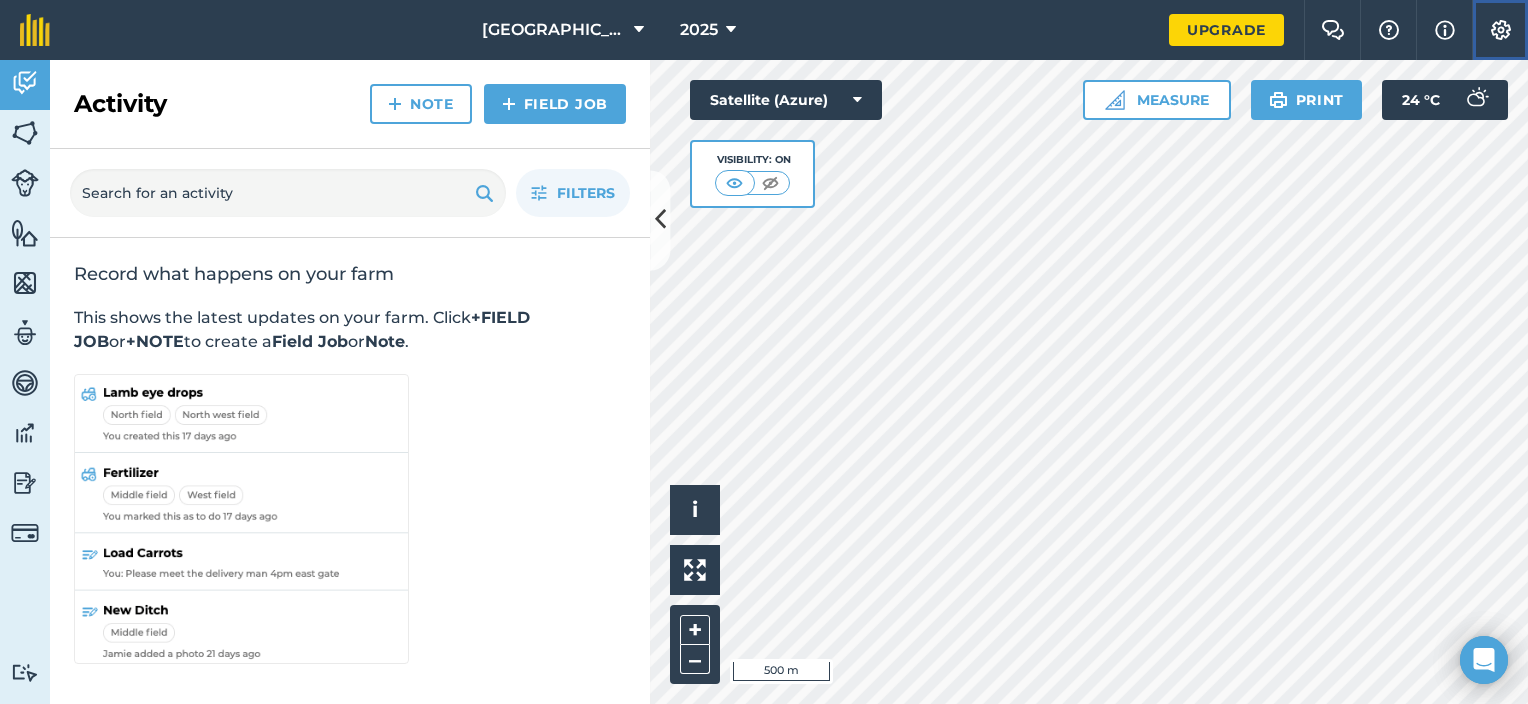 click at bounding box center [1501, 30] 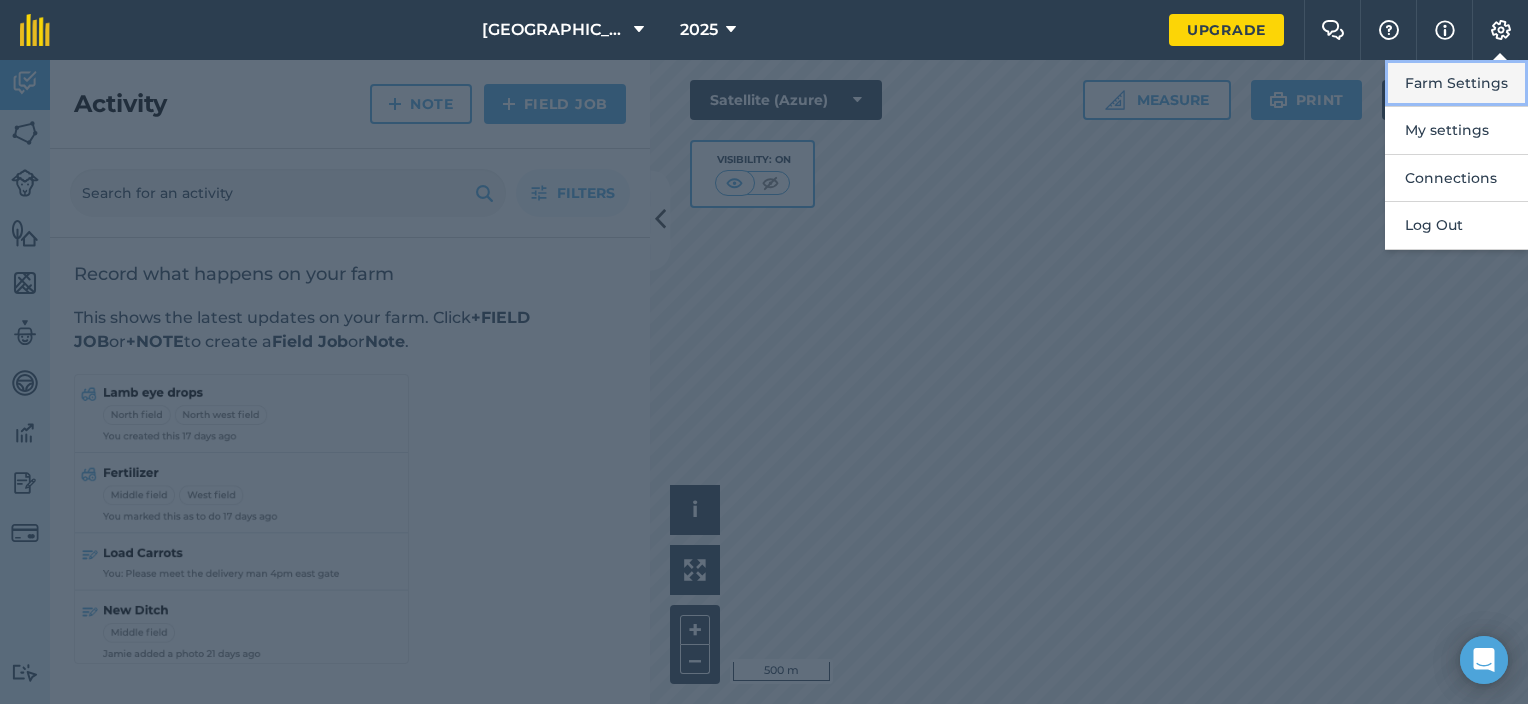 click on "Farm Settings" at bounding box center [1456, 83] 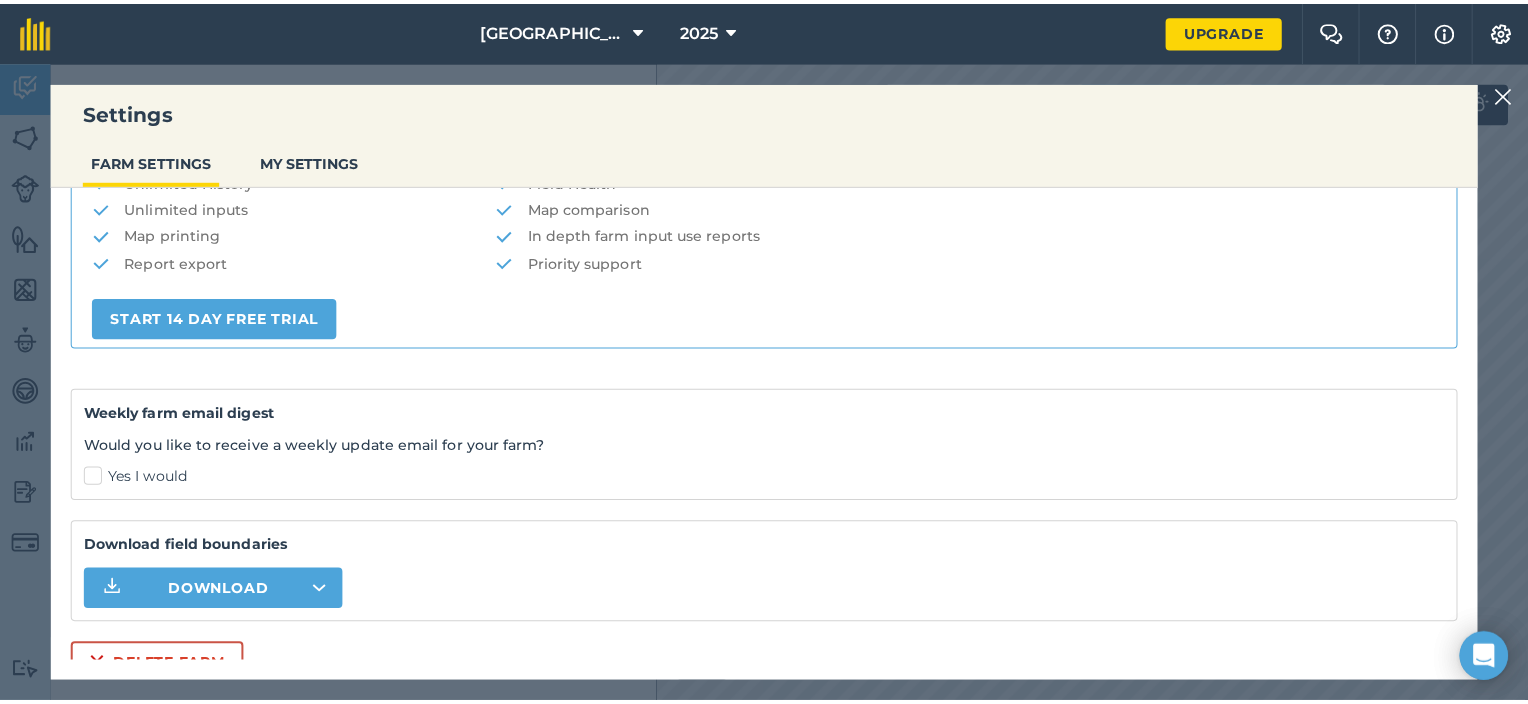 scroll, scrollTop: 454, scrollLeft: 0, axis: vertical 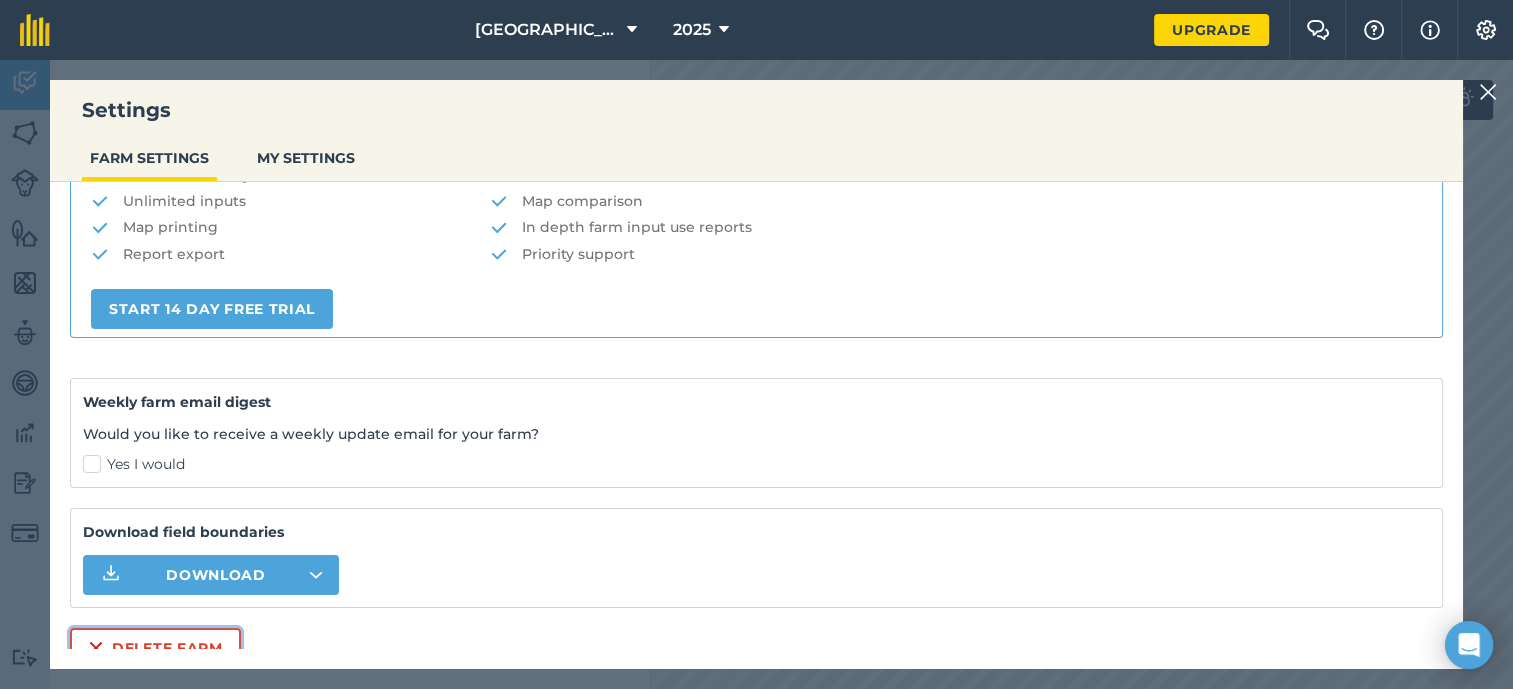 click on "Delete farm" at bounding box center [155, 648] 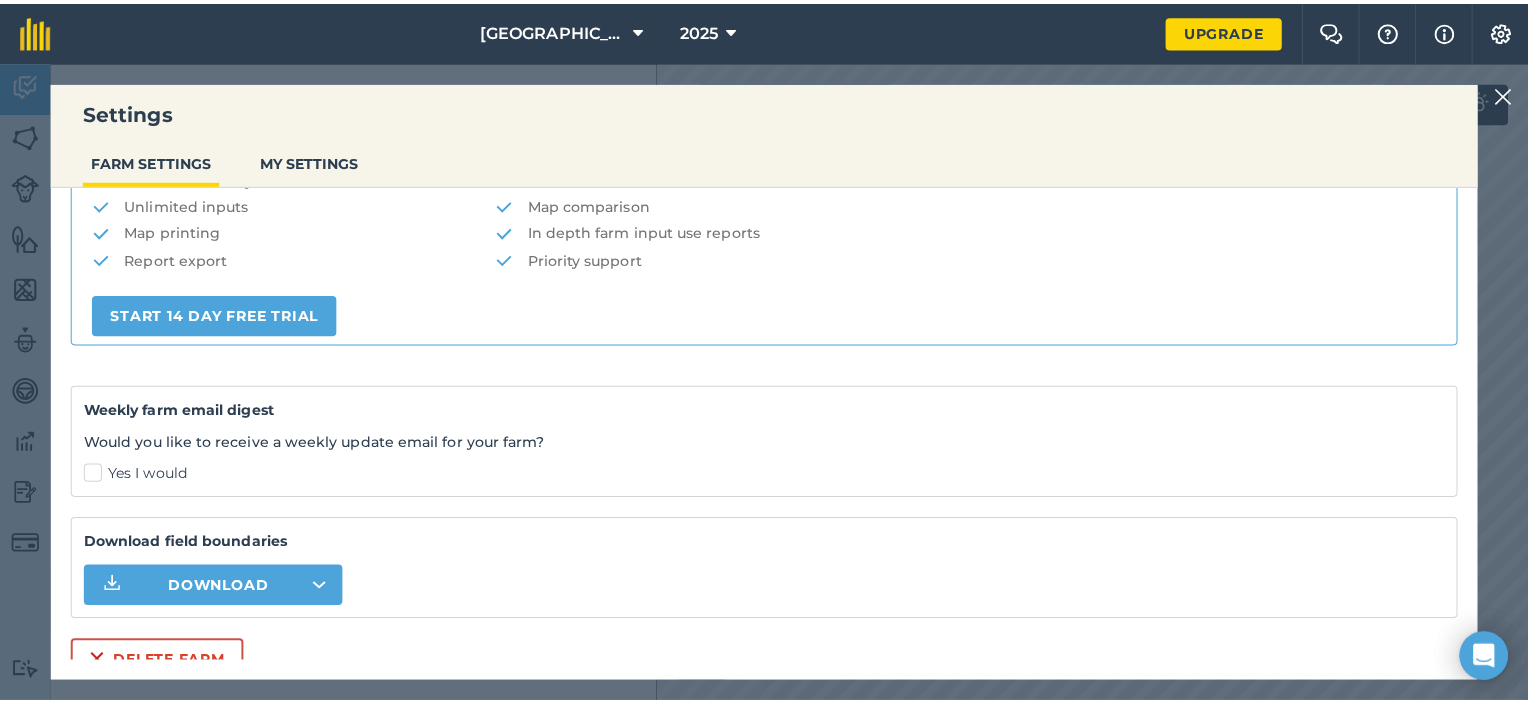 scroll, scrollTop: 0, scrollLeft: 0, axis: both 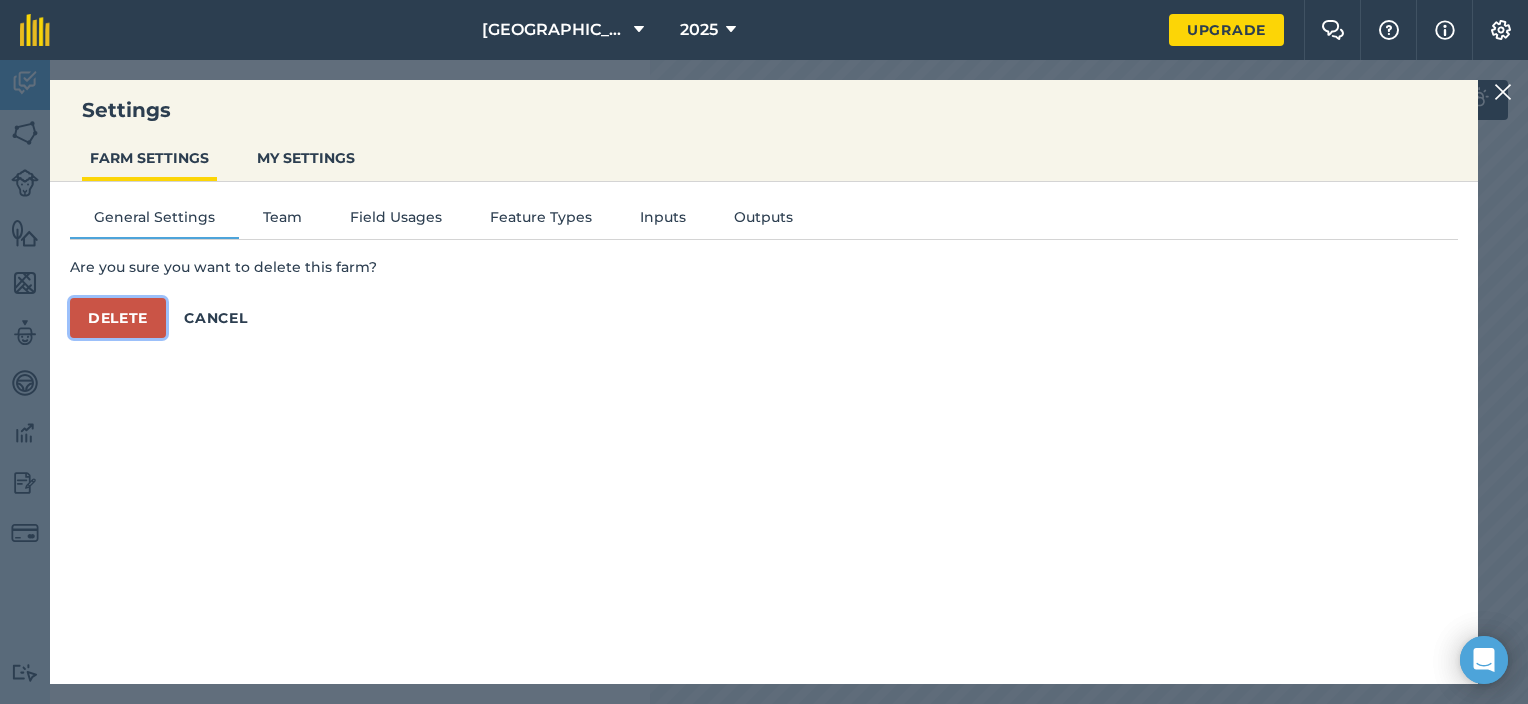 click on "Delete" at bounding box center [118, 318] 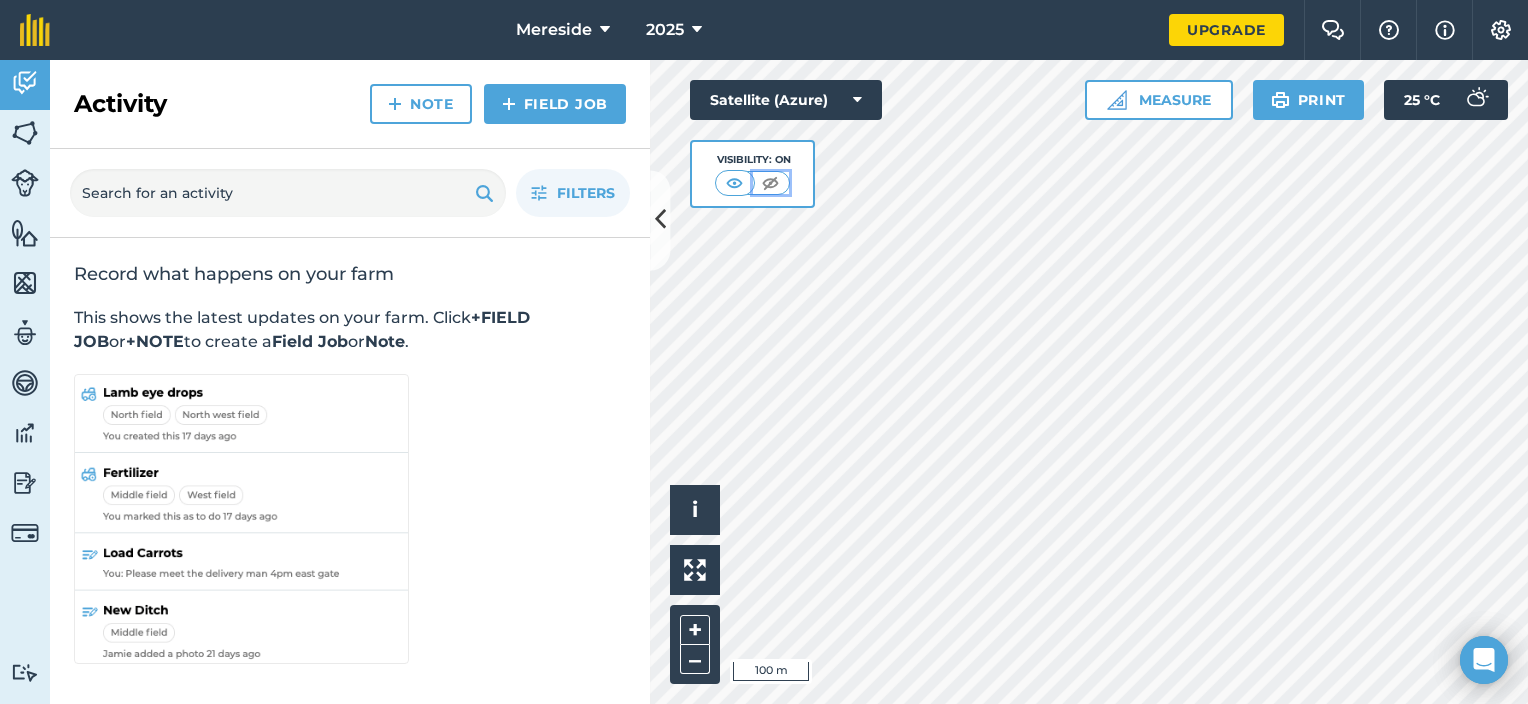 click at bounding box center (770, 183) 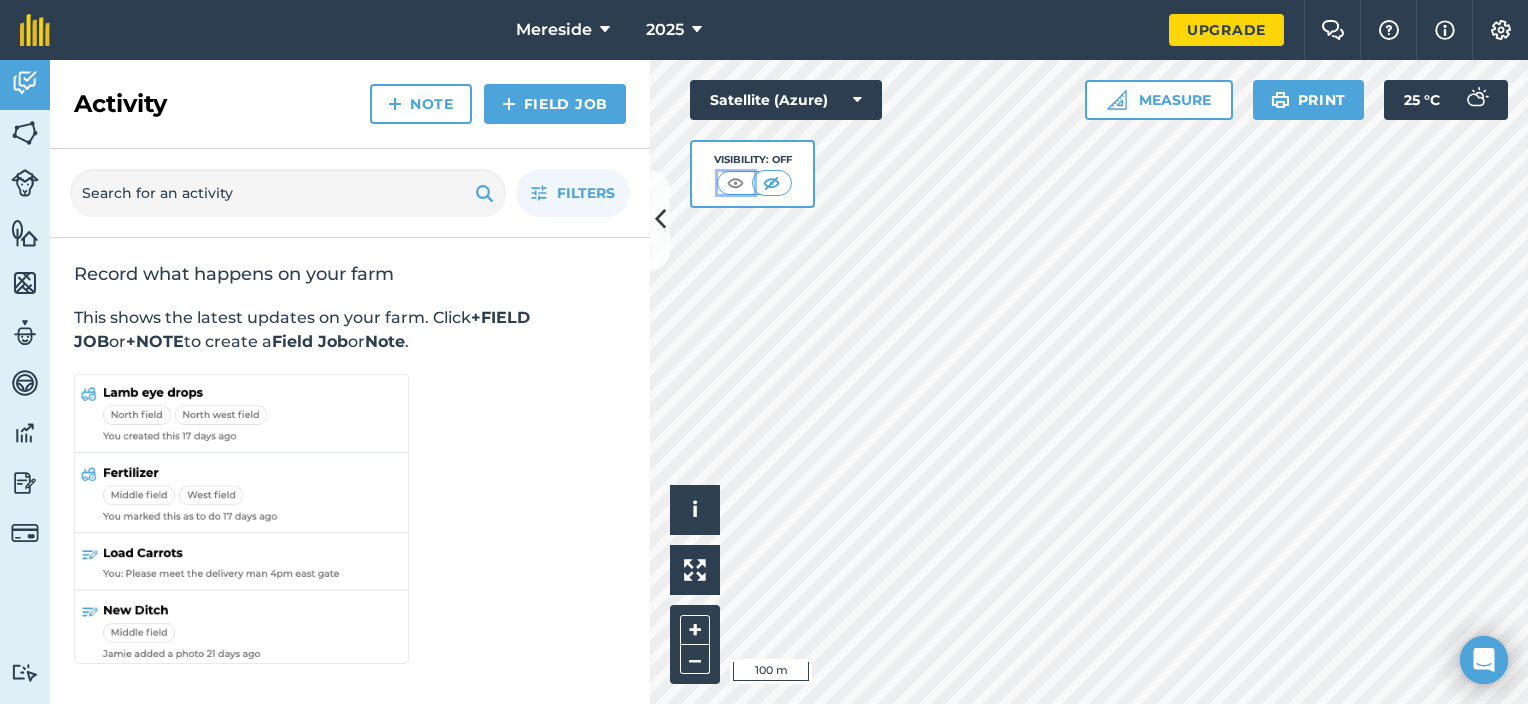 click at bounding box center [735, 183] 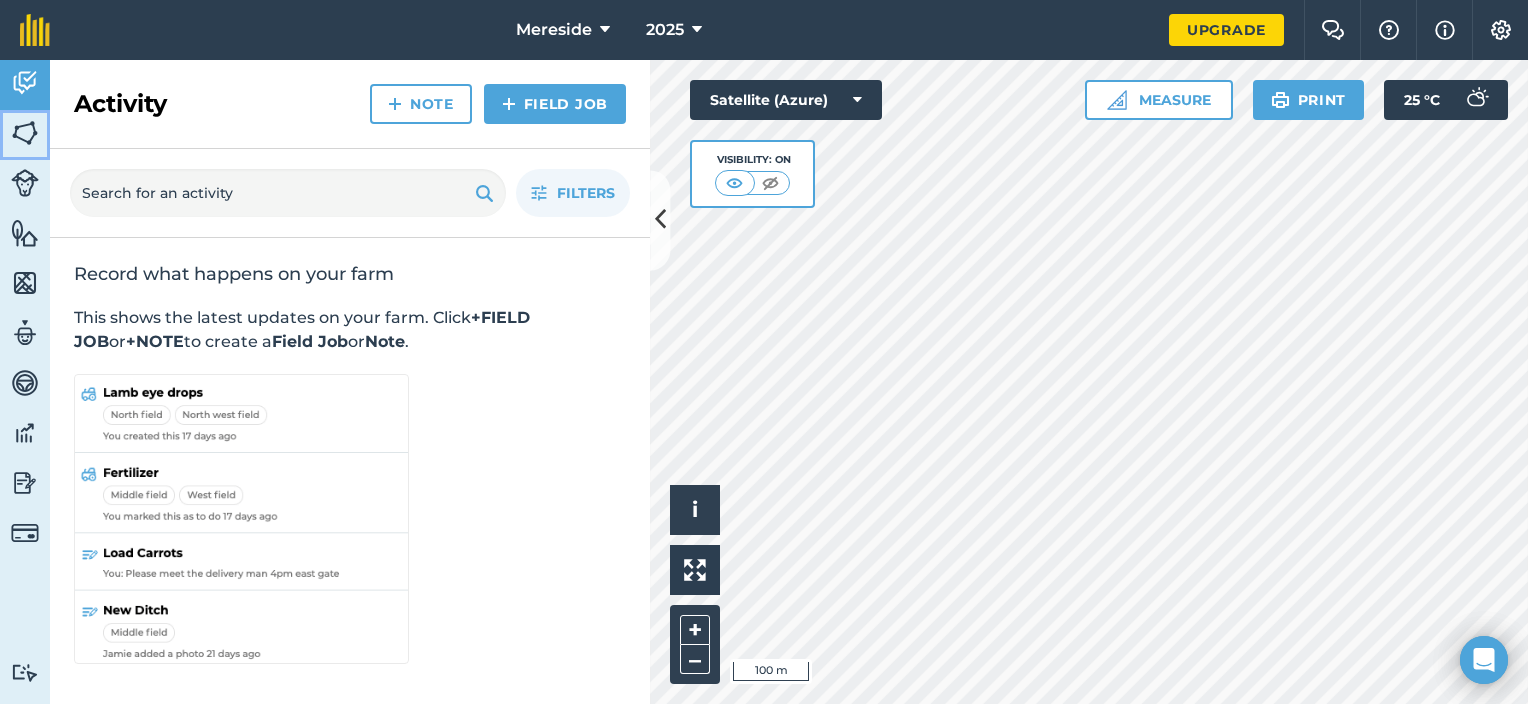 click at bounding box center [25, 133] 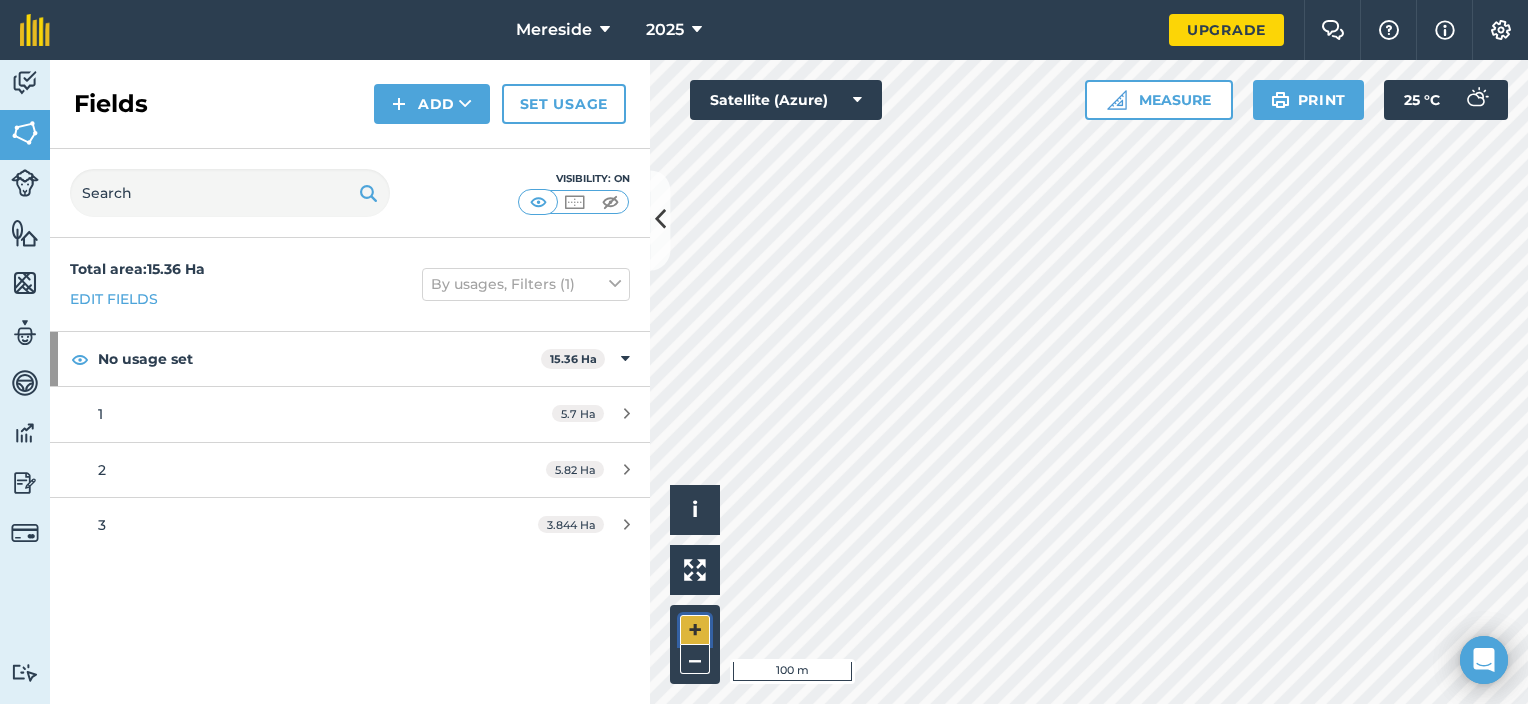 click on "+" at bounding box center [695, 630] 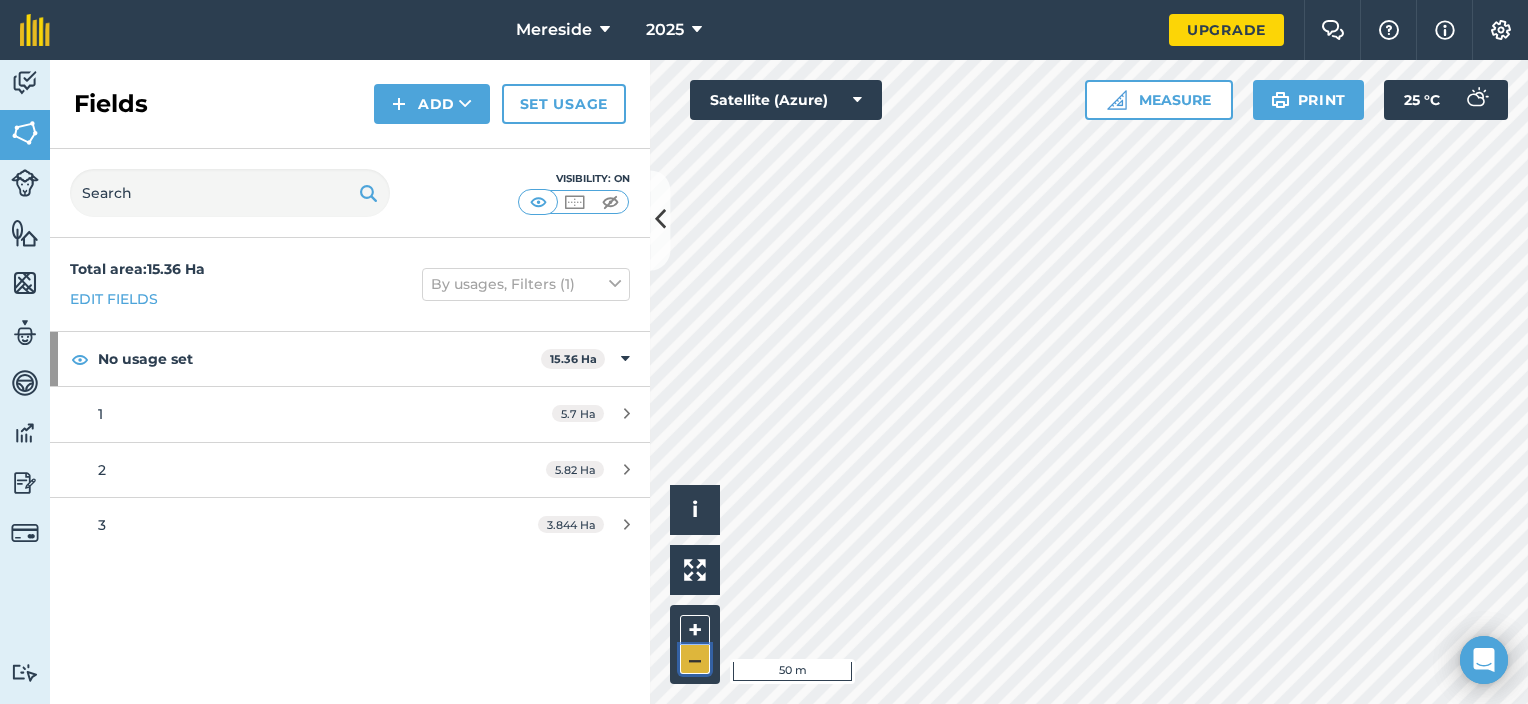 click on "–" at bounding box center (695, 659) 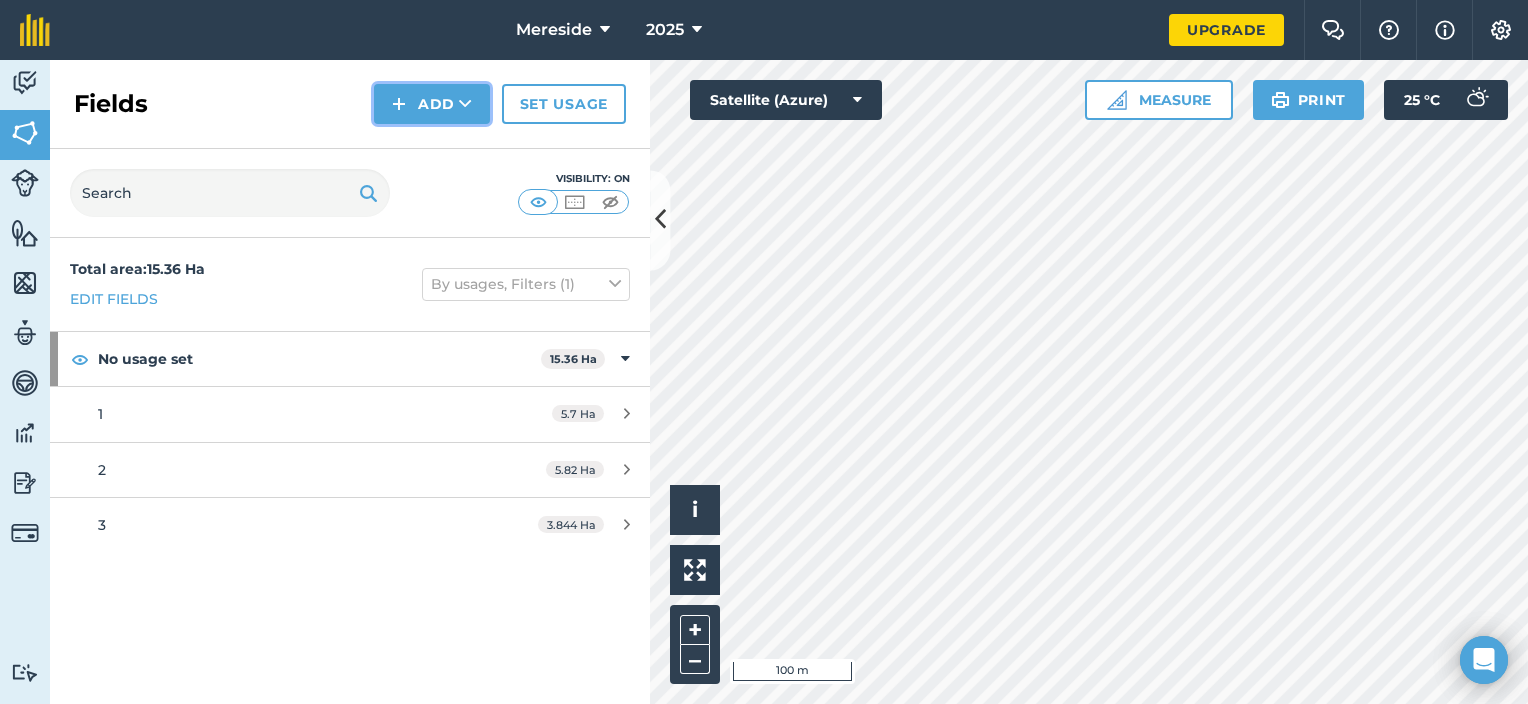 click at bounding box center (399, 104) 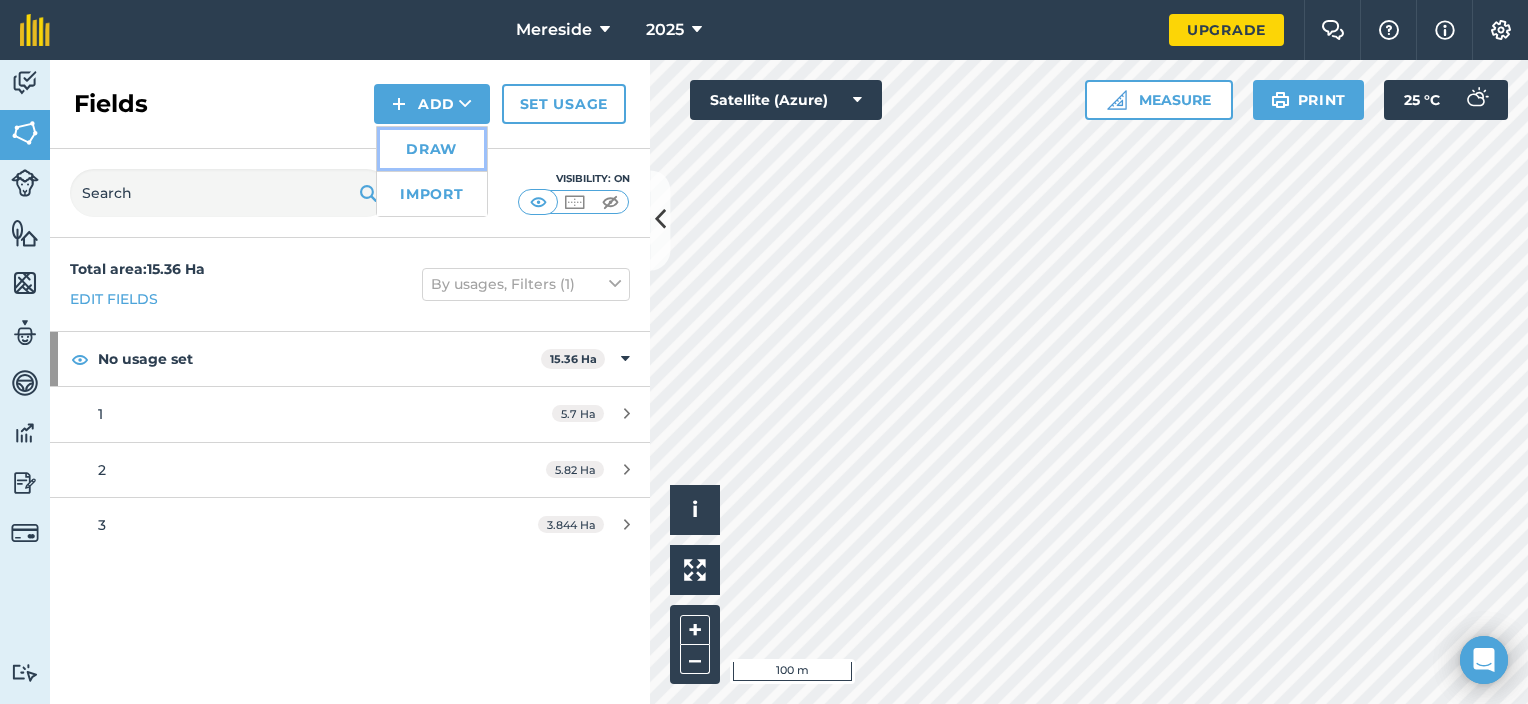 click on "Draw" at bounding box center (432, 149) 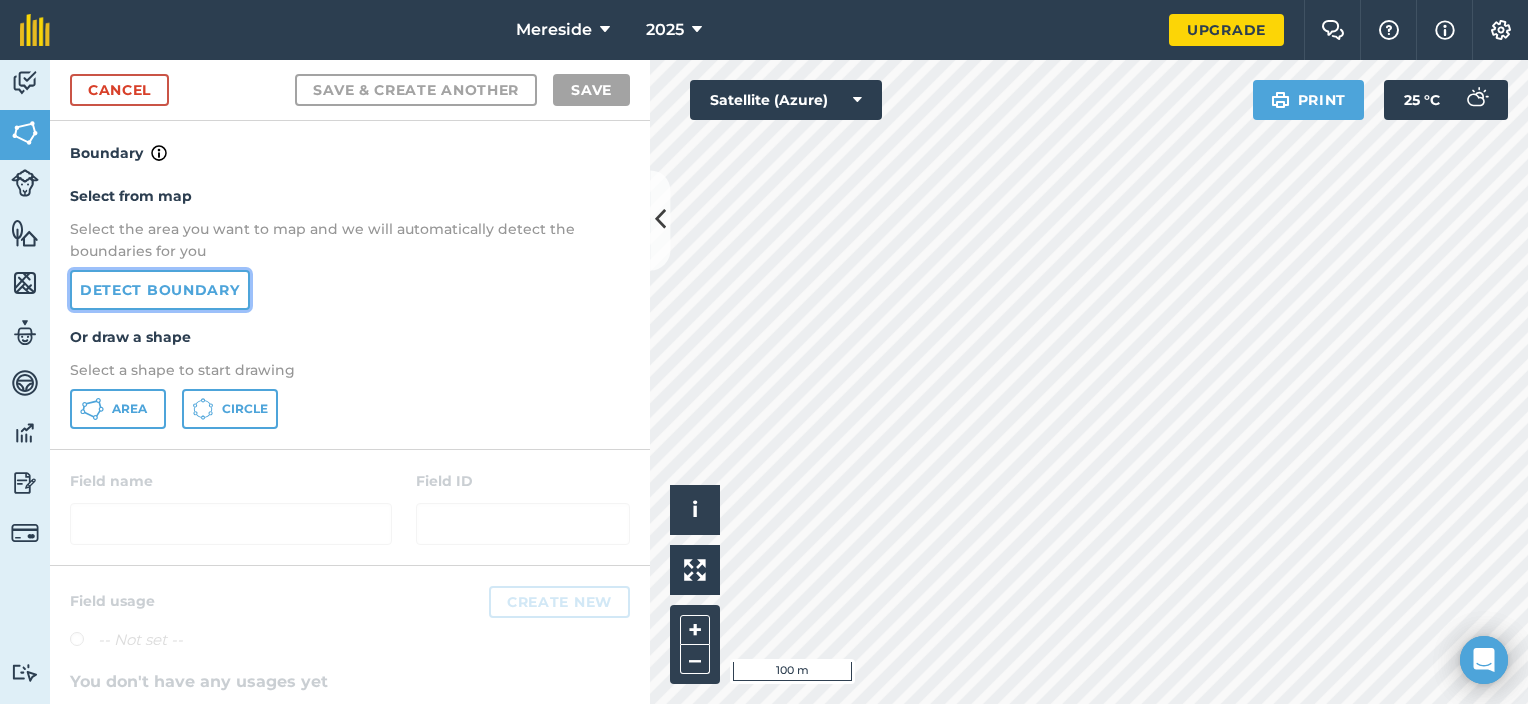 click on "Detect boundary" at bounding box center (160, 290) 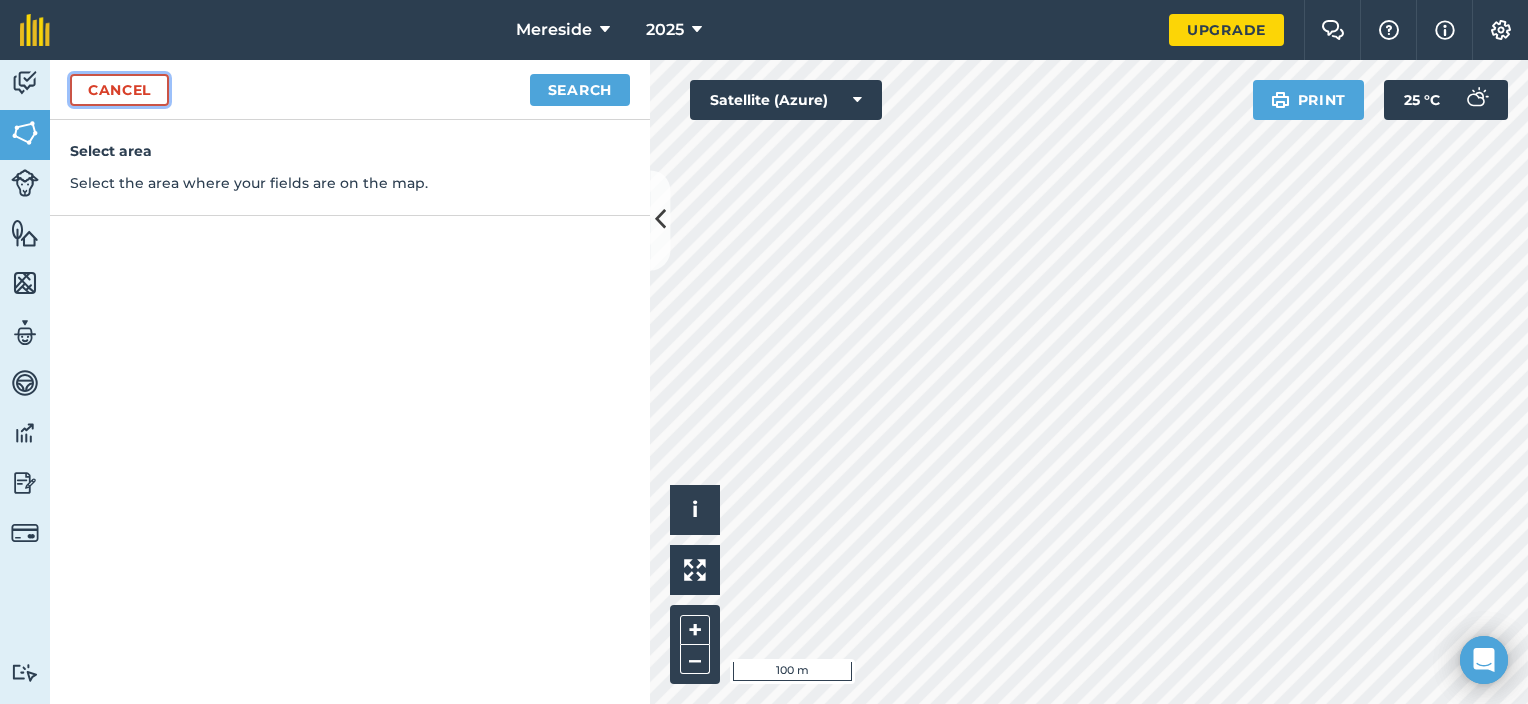 click on "Cancel" at bounding box center (119, 90) 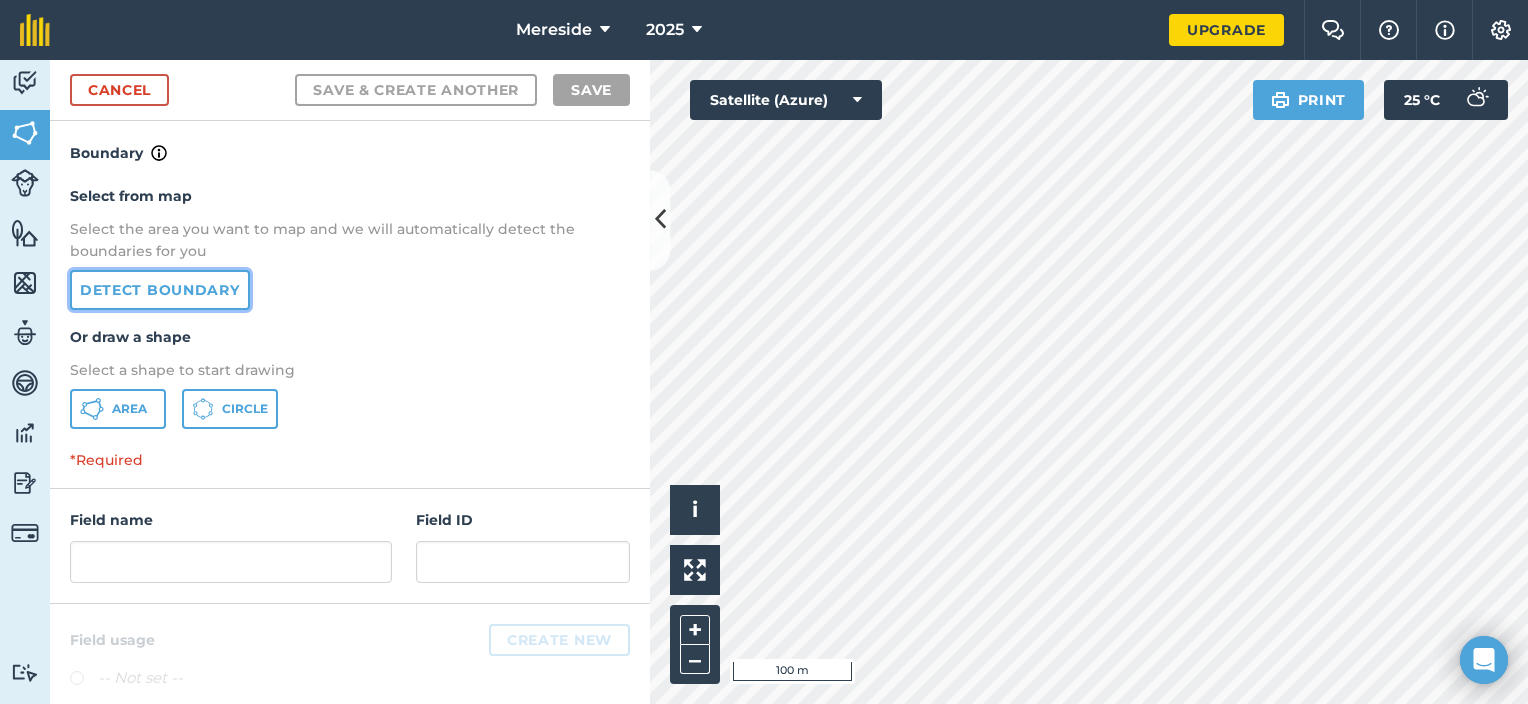 click on "Detect boundary" at bounding box center [160, 290] 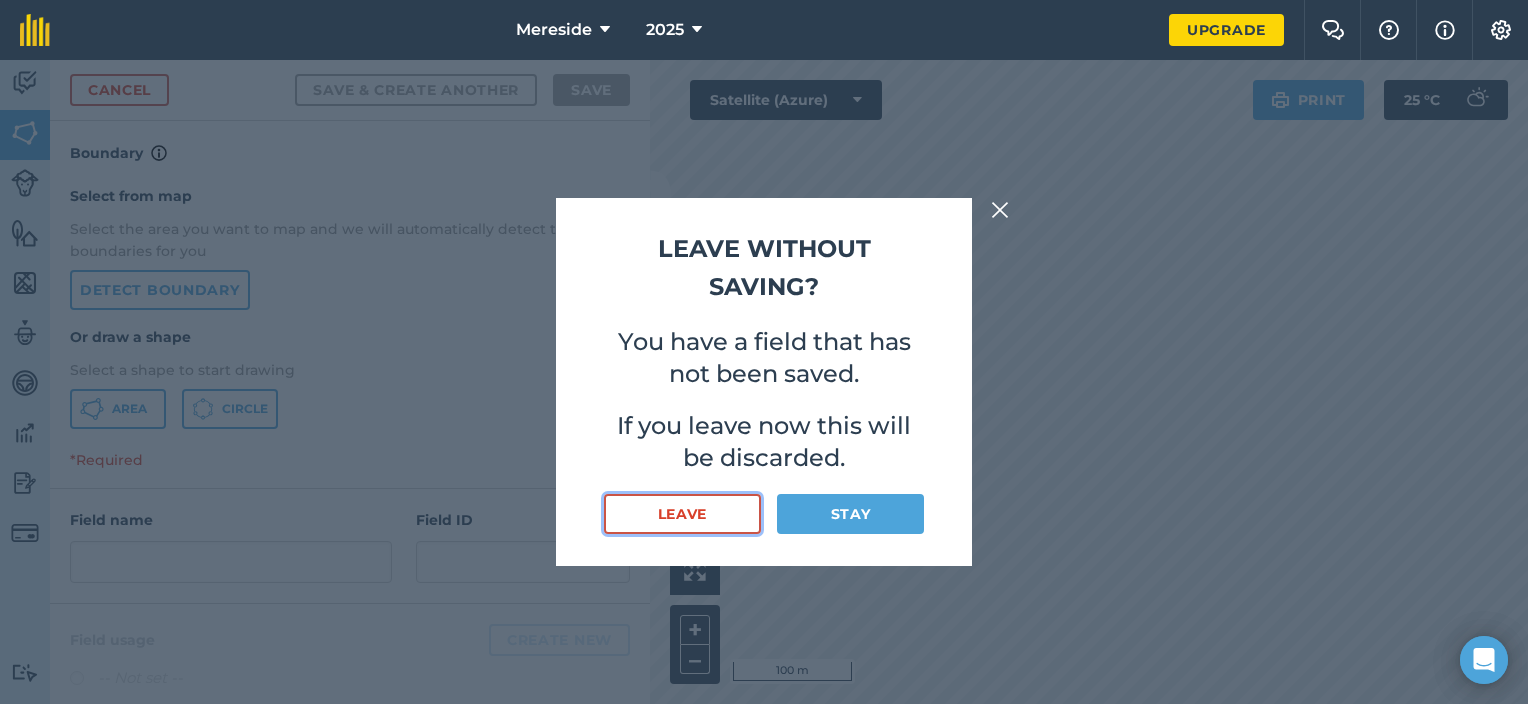 click on "Leave" at bounding box center (682, 514) 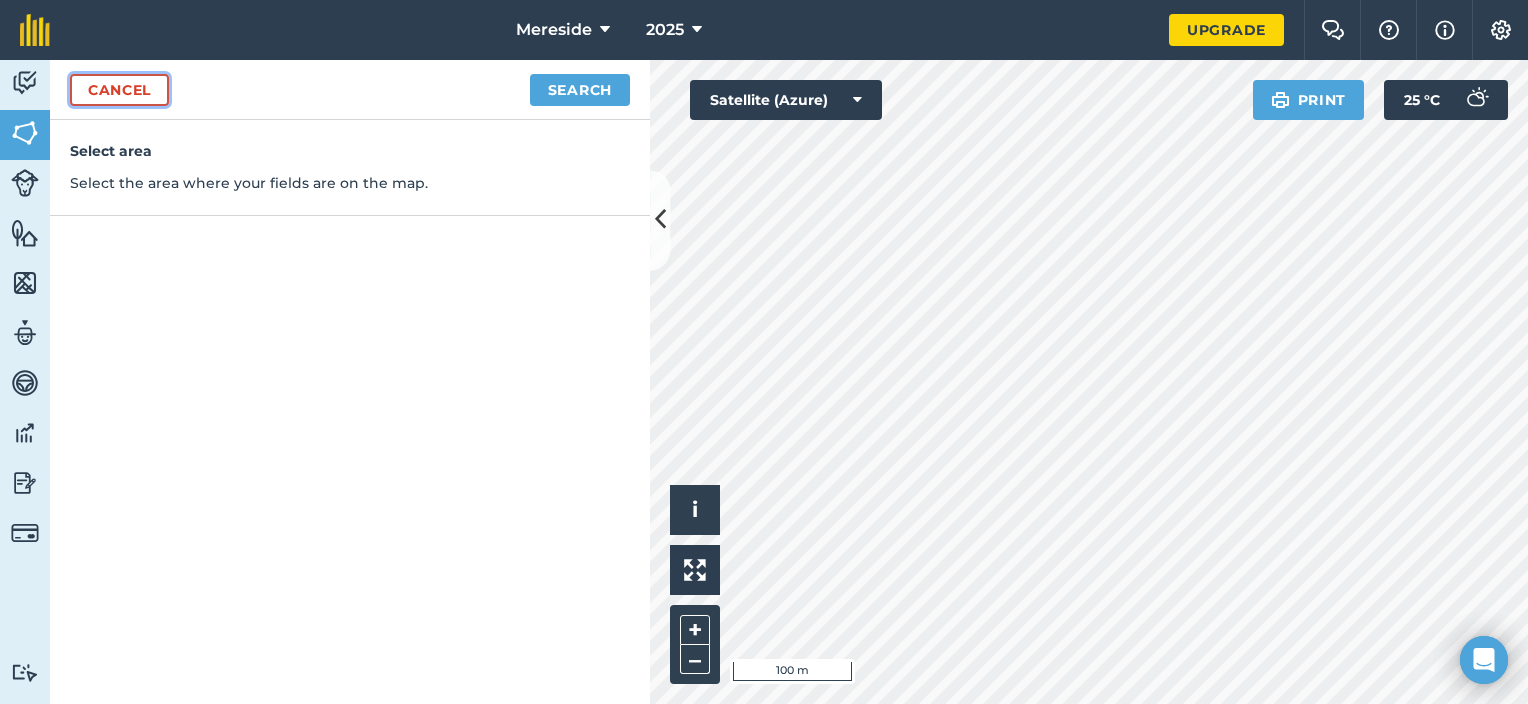 click on "Cancel" at bounding box center (119, 90) 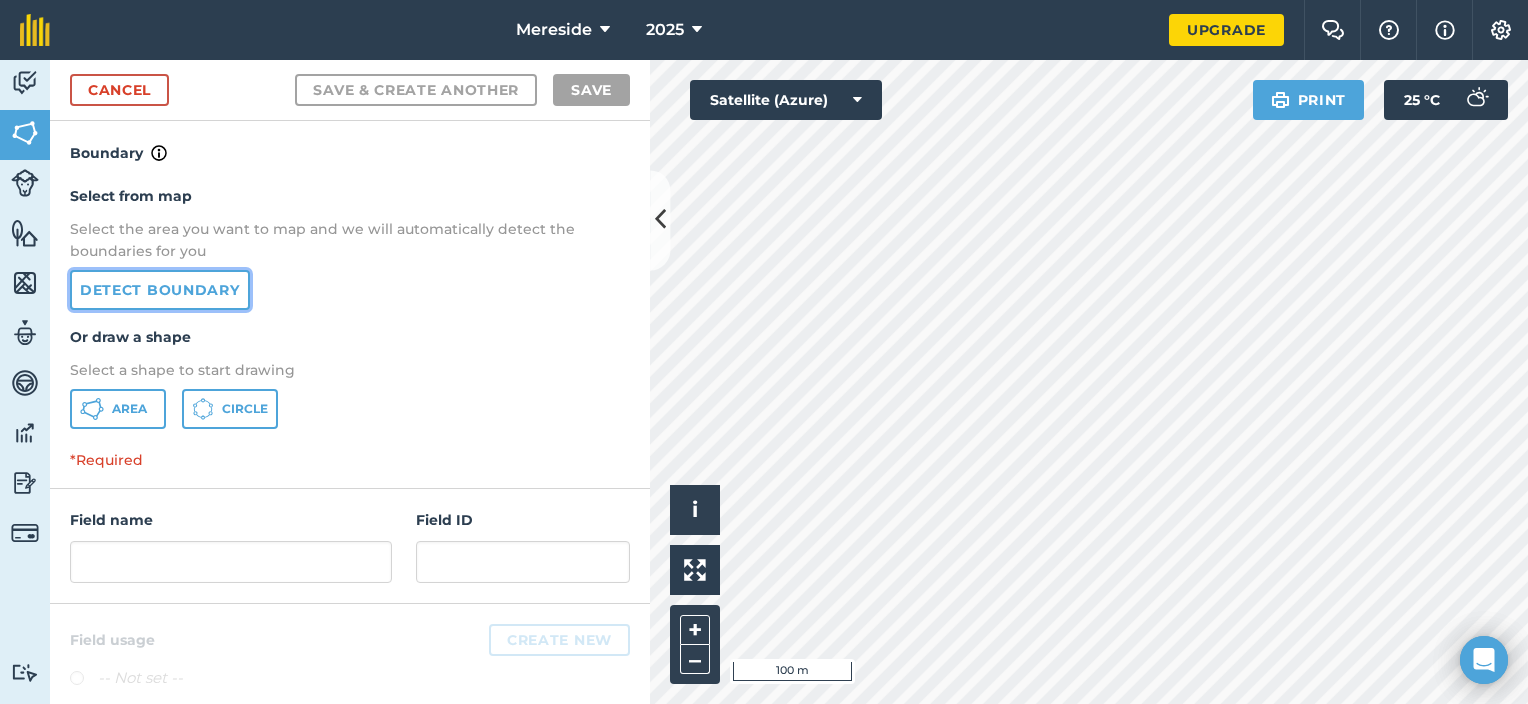 click on "Detect boundary" at bounding box center [160, 290] 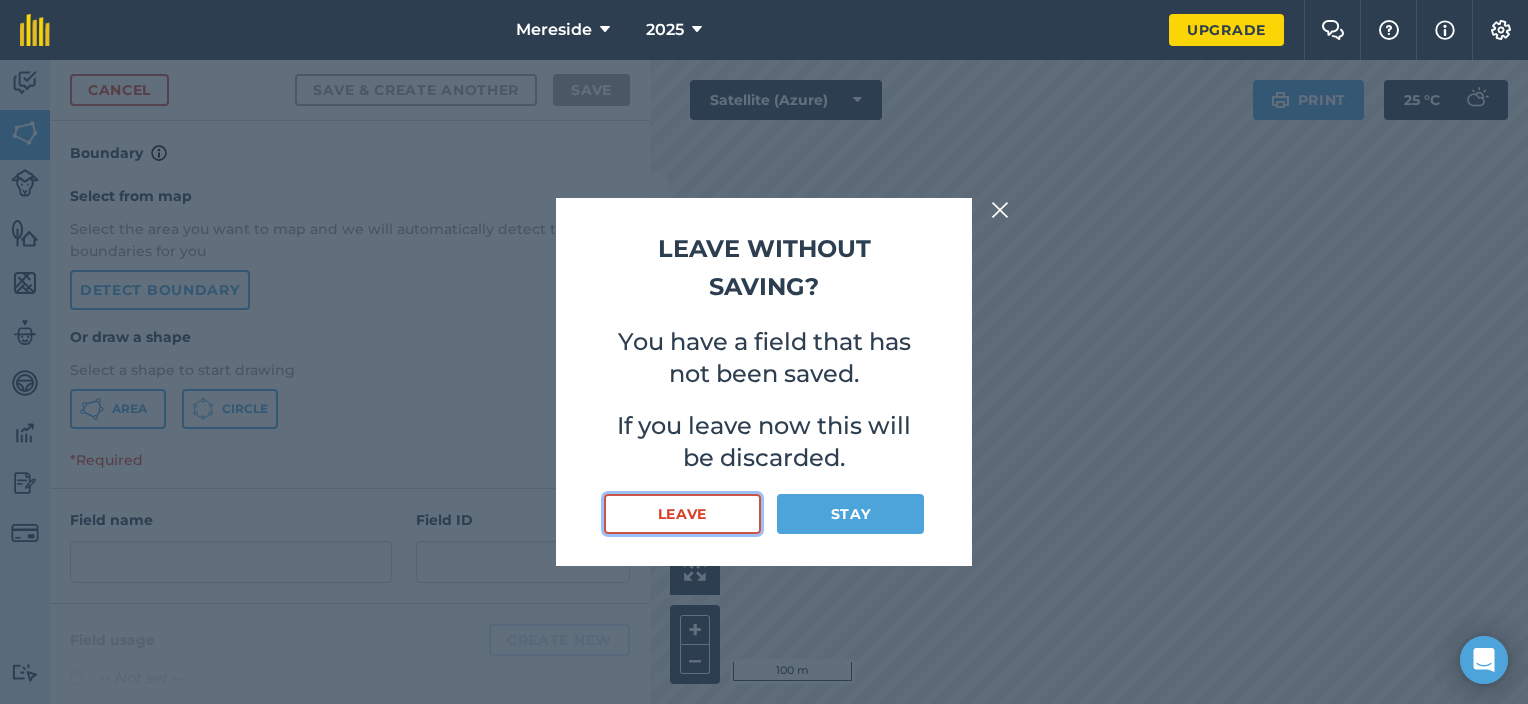 click on "Leave" at bounding box center [682, 514] 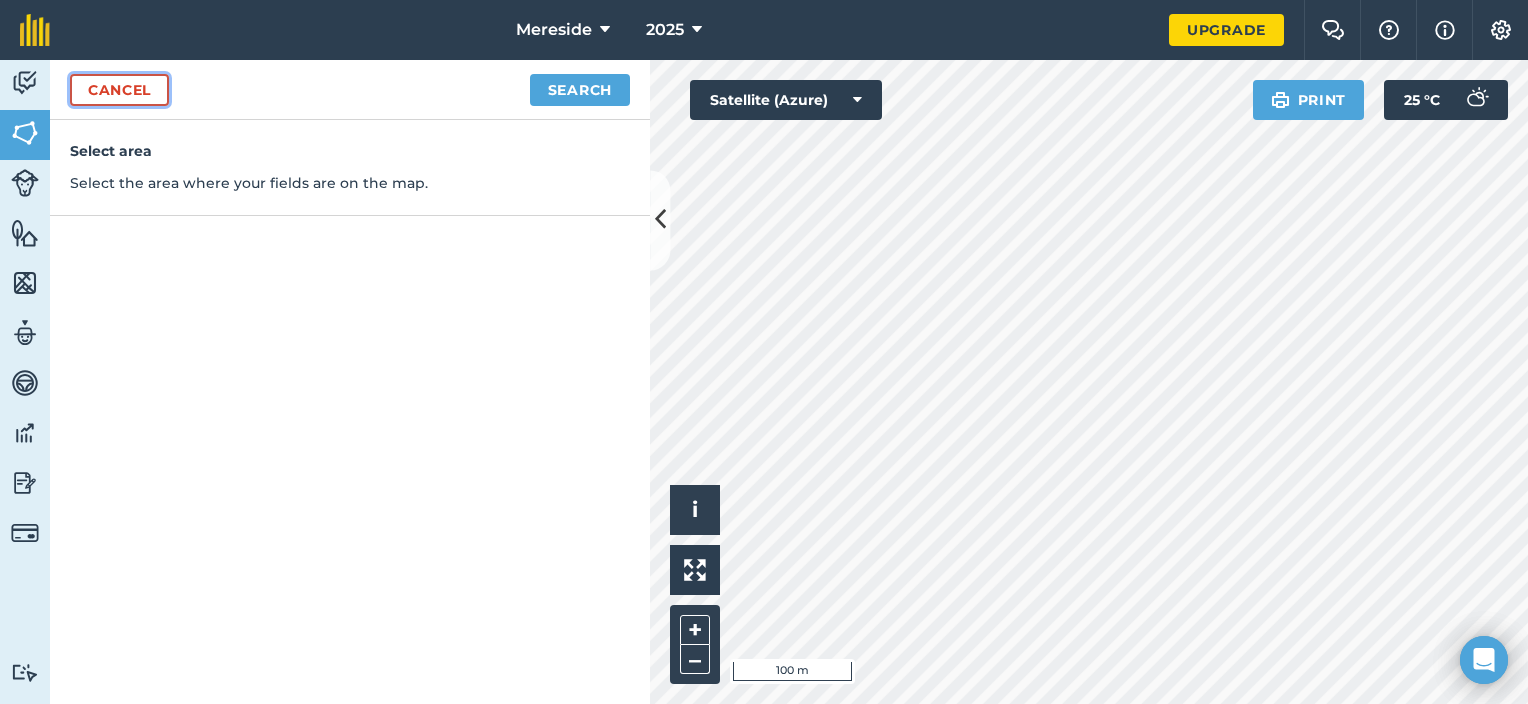 click on "Cancel" at bounding box center (119, 90) 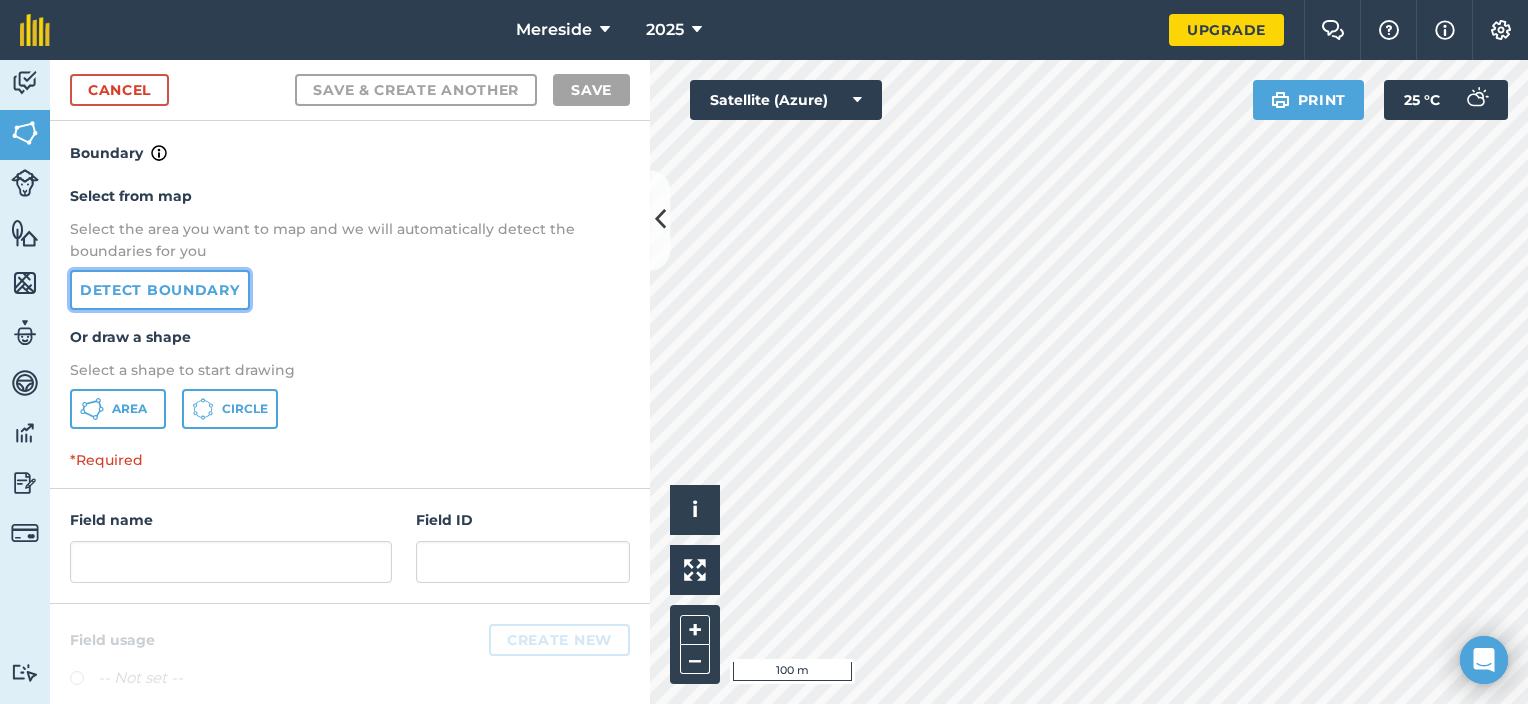 click on "Detect boundary" at bounding box center [160, 290] 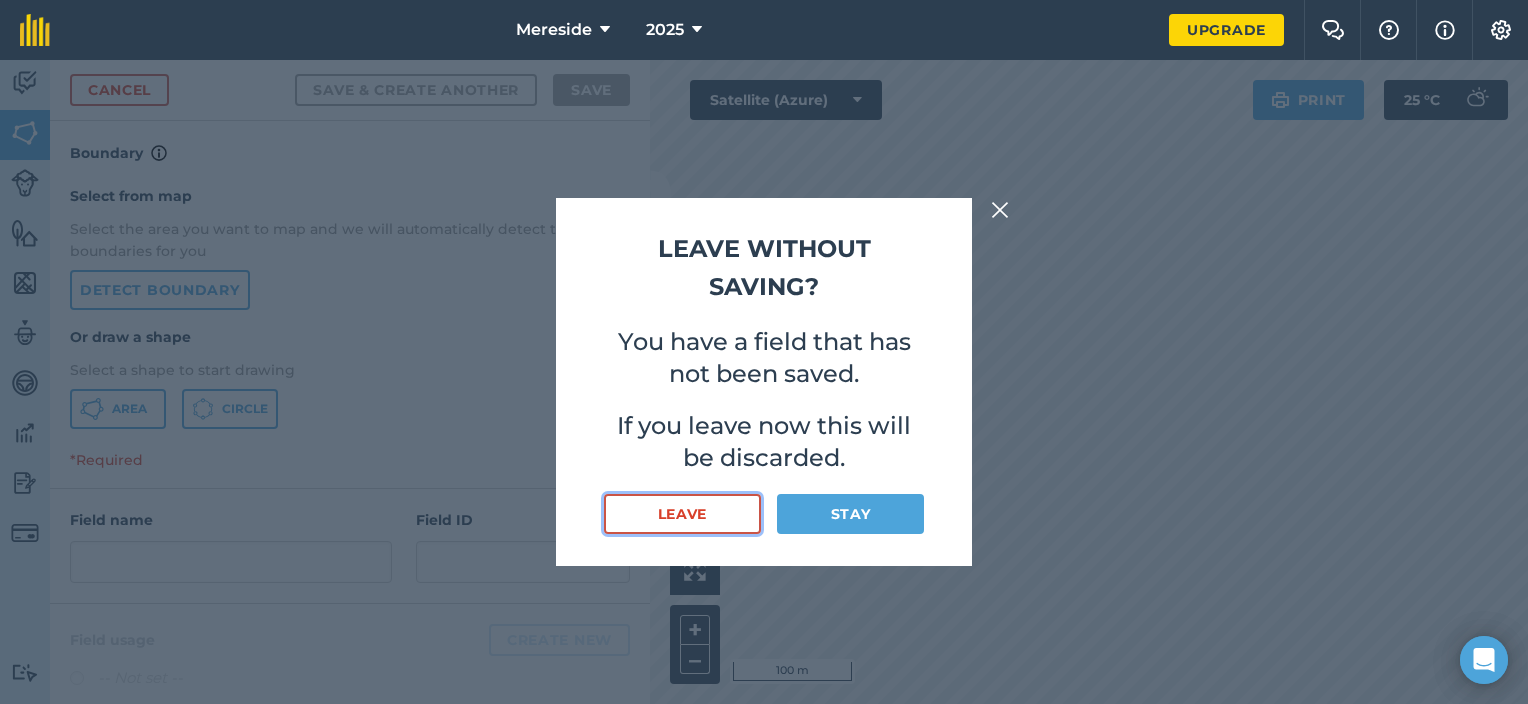 click on "Leave" at bounding box center (682, 514) 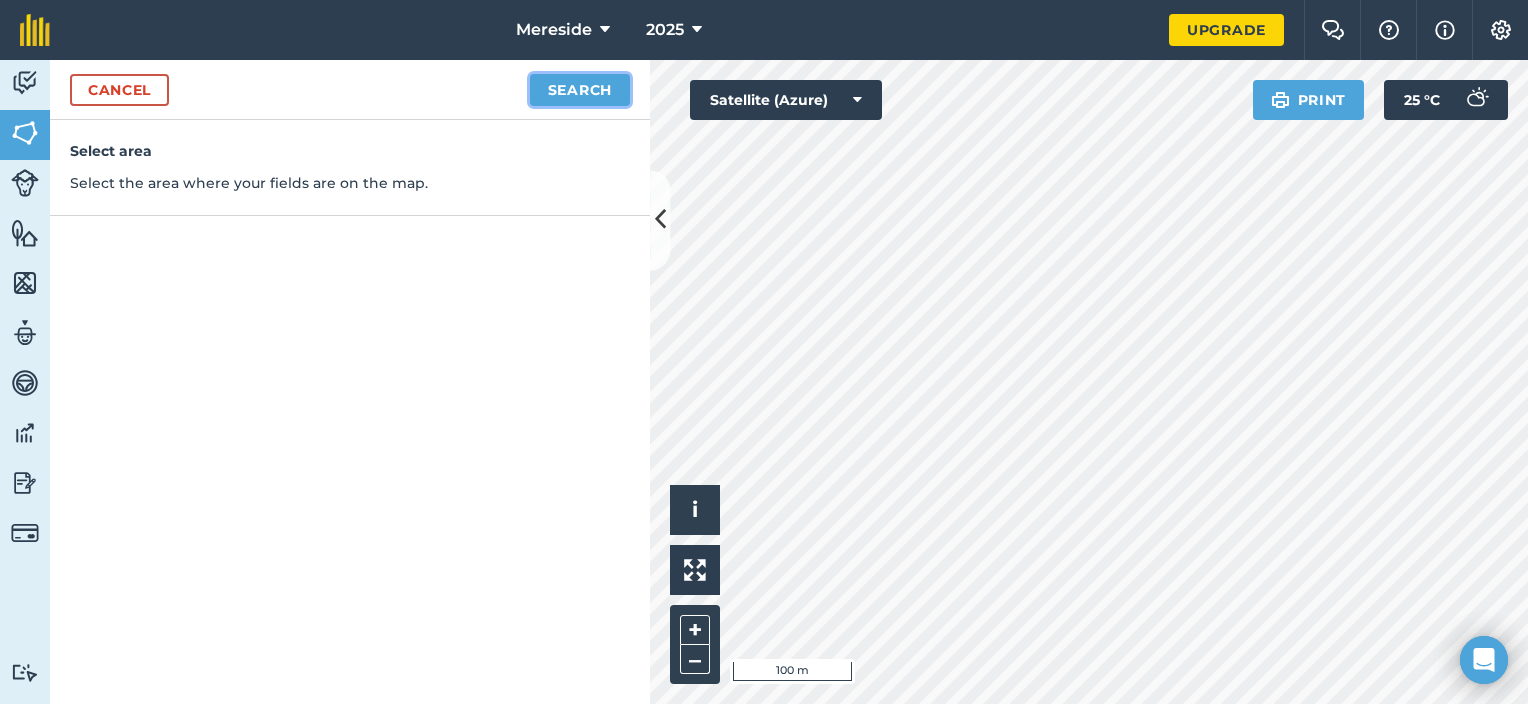 click on "Search" at bounding box center [580, 90] 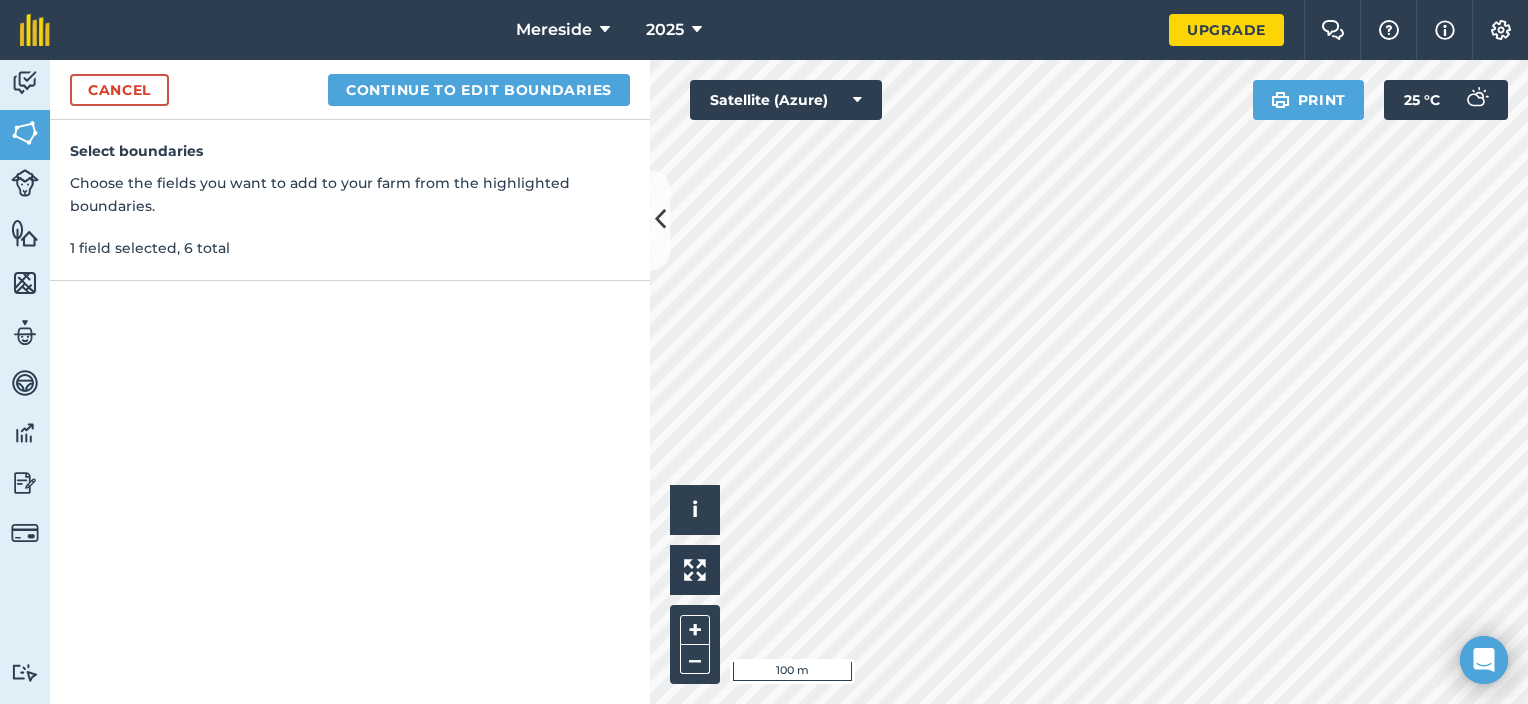 click on "Mereside 2025 Upgrade Farm Chat Help Info Settings Map printing is not available on our free plan Please upgrade to our Essentials, Plus or Pro plan to access this feature. Activity Fields Livestock Features Maps Team Vehicles Data Reporting Billing Tutorials Tutorials Cancel Continue to edit boundaries Select boundaries Choose the fields you want to add to your farm from the highlighted boundaries. 1 field selected, 6 total Click to start drawing i © 2025 TomTom, Microsoft 100 m + – Satellite (Azure) Print 25   ° C" at bounding box center (764, 352) 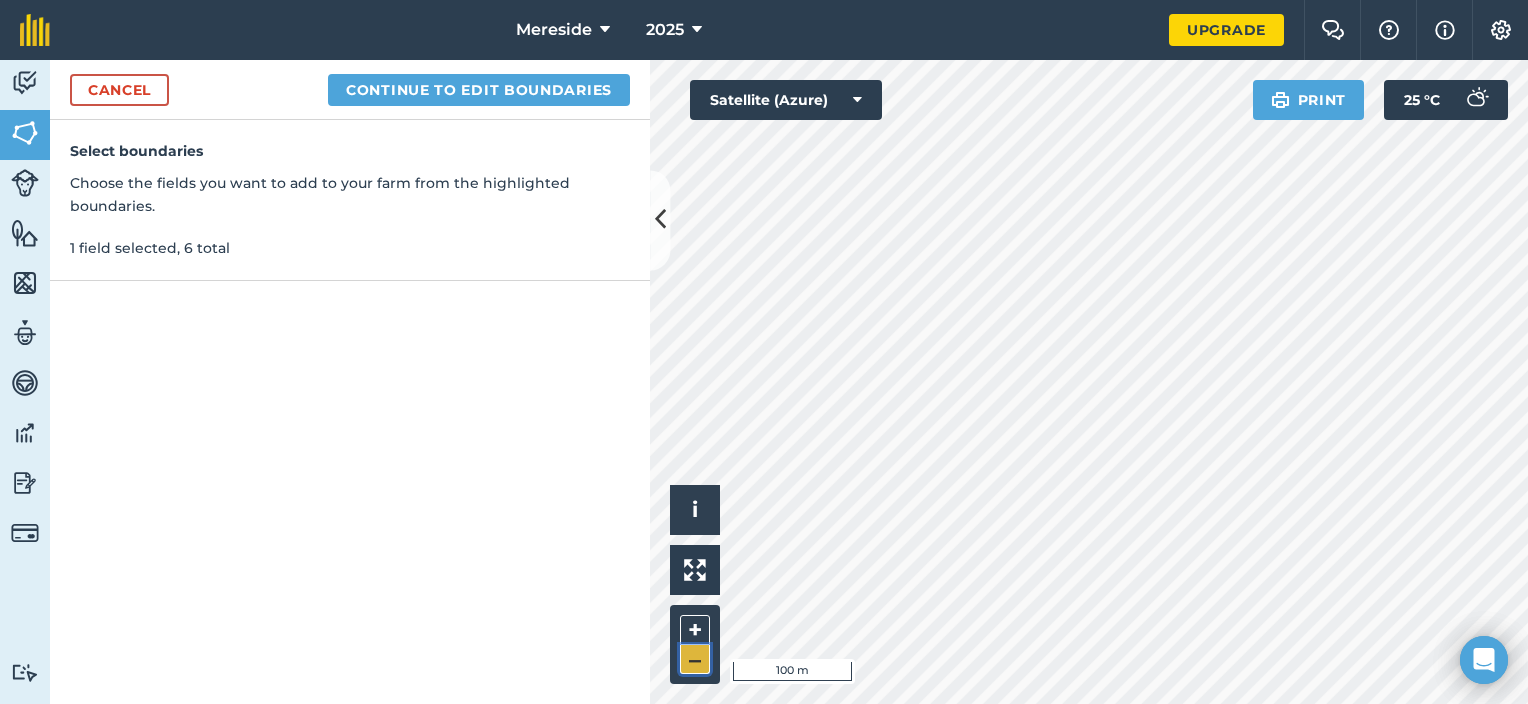 click on "–" at bounding box center (695, 659) 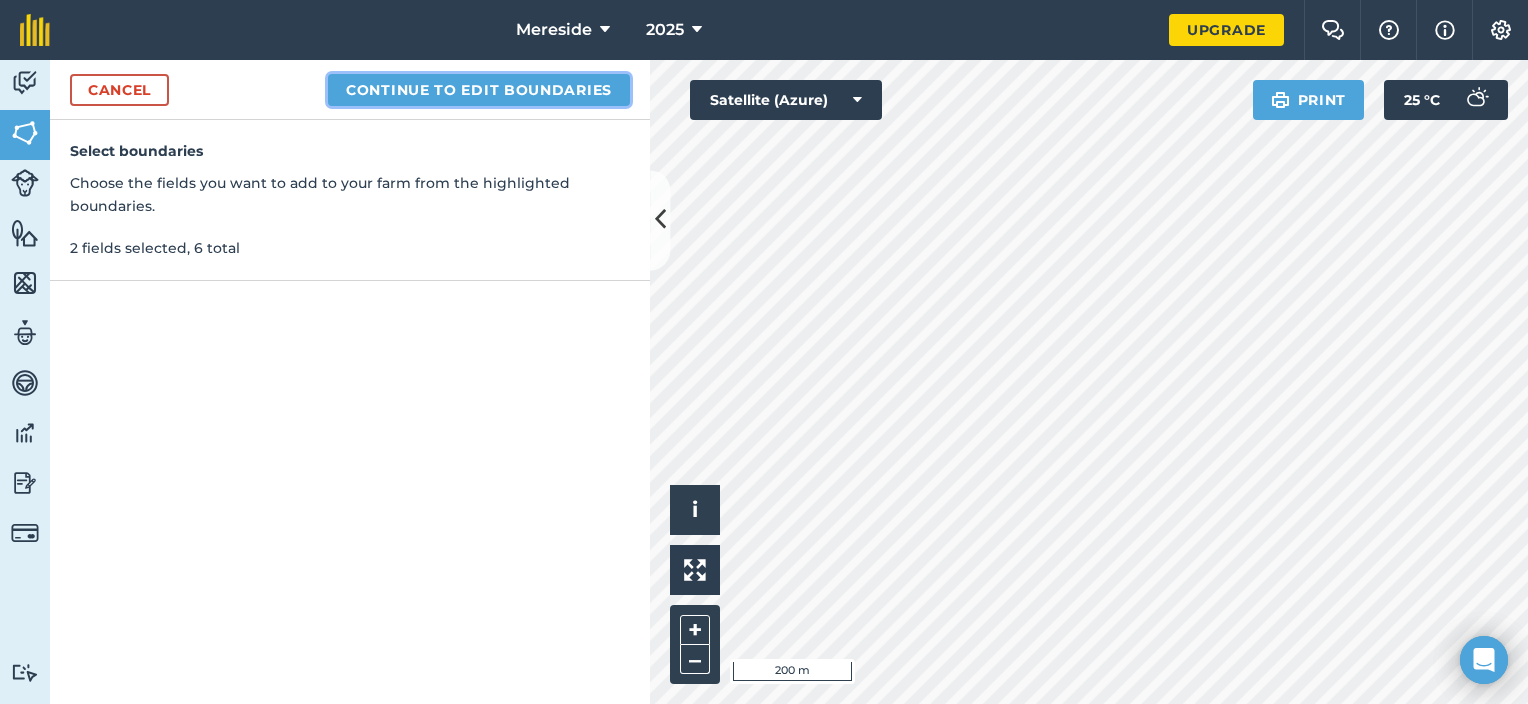click on "Continue to edit boundaries" at bounding box center (479, 90) 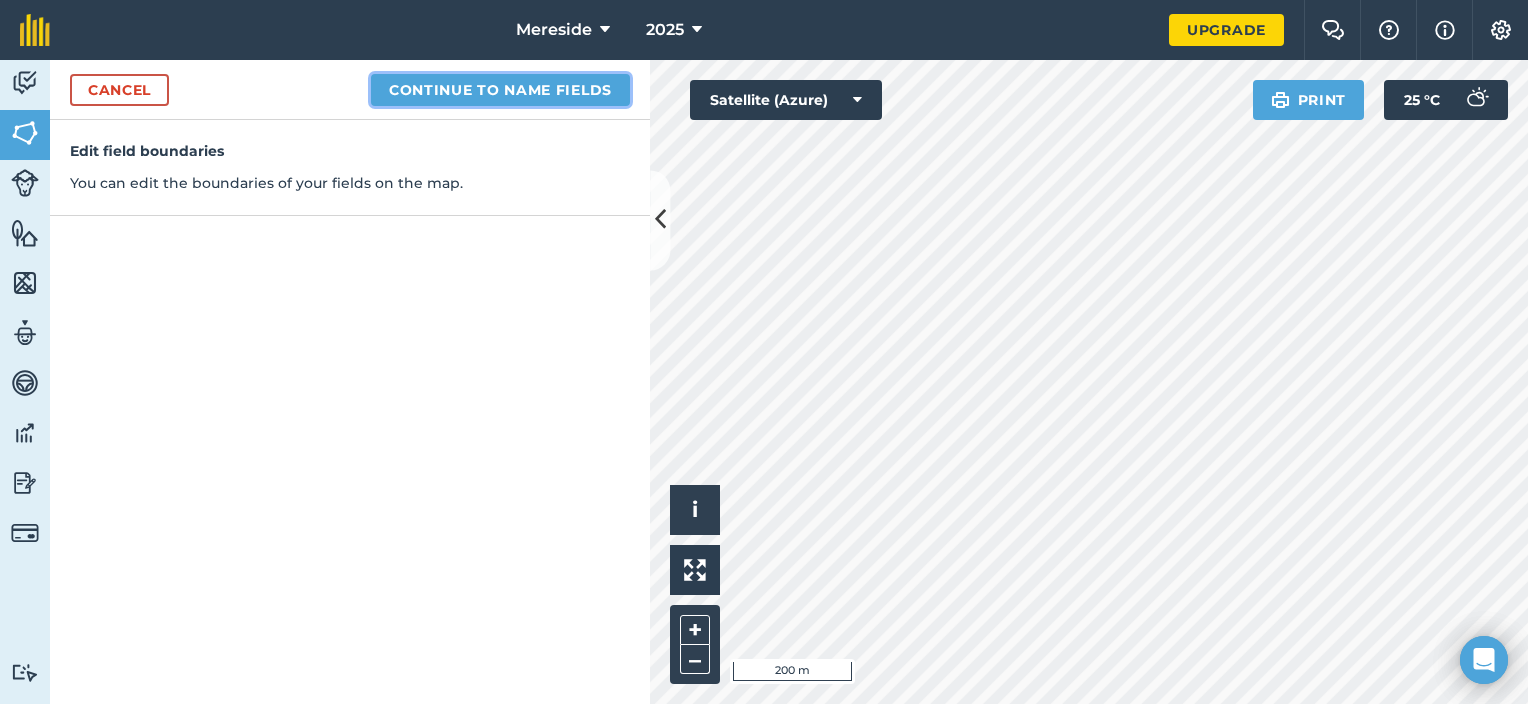 click on "Continue to name fields" at bounding box center (500, 90) 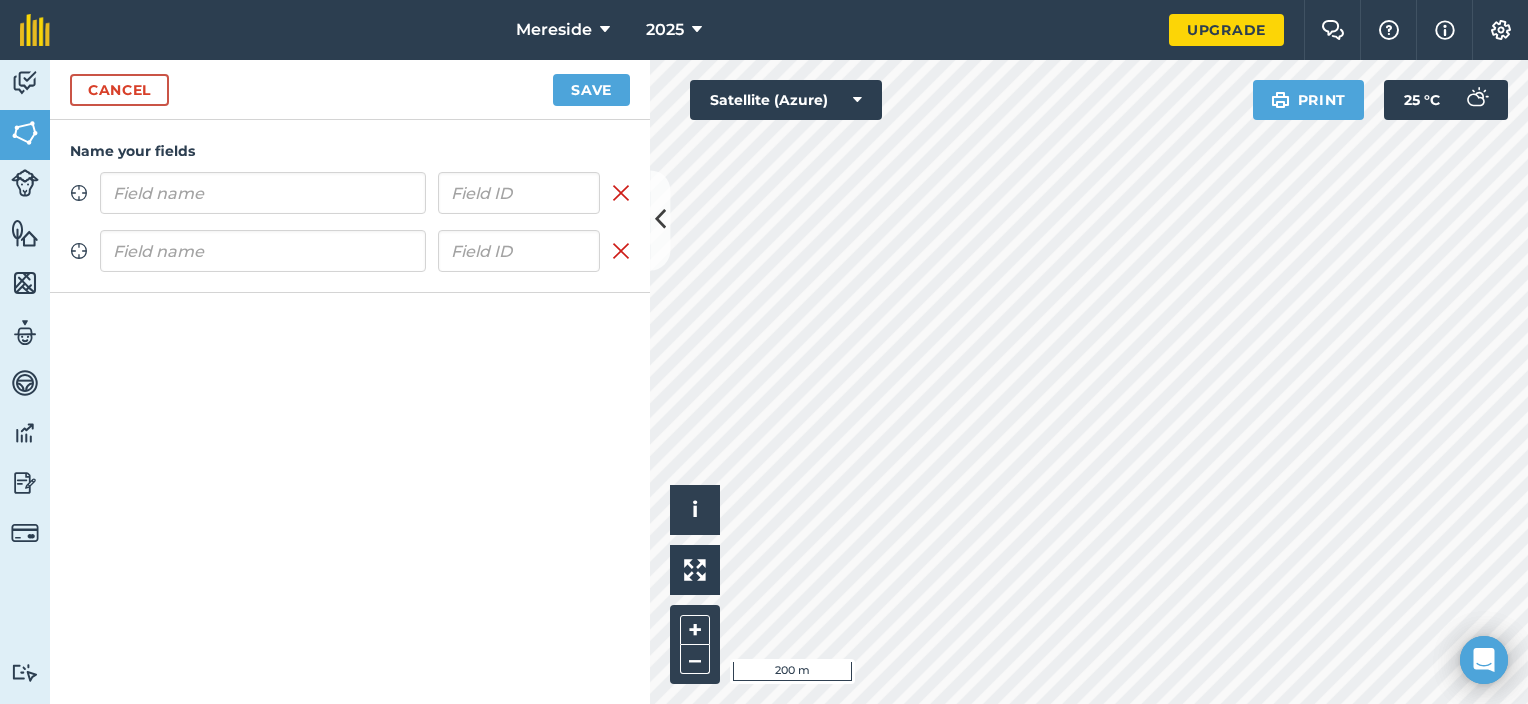 click at bounding box center (263, 193) 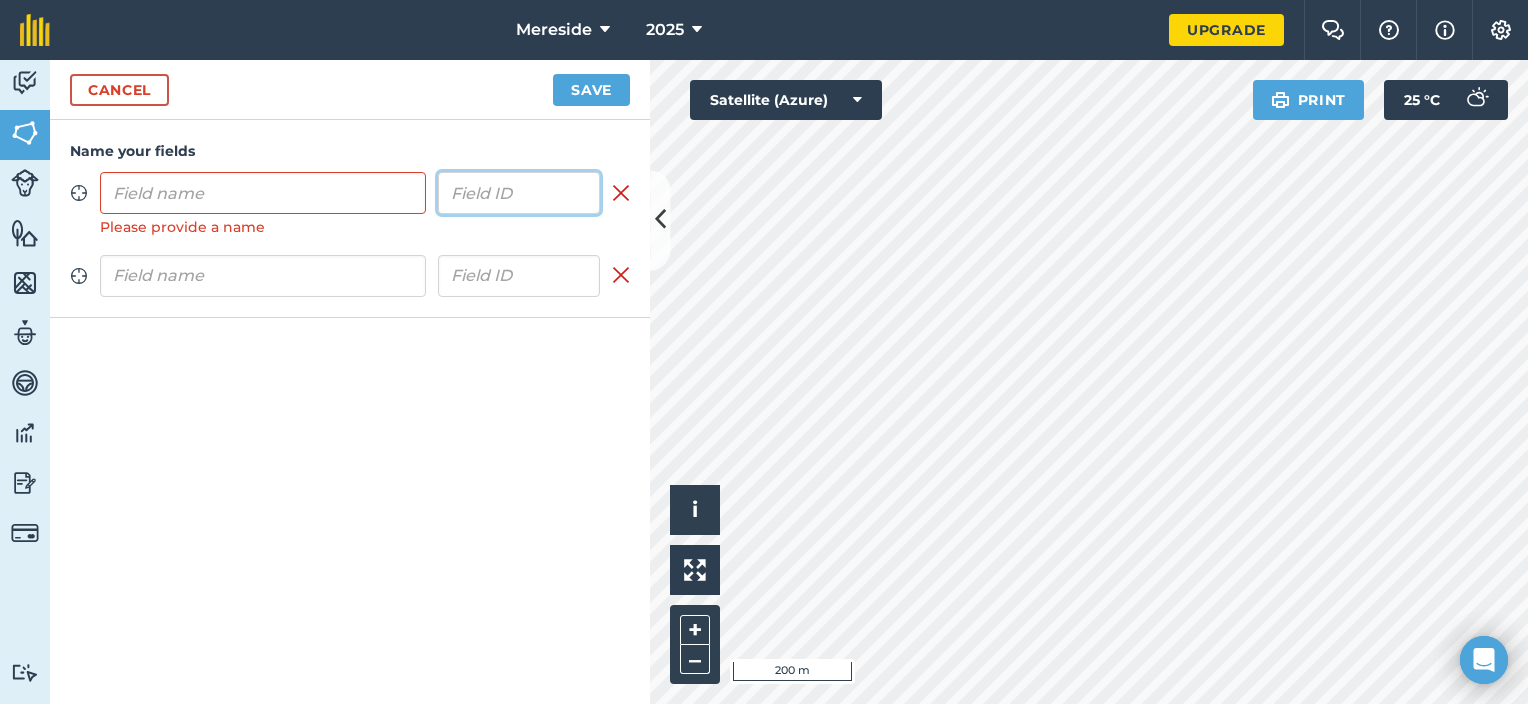 click at bounding box center [519, 193] 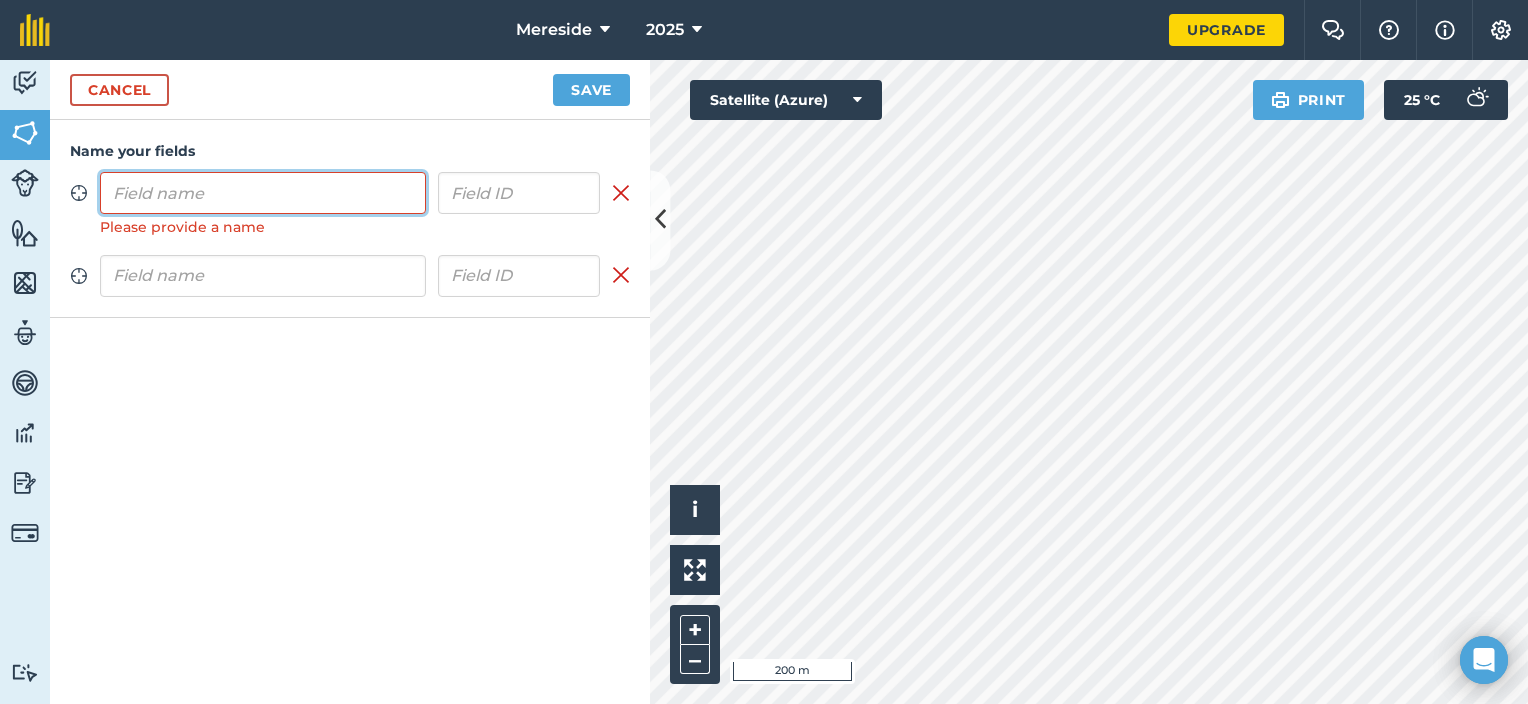 click at bounding box center [263, 193] 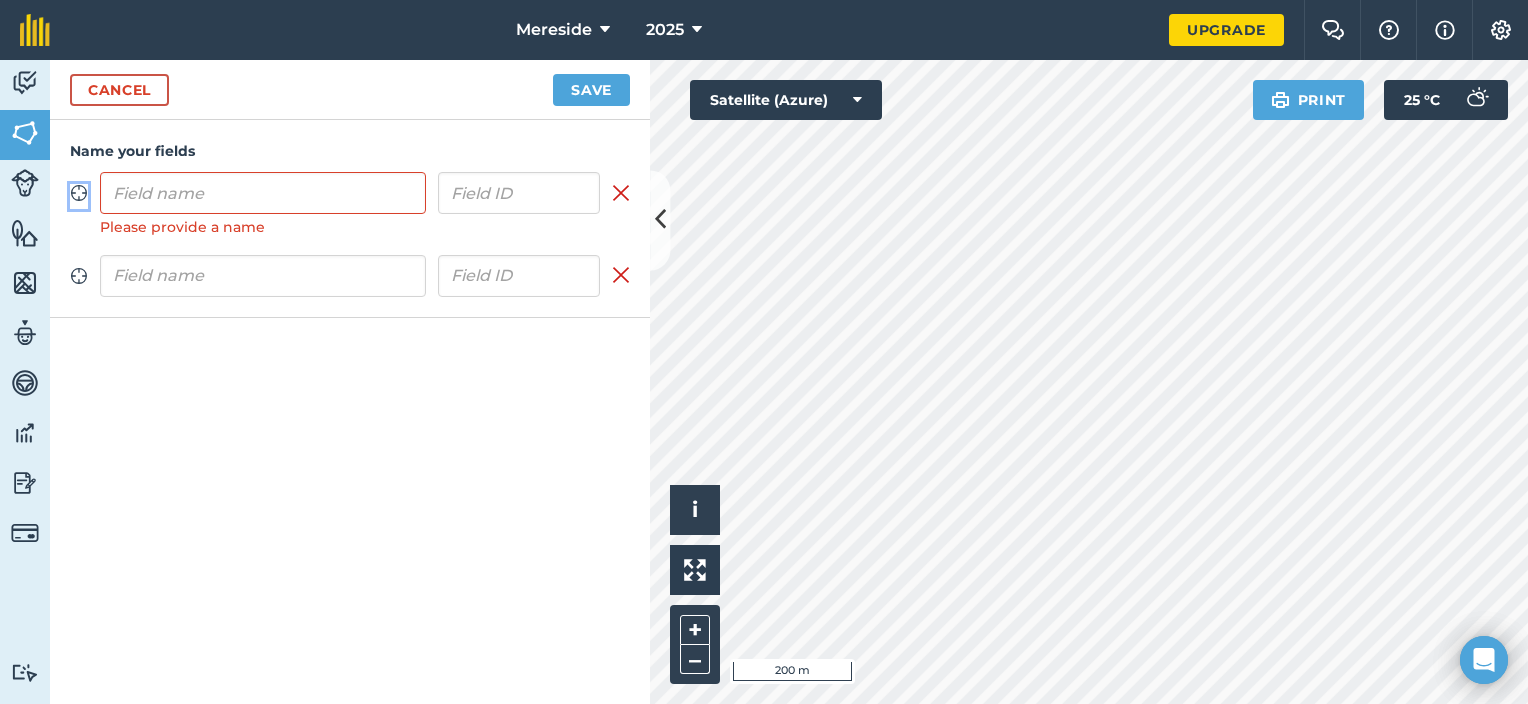 click 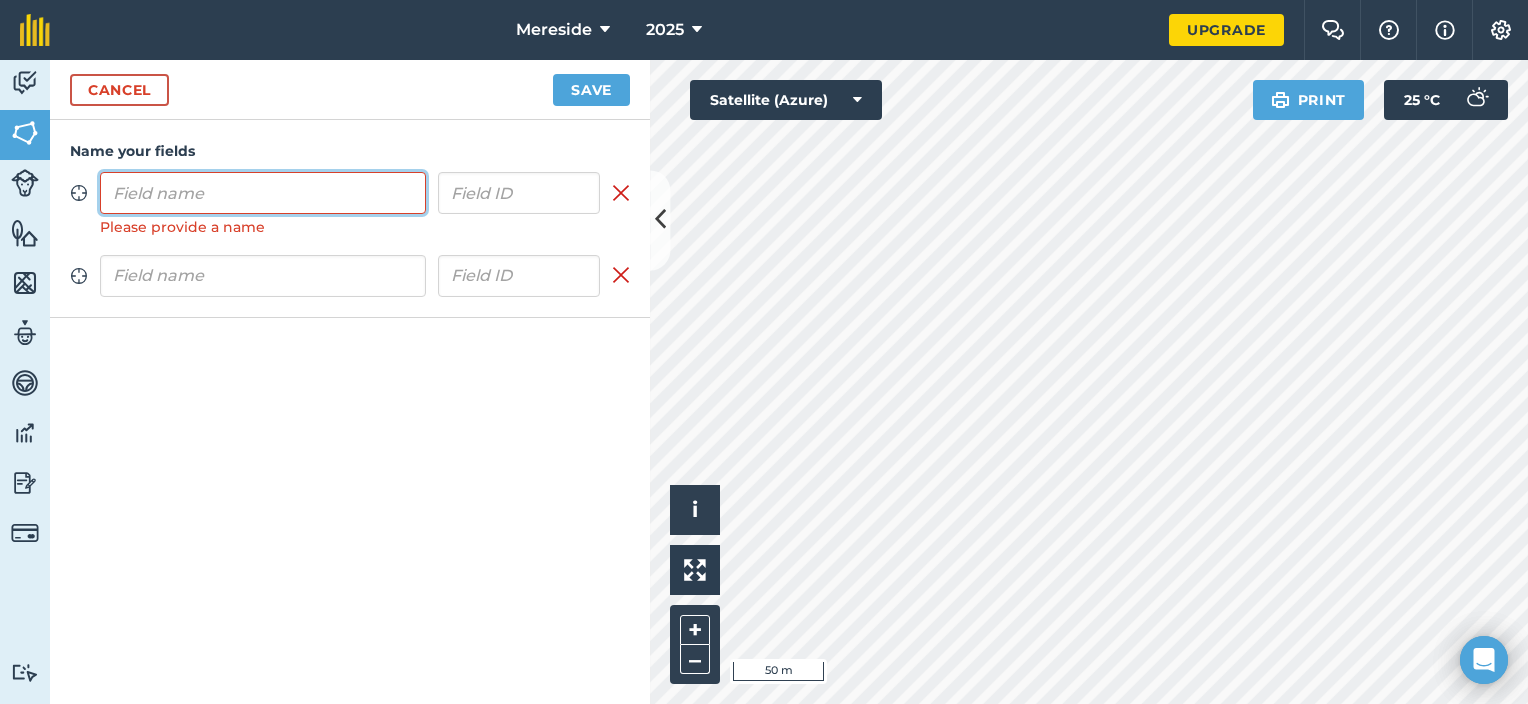 click at bounding box center (263, 193) 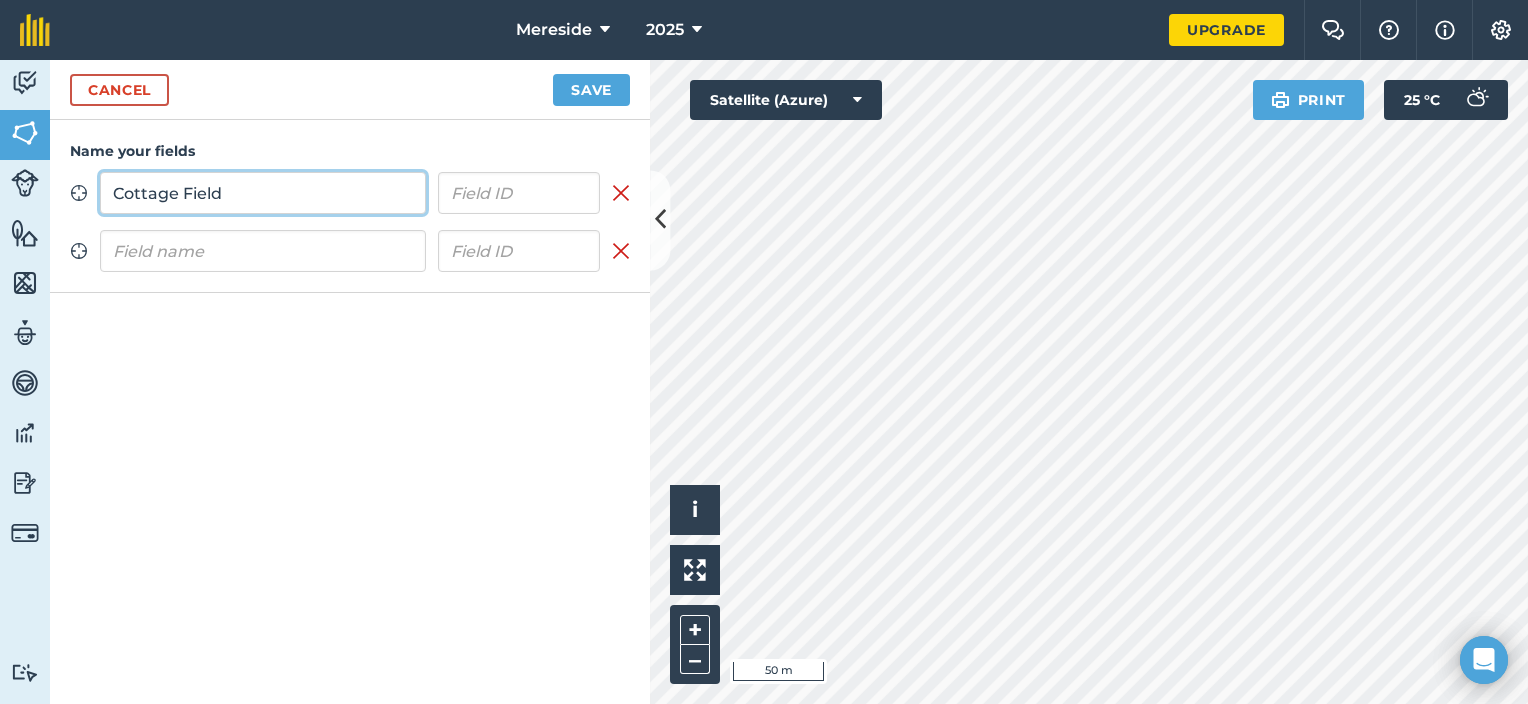 type on "Cottage Field" 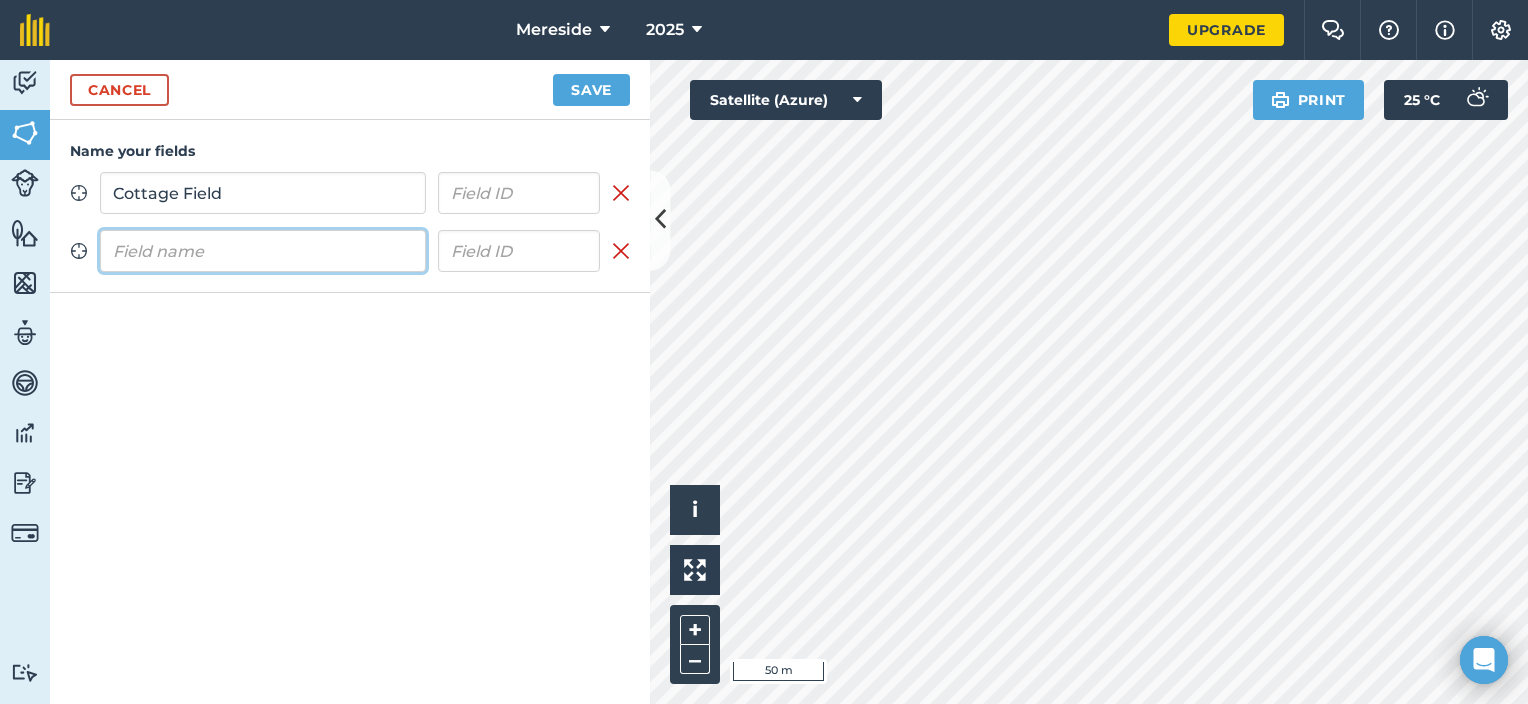 click at bounding box center [263, 251] 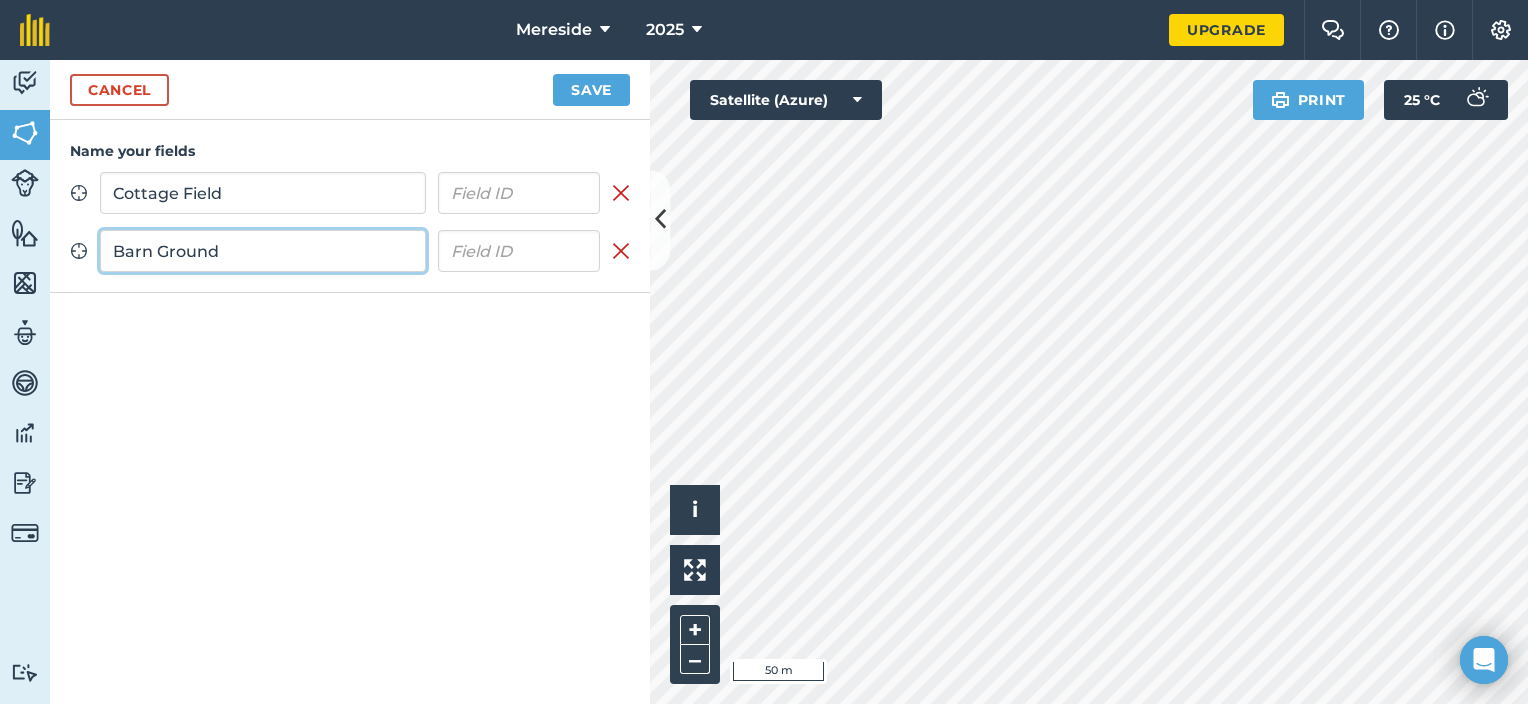 type on "Barn Ground" 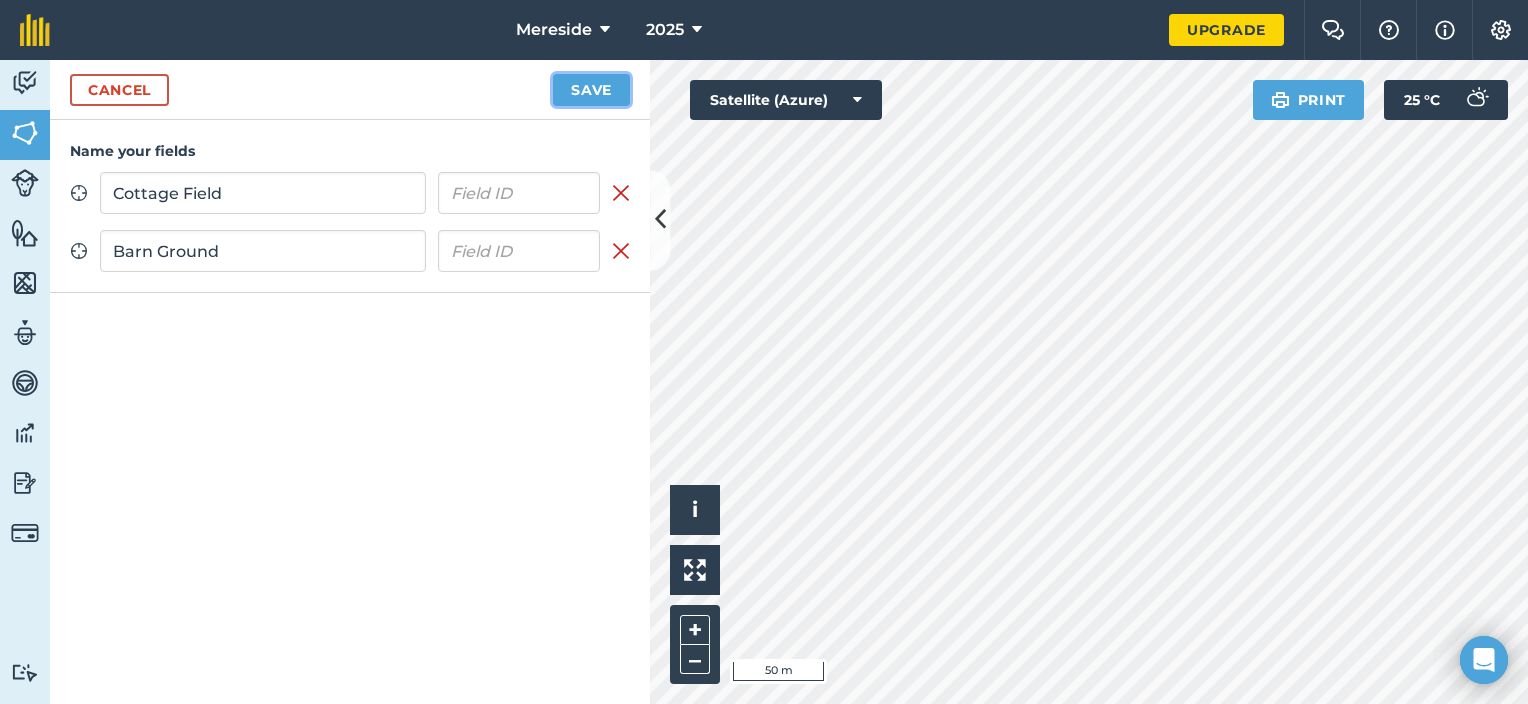 click on "Save" at bounding box center [591, 90] 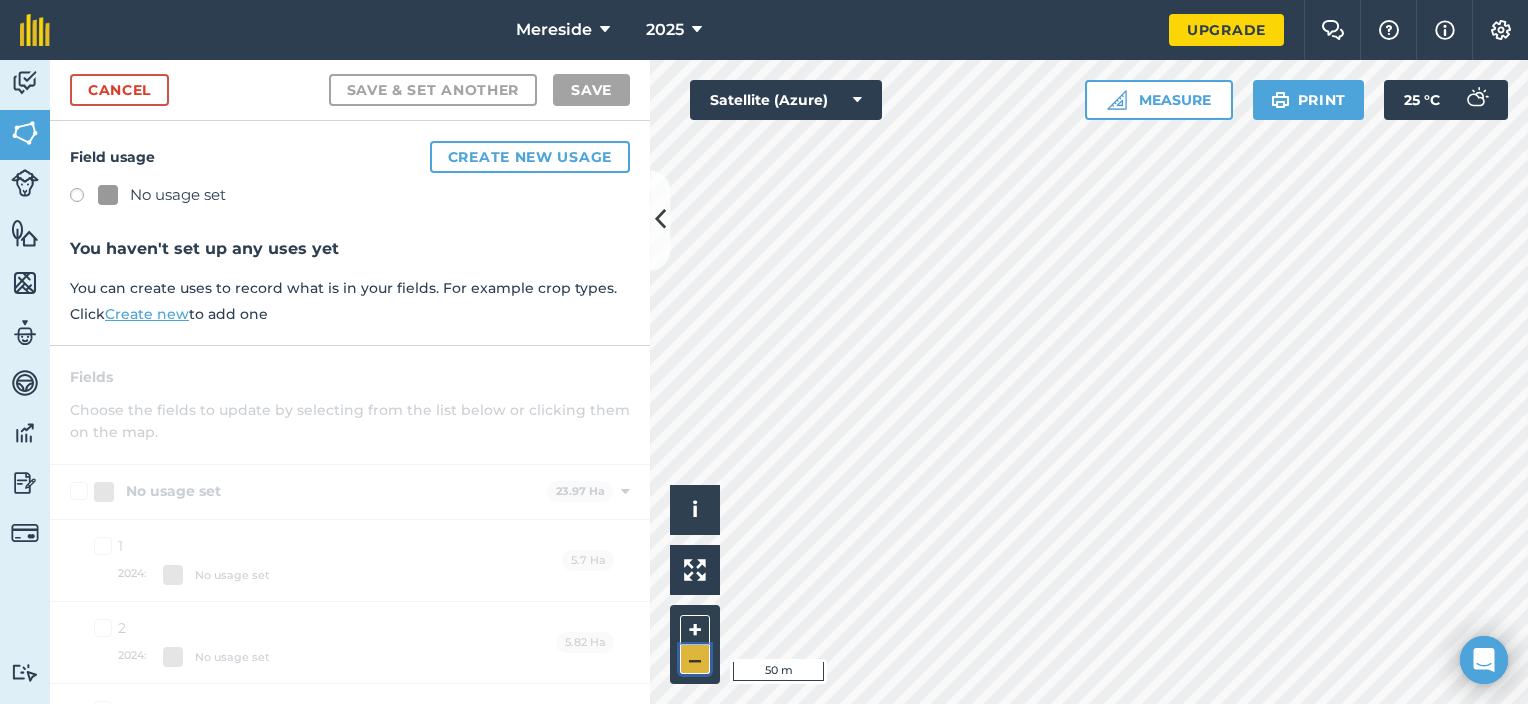 click on "–" at bounding box center [695, 659] 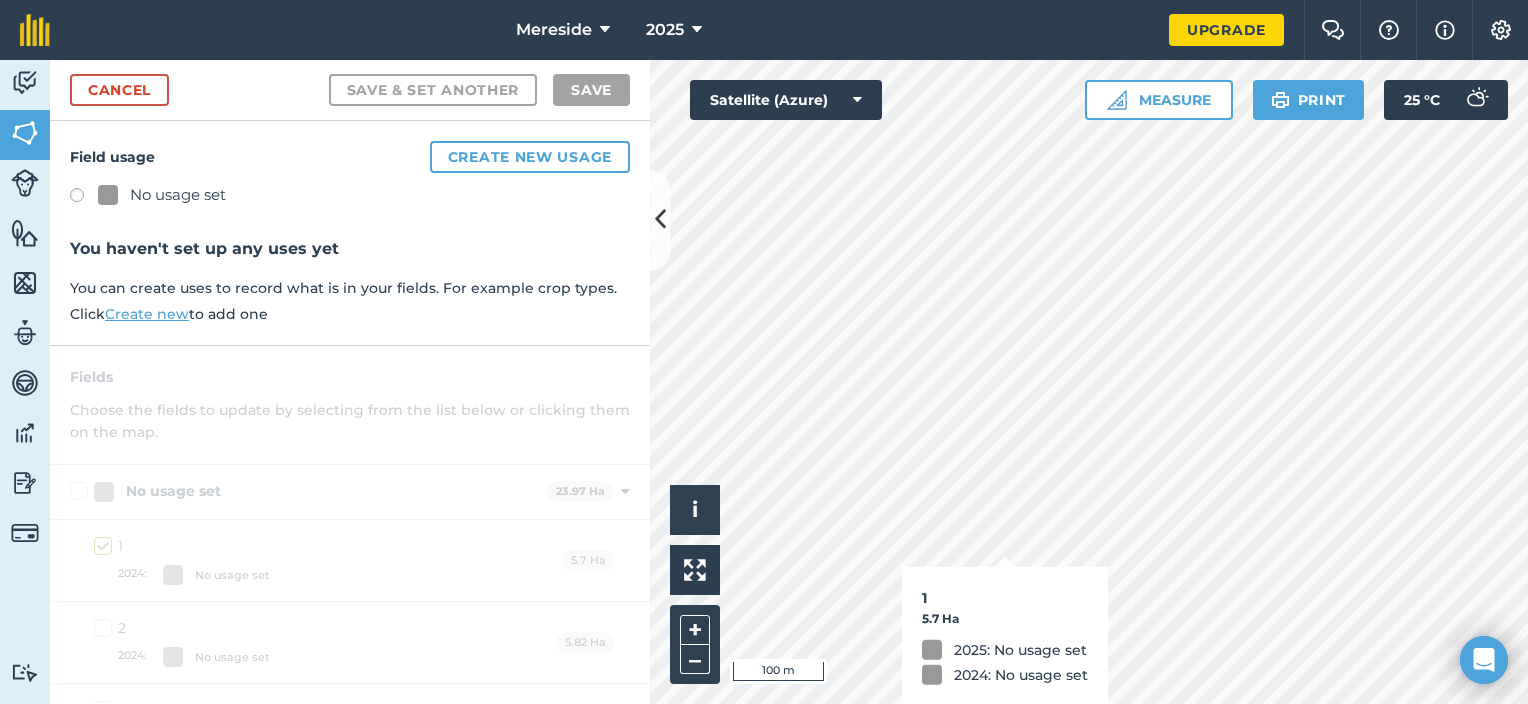 checkbox on "true" 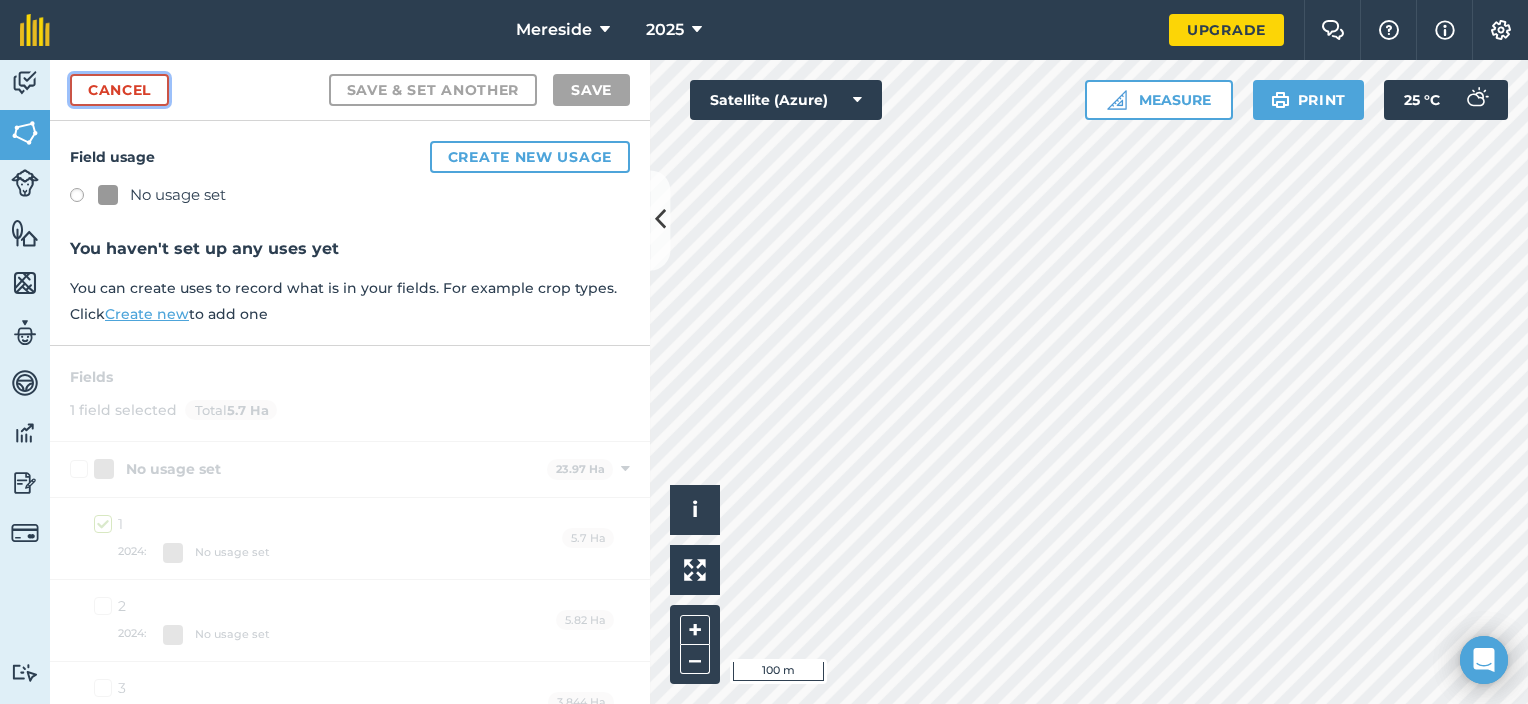 click on "Cancel" at bounding box center (119, 90) 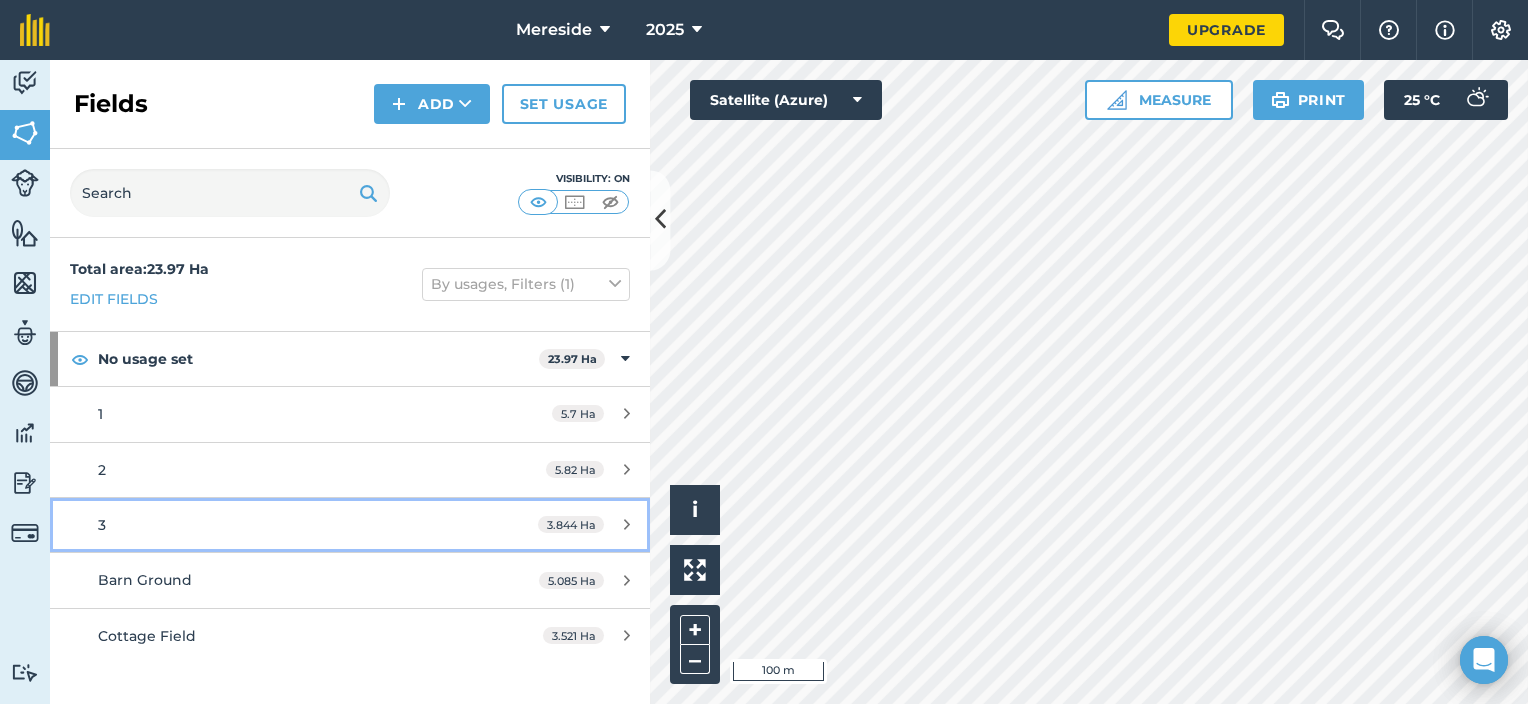 click on "3.844   Ha" at bounding box center [571, 524] 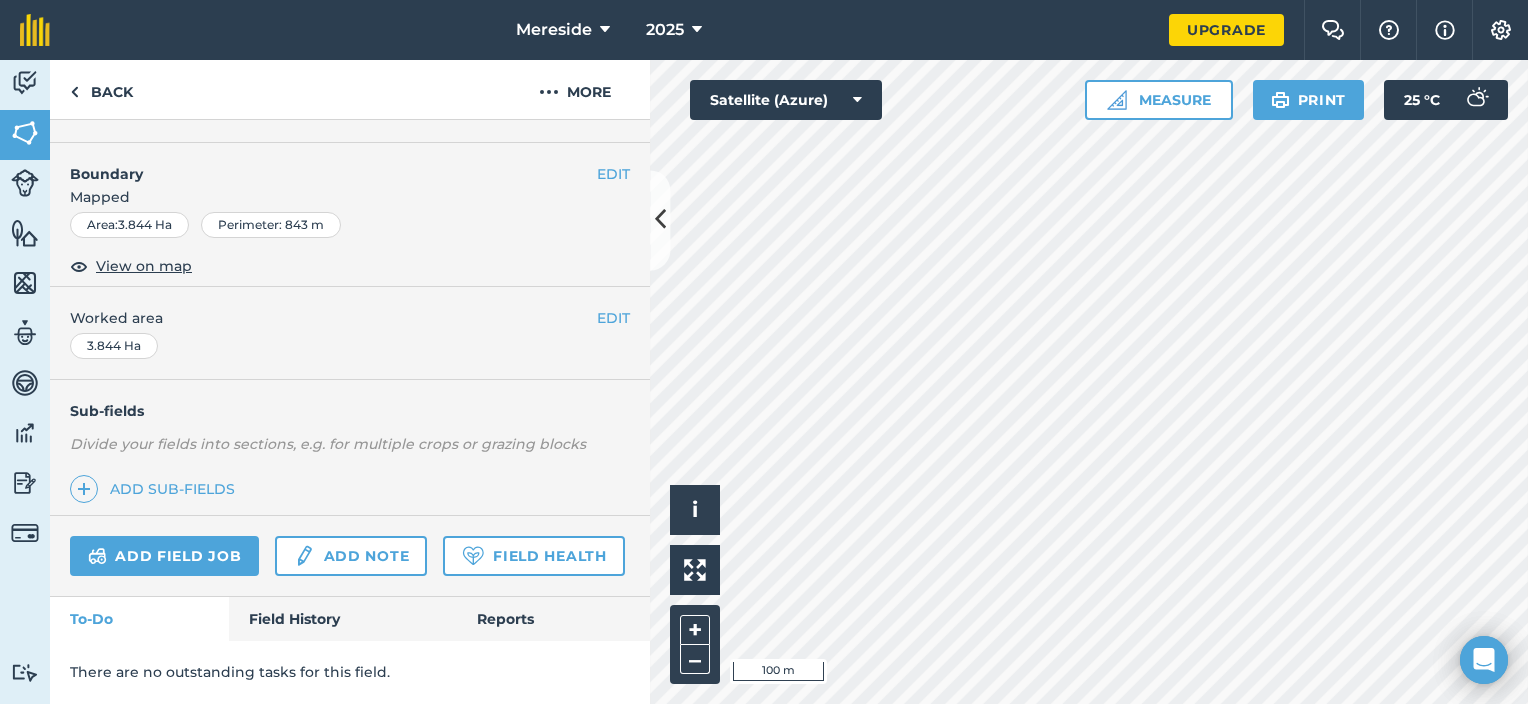 scroll, scrollTop: 0, scrollLeft: 0, axis: both 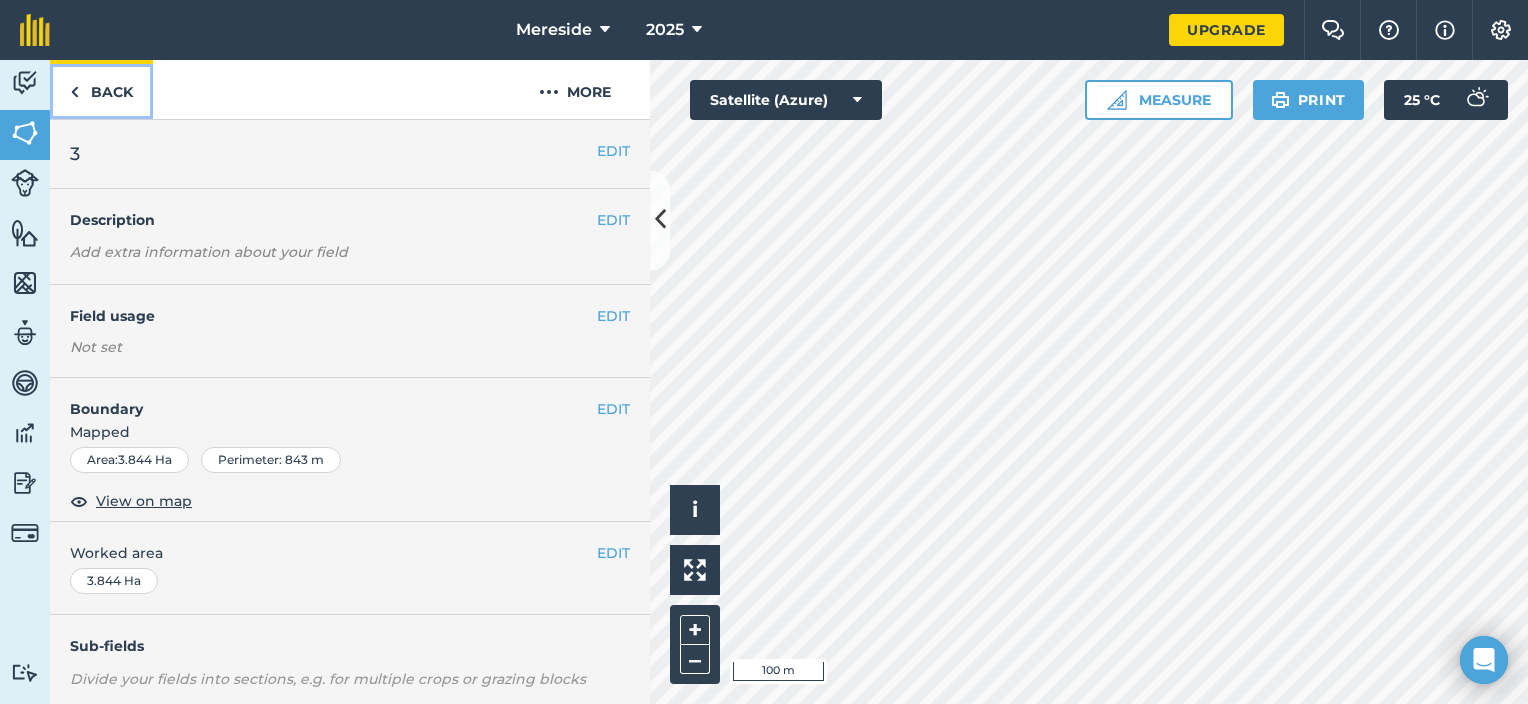 click on "Back" at bounding box center [101, 89] 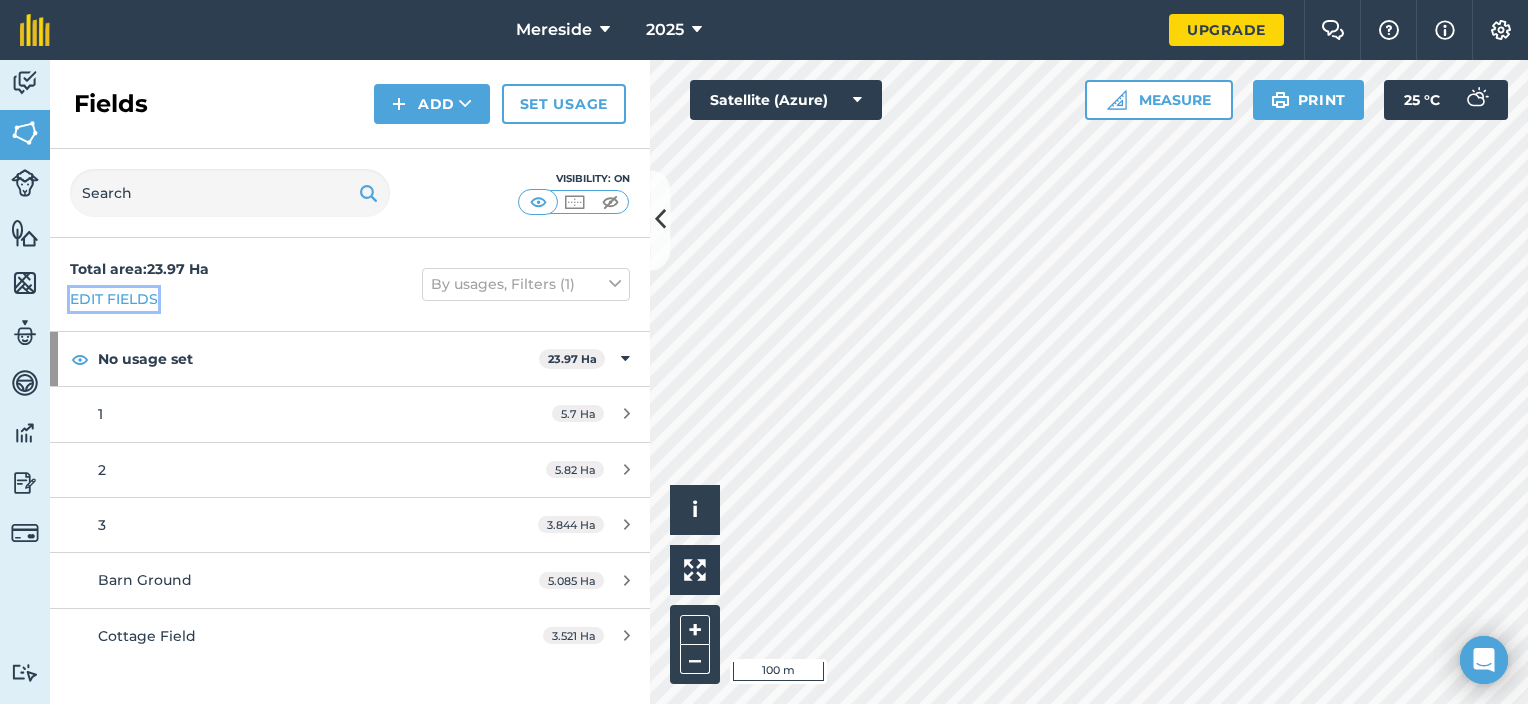 click on "Edit fields" at bounding box center [114, 299] 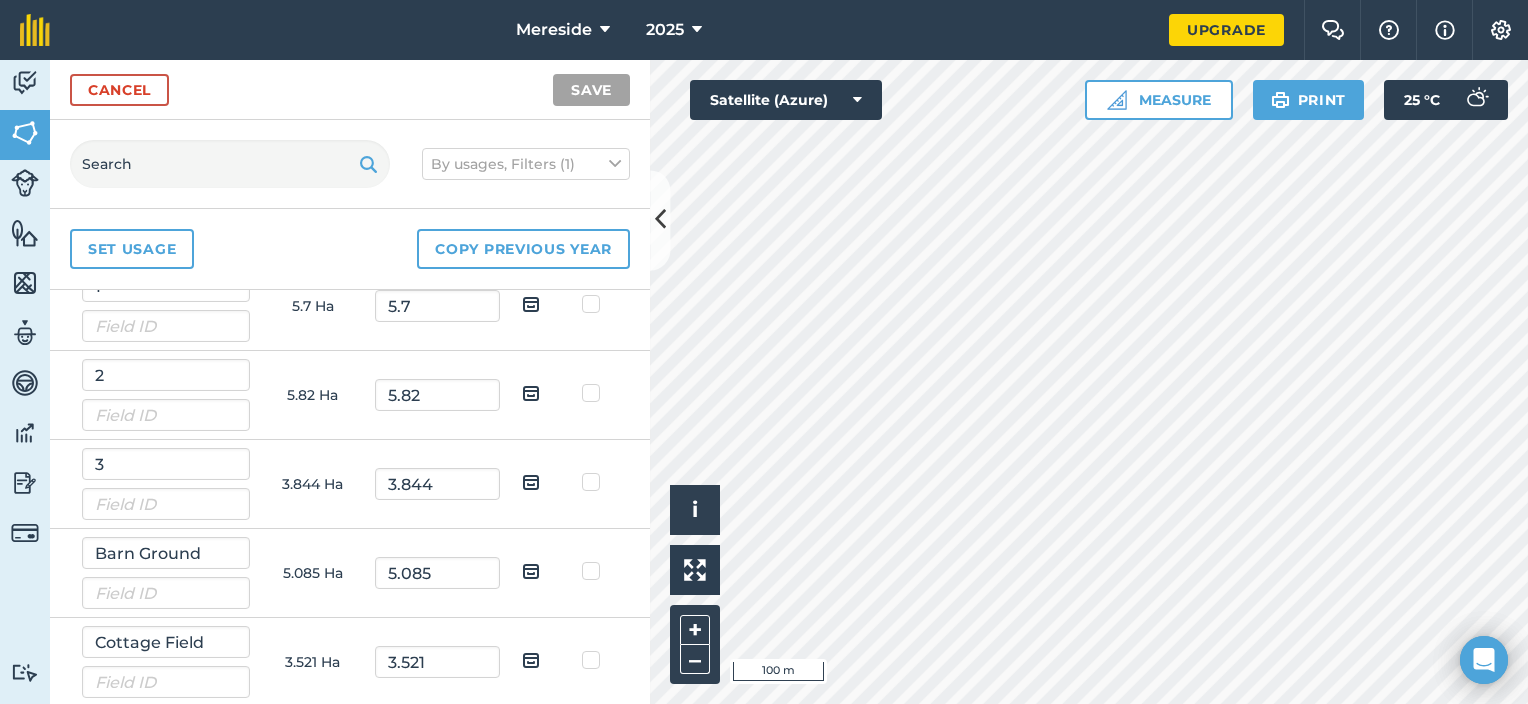 scroll, scrollTop: 0, scrollLeft: 0, axis: both 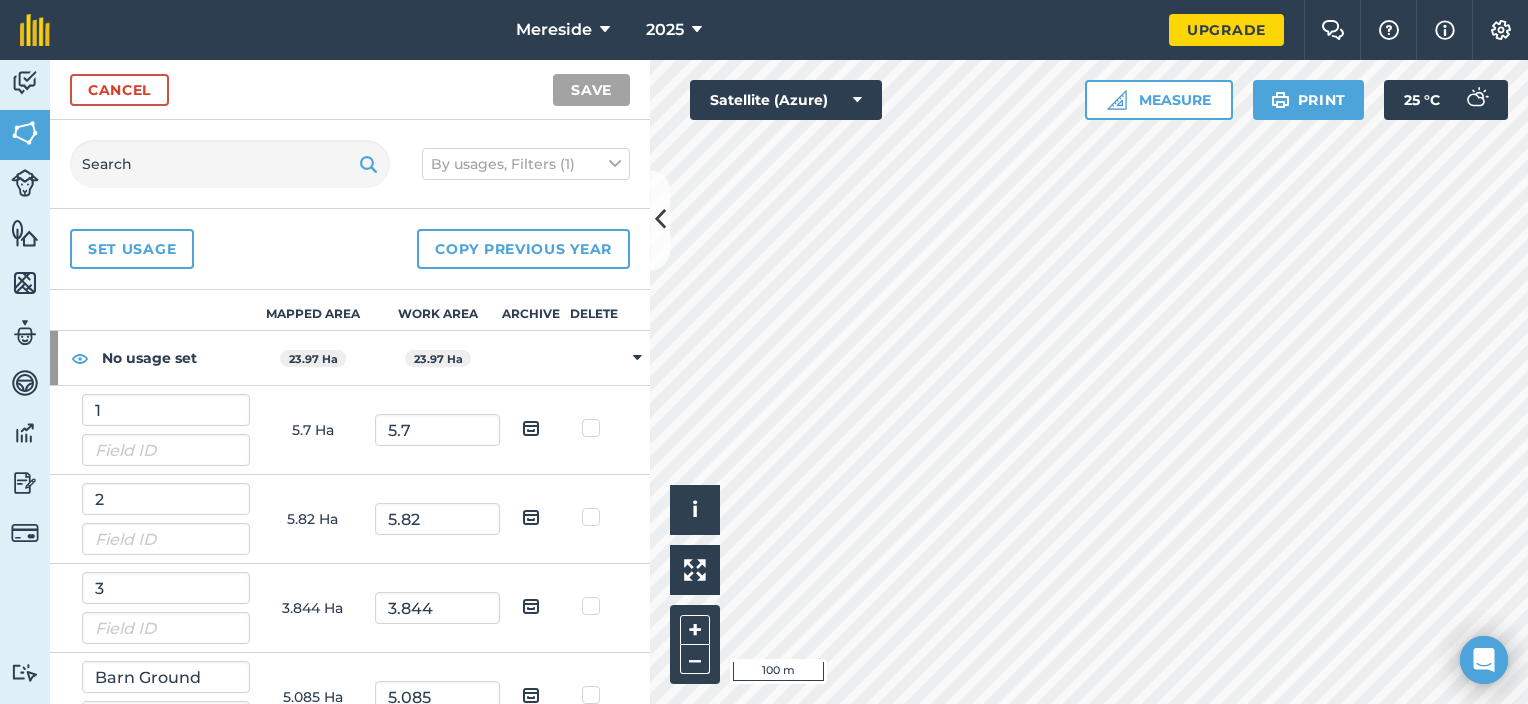 click at bounding box center [594, 418] 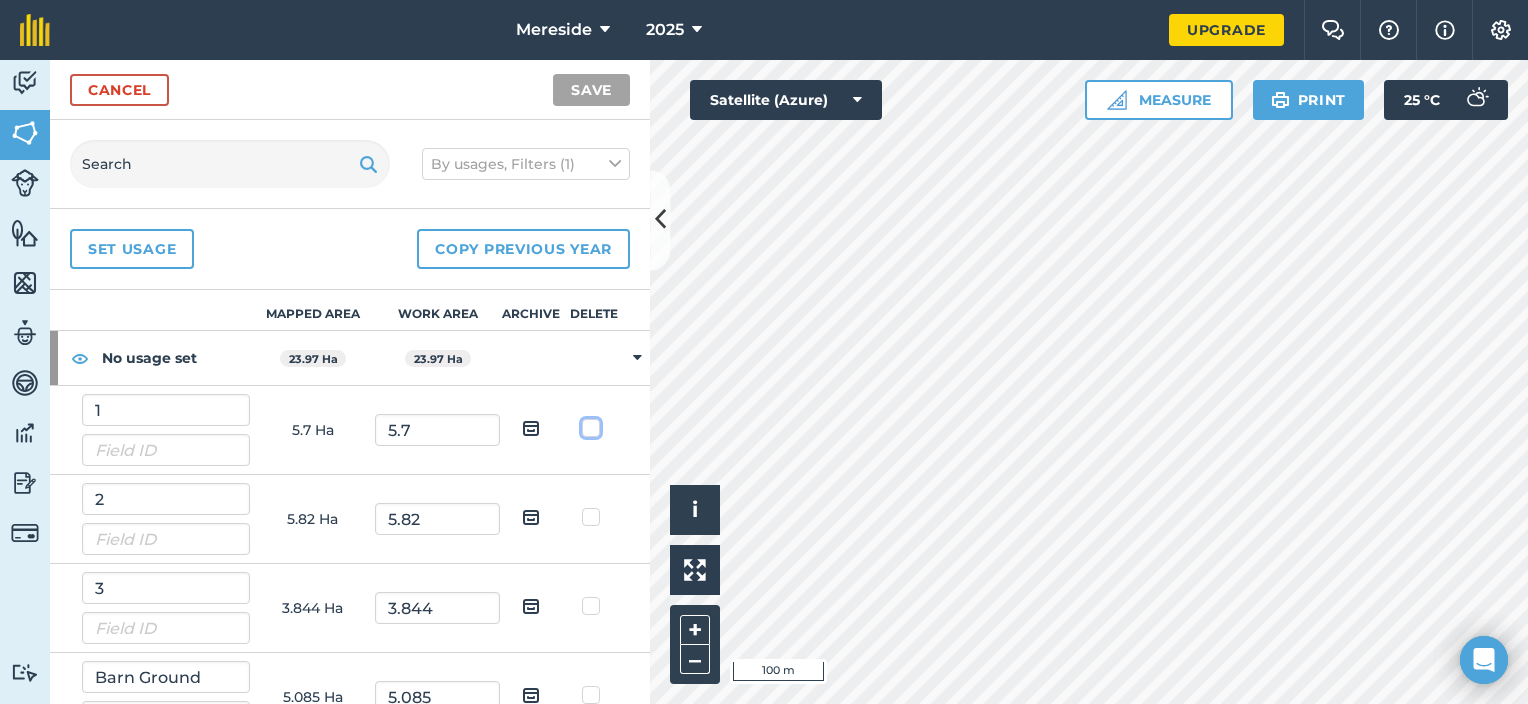 click at bounding box center [600, 424] 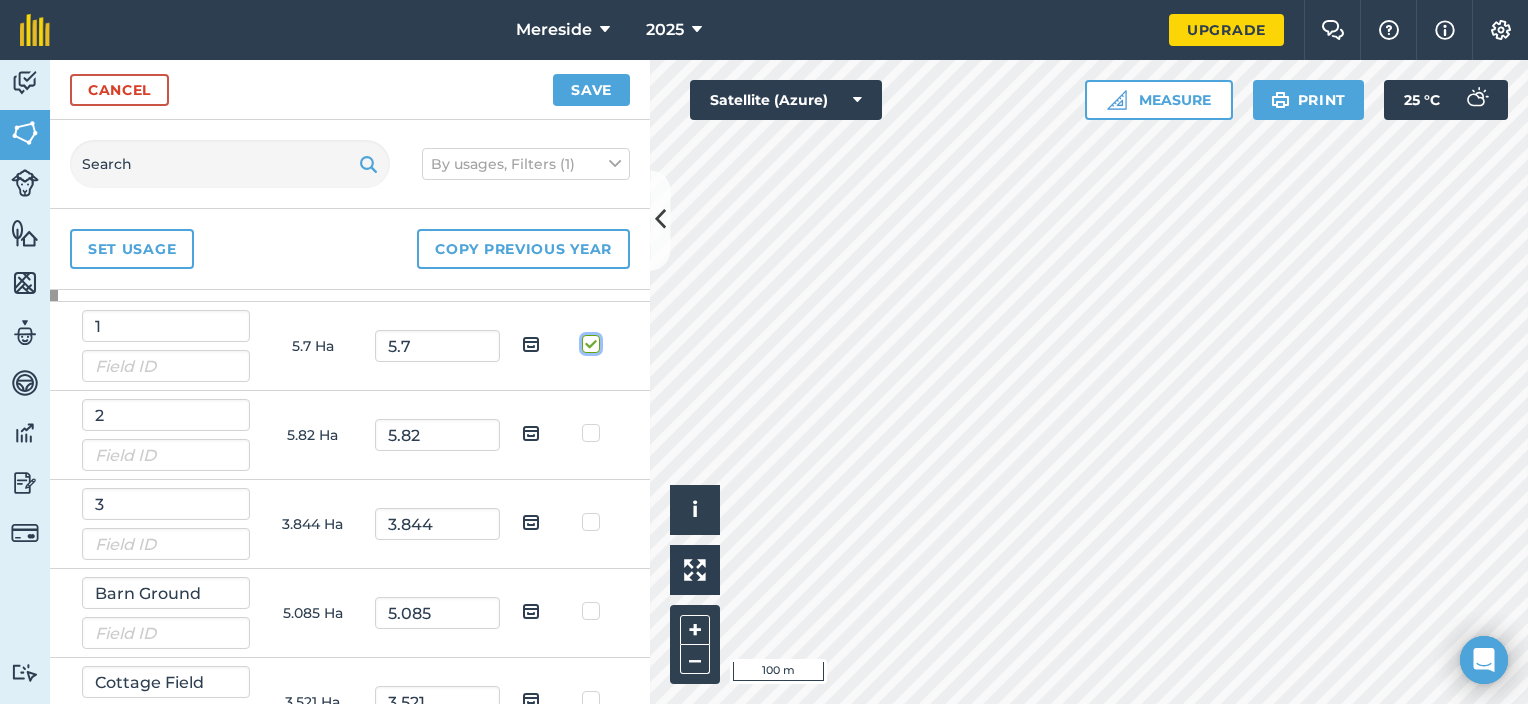 scroll, scrollTop: 86, scrollLeft: 0, axis: vertical 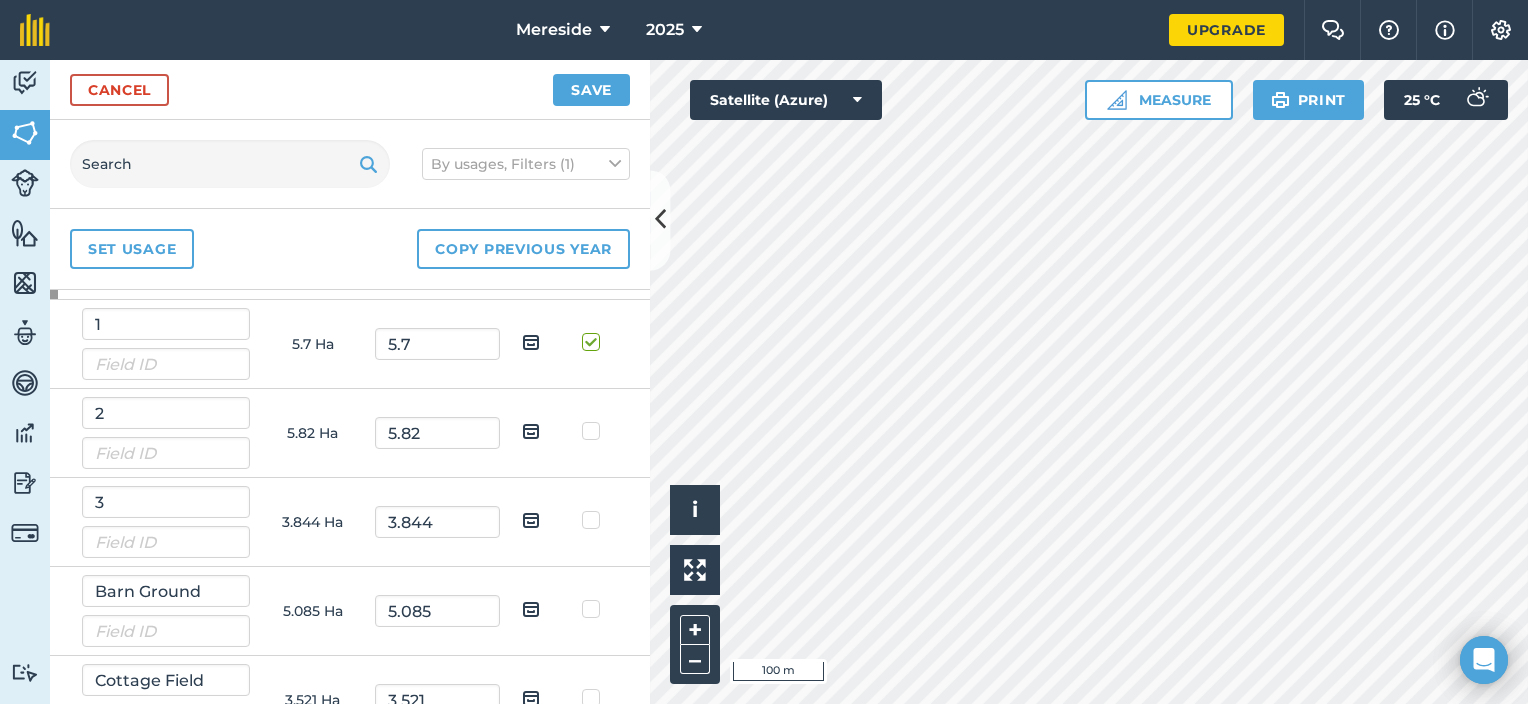click at bounding box center (594, 433) 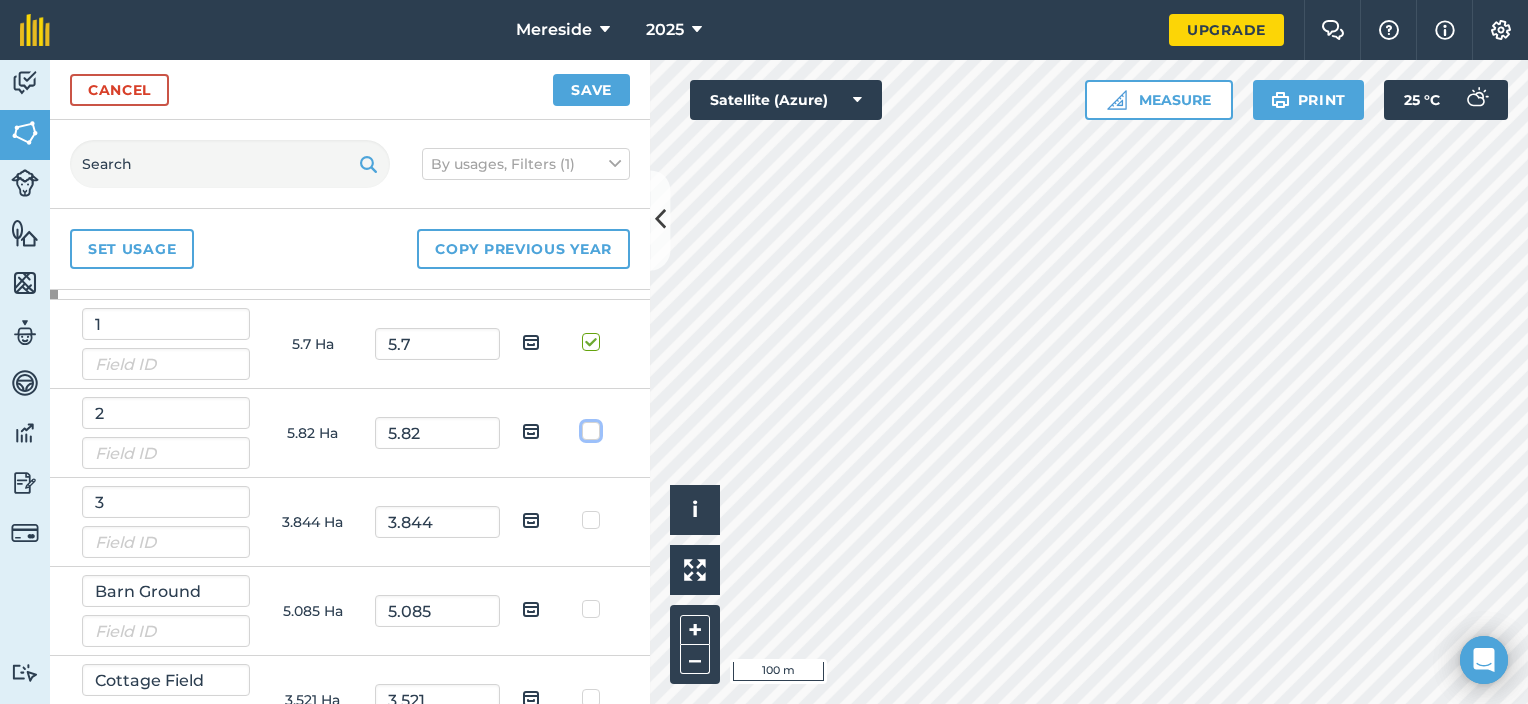 click at bounding box center [600, 427] 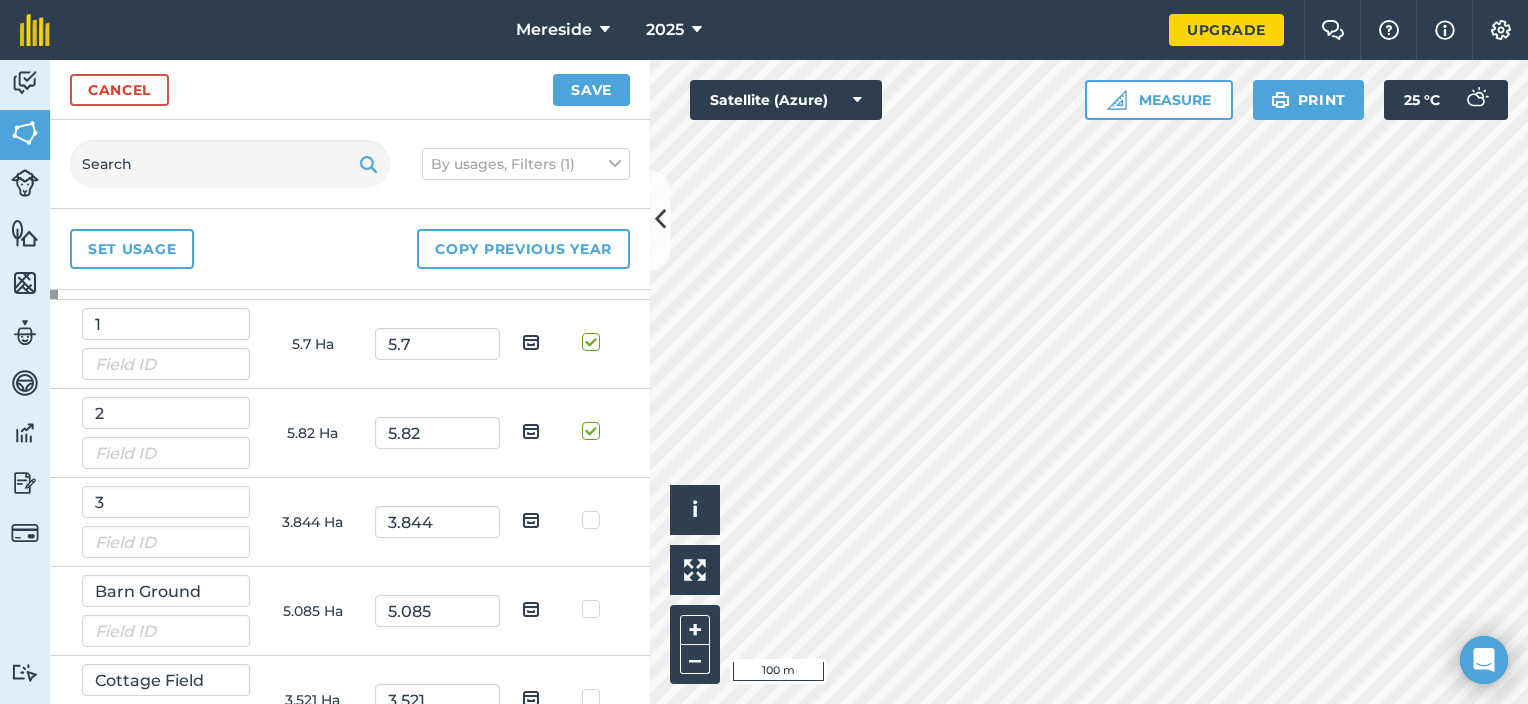 click at bounding box center [594, 510] 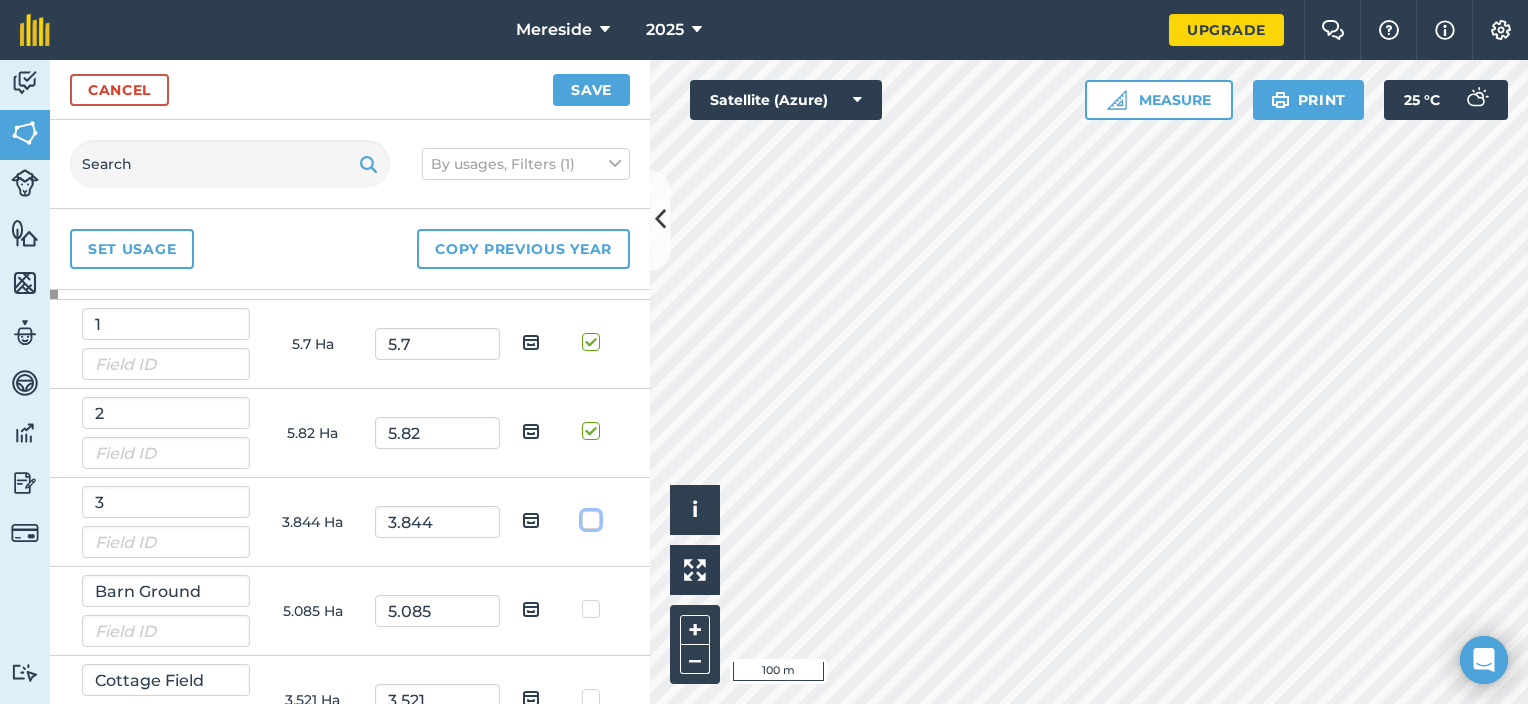 click at bounding box center [600, 516] 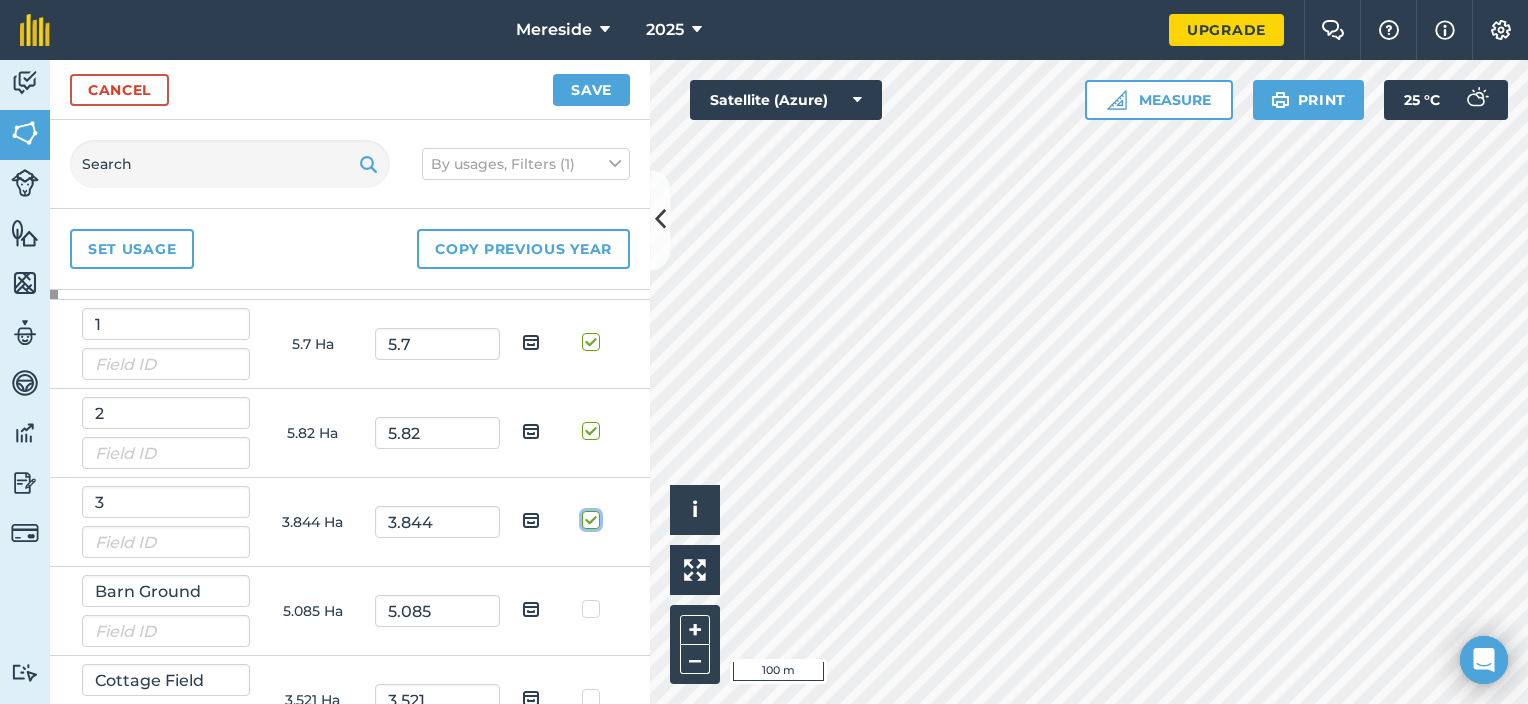 scroll, scrollTop: 0, scrollLeft: 0, axis: both 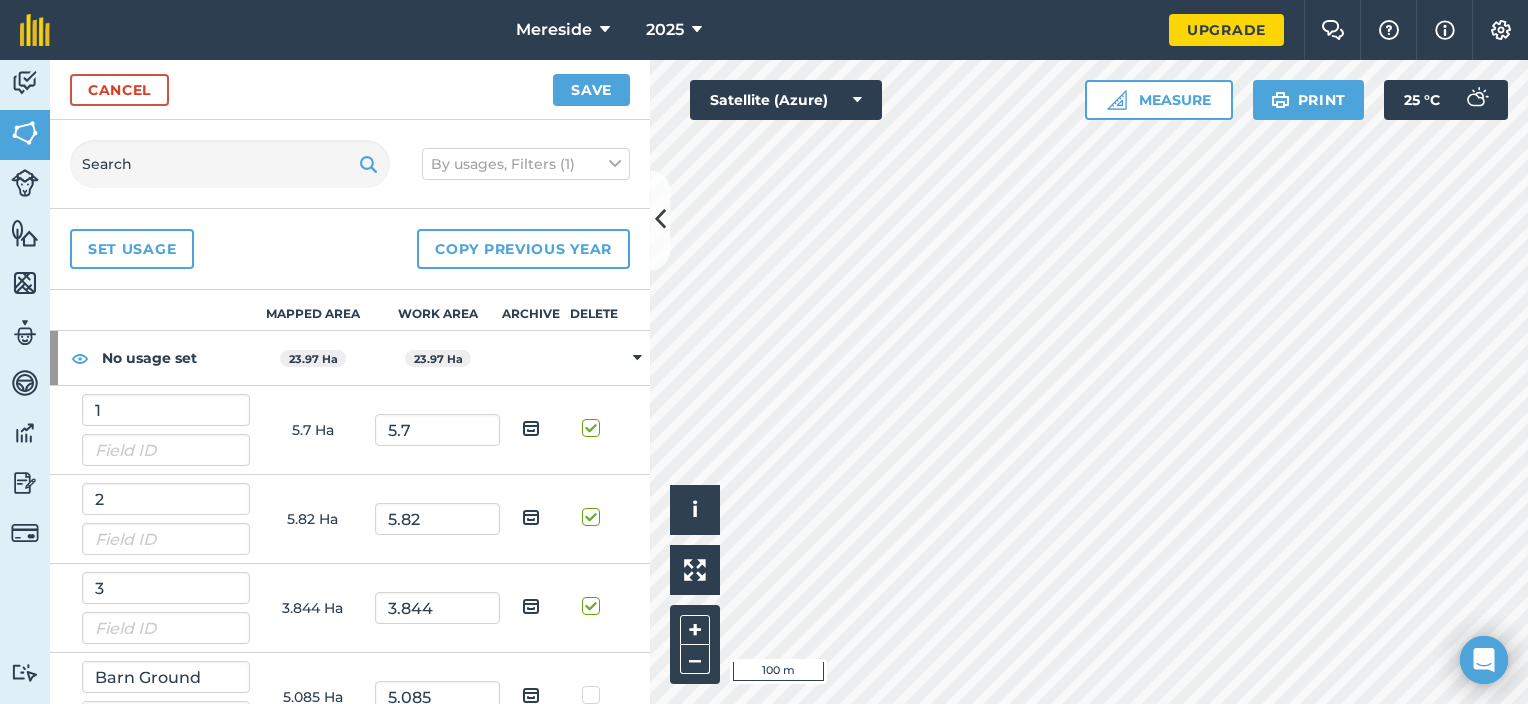 click on "Delete" at bounding box center (594, 310) 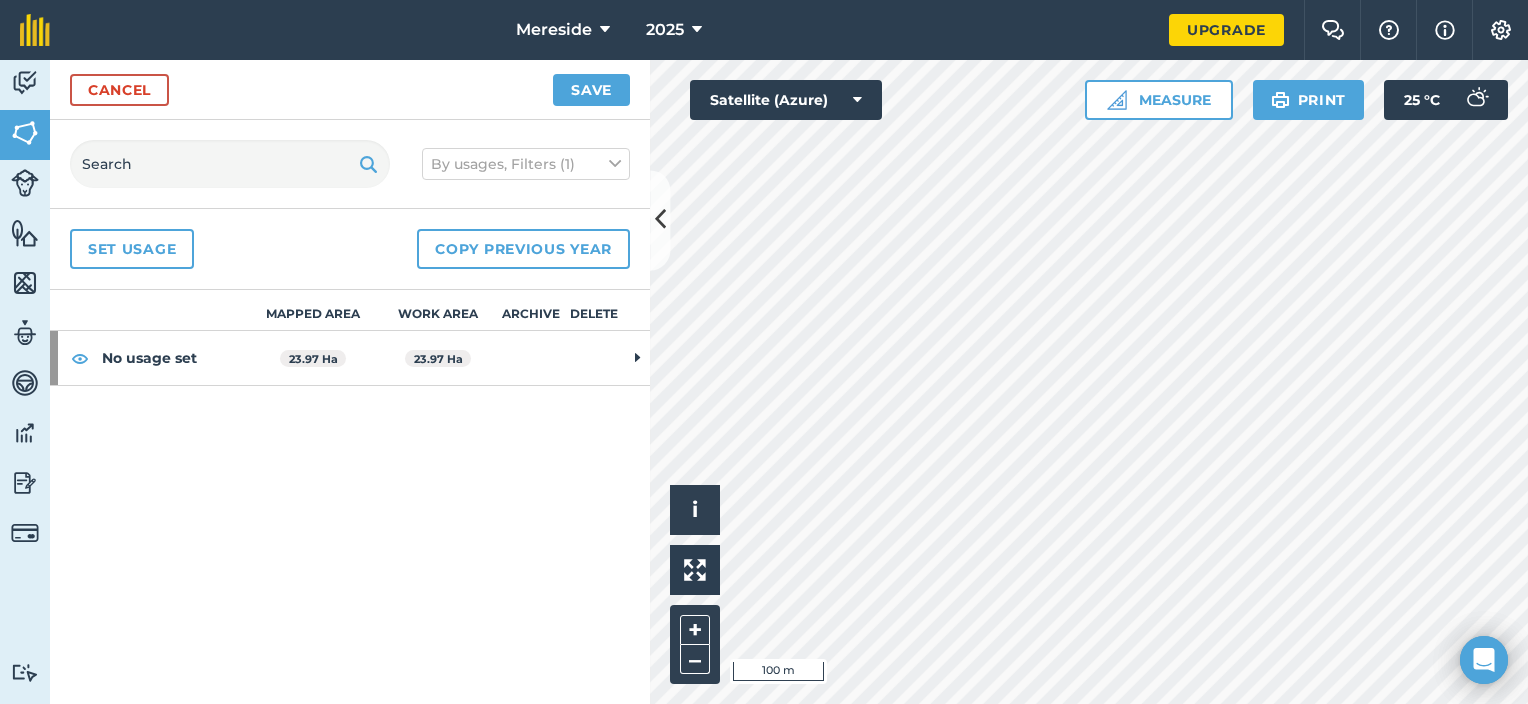 click at bounding box center [637, 358] 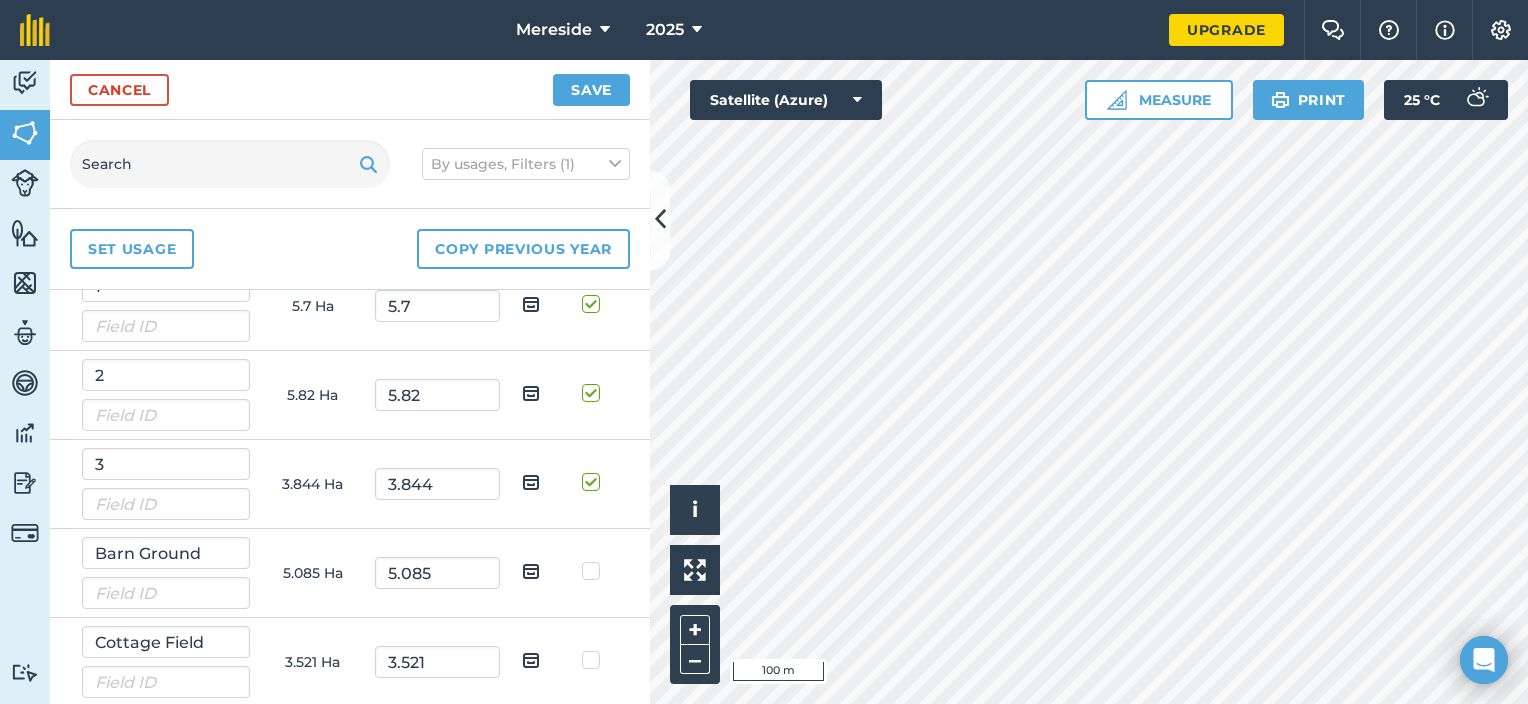 scroll, scrollTop: 0, scrollLeft: 0, axis: both 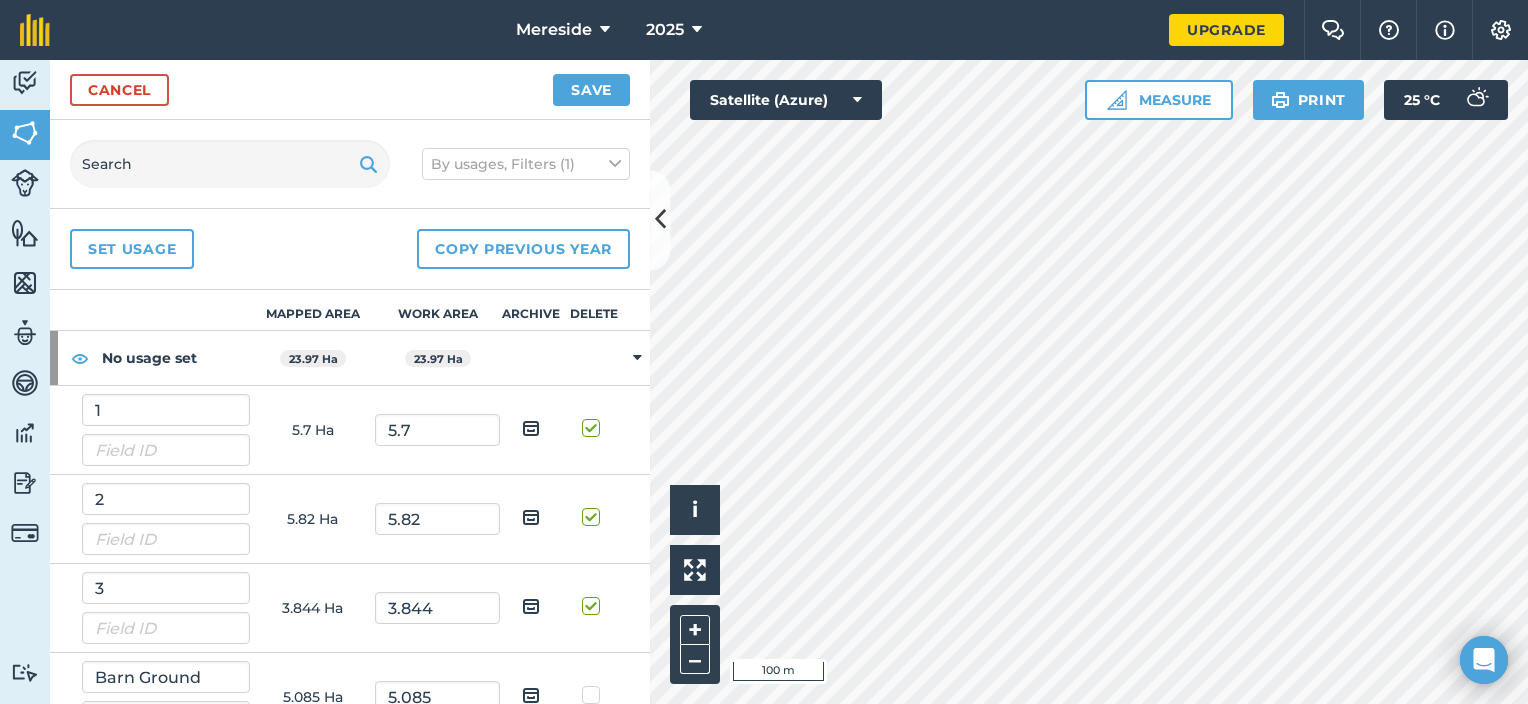 click at bounding box center [531, 428] 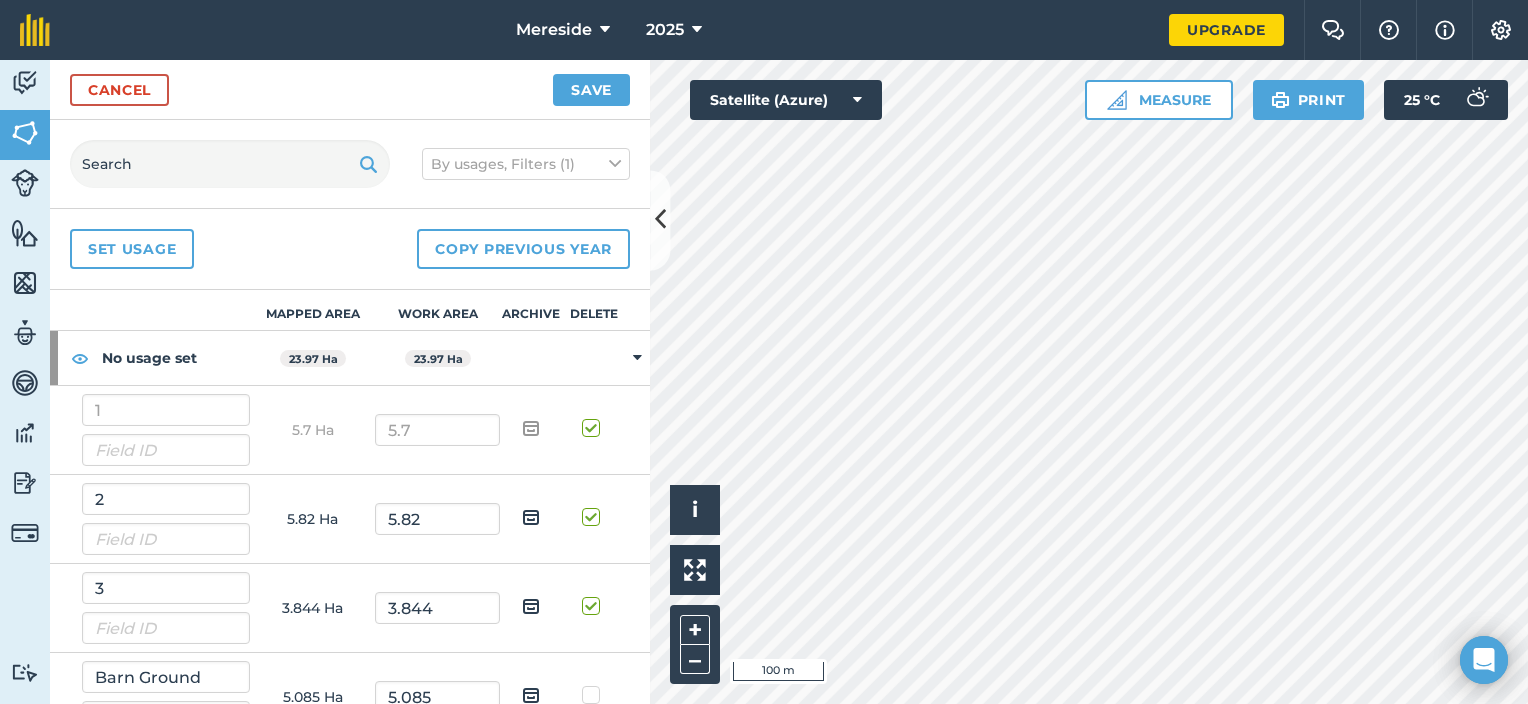 click at bounding box center (531, 428) 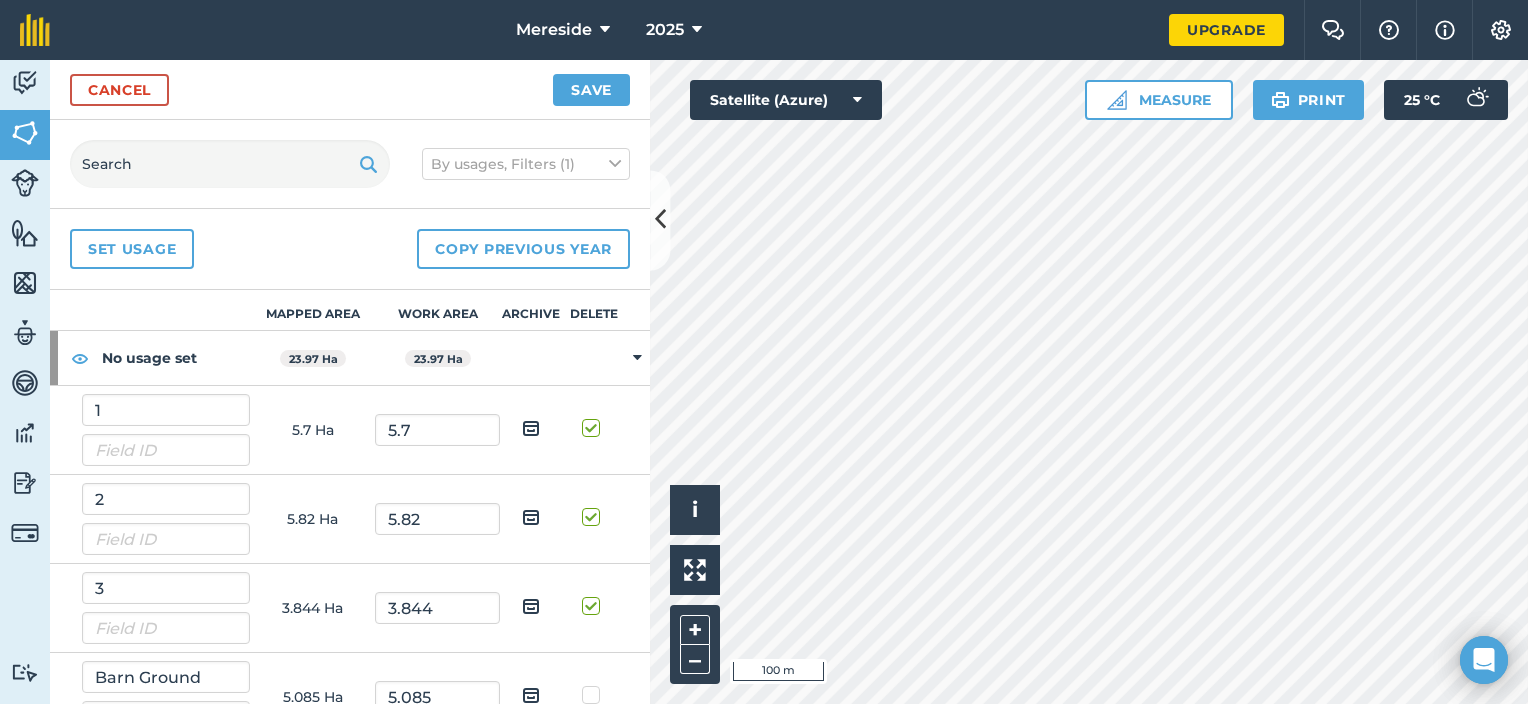 click at bounding box center [531, 428] 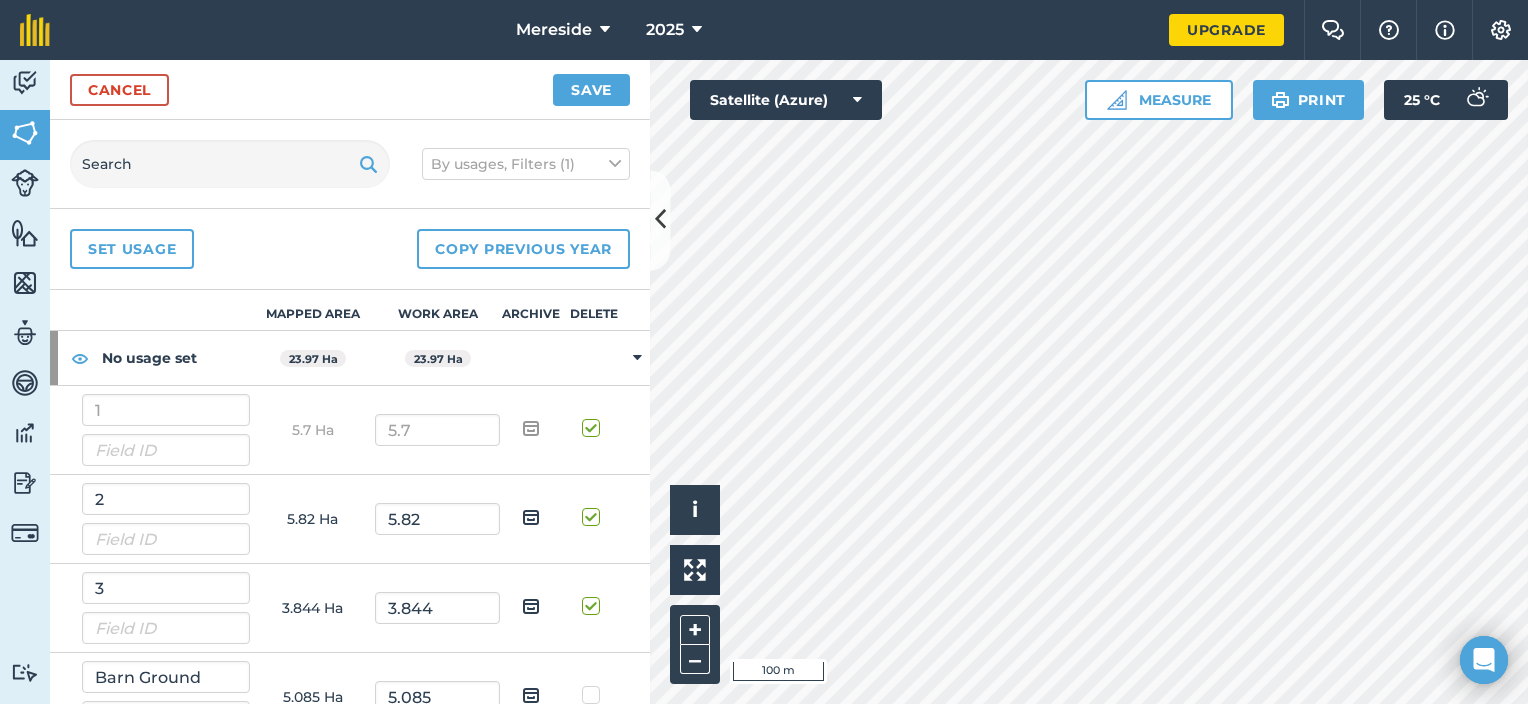 click at bounding box center (531, 428) 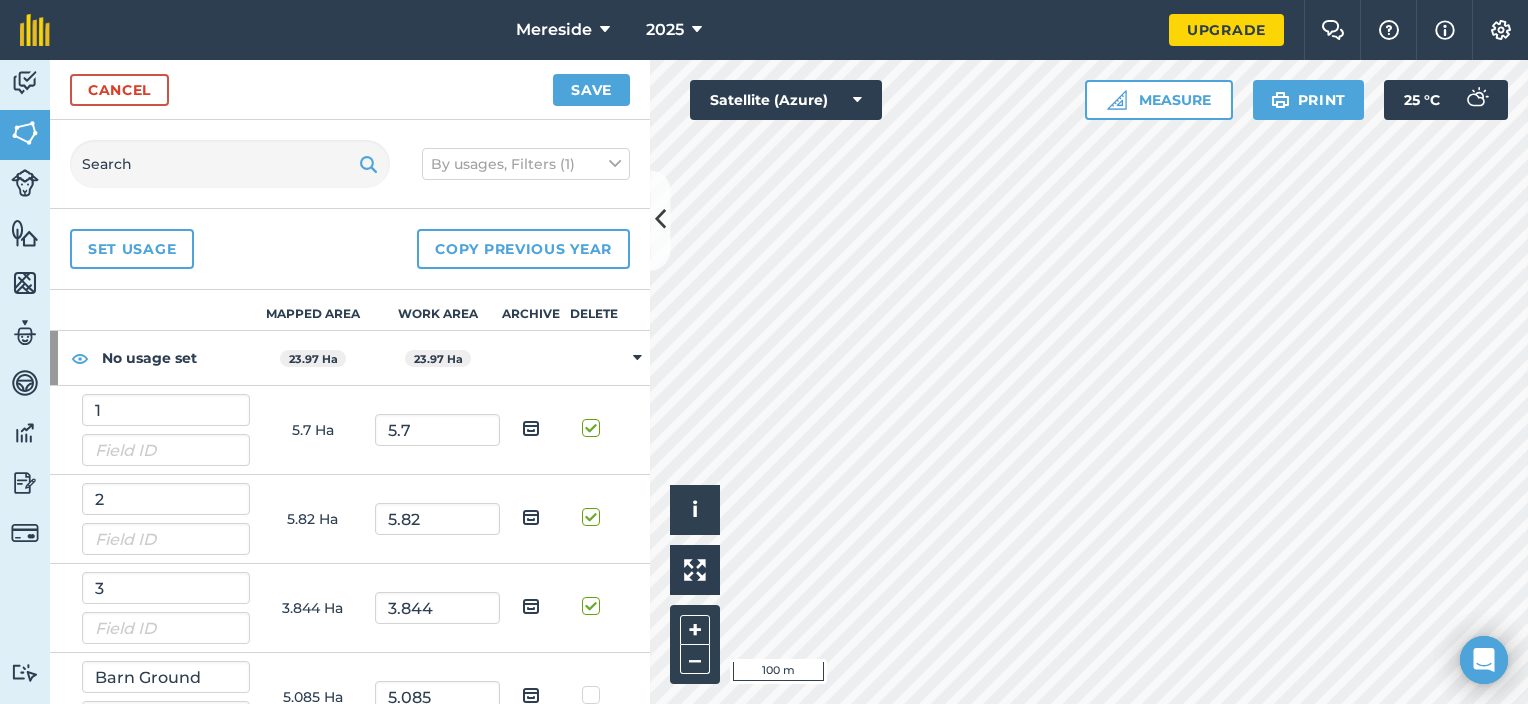 click at bounding box center (594, 418) 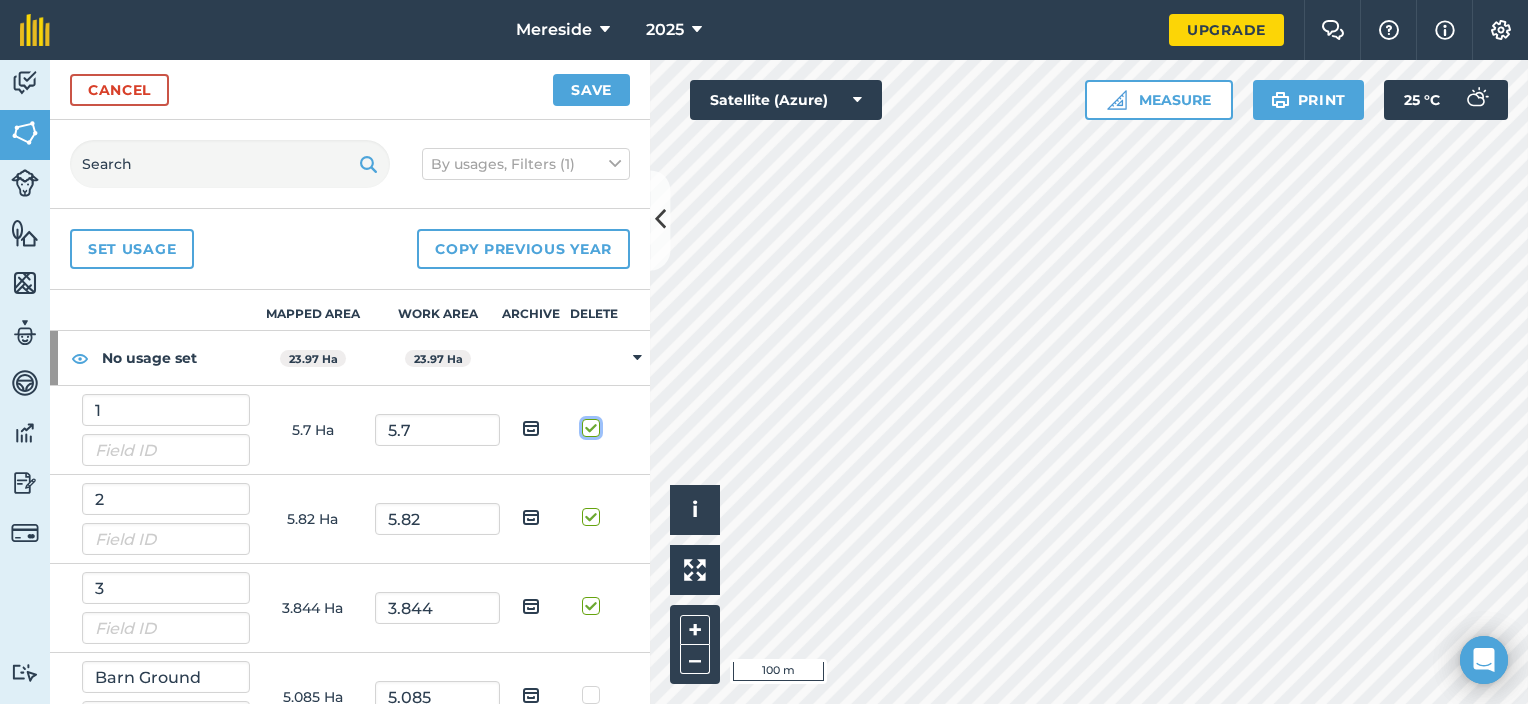 click at bounding box center [600, 424] 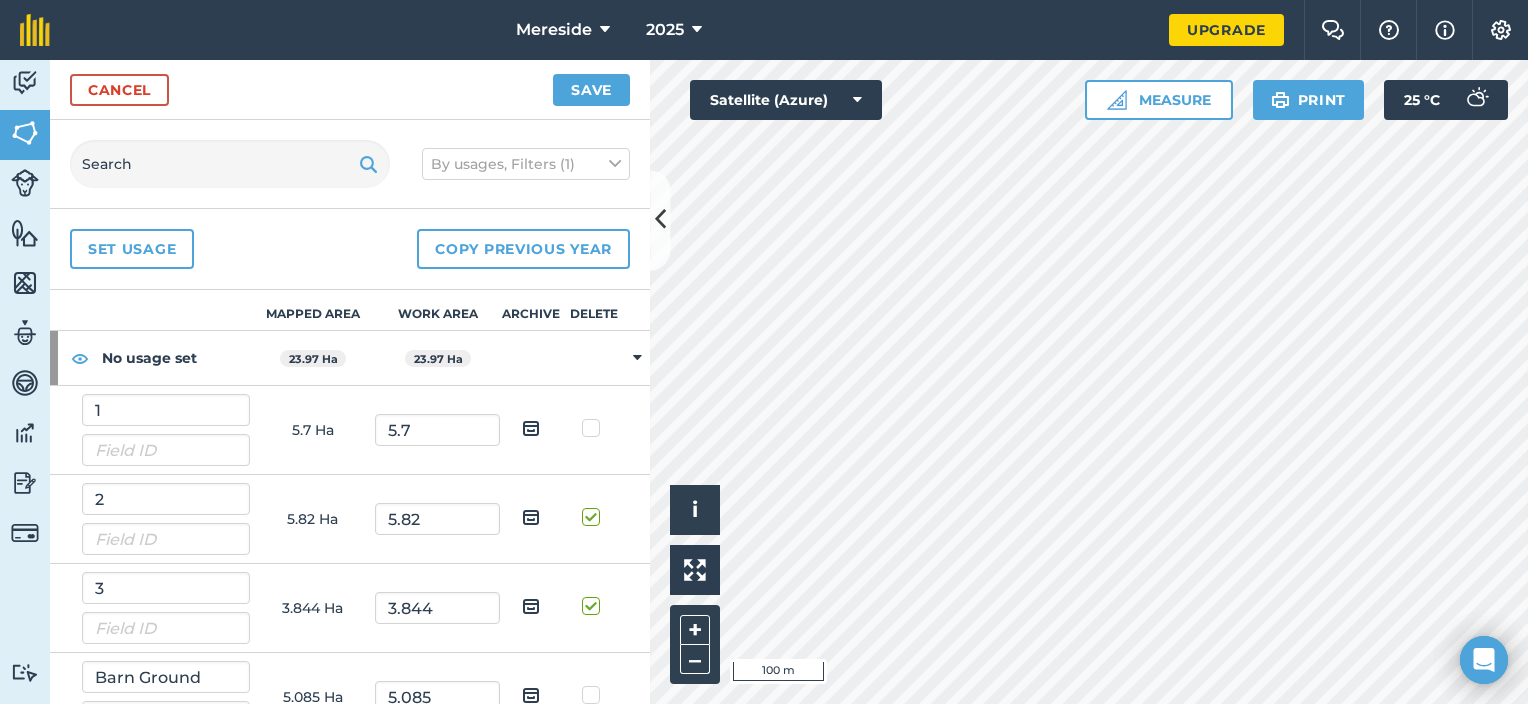 click at bounding box center (594, 418) 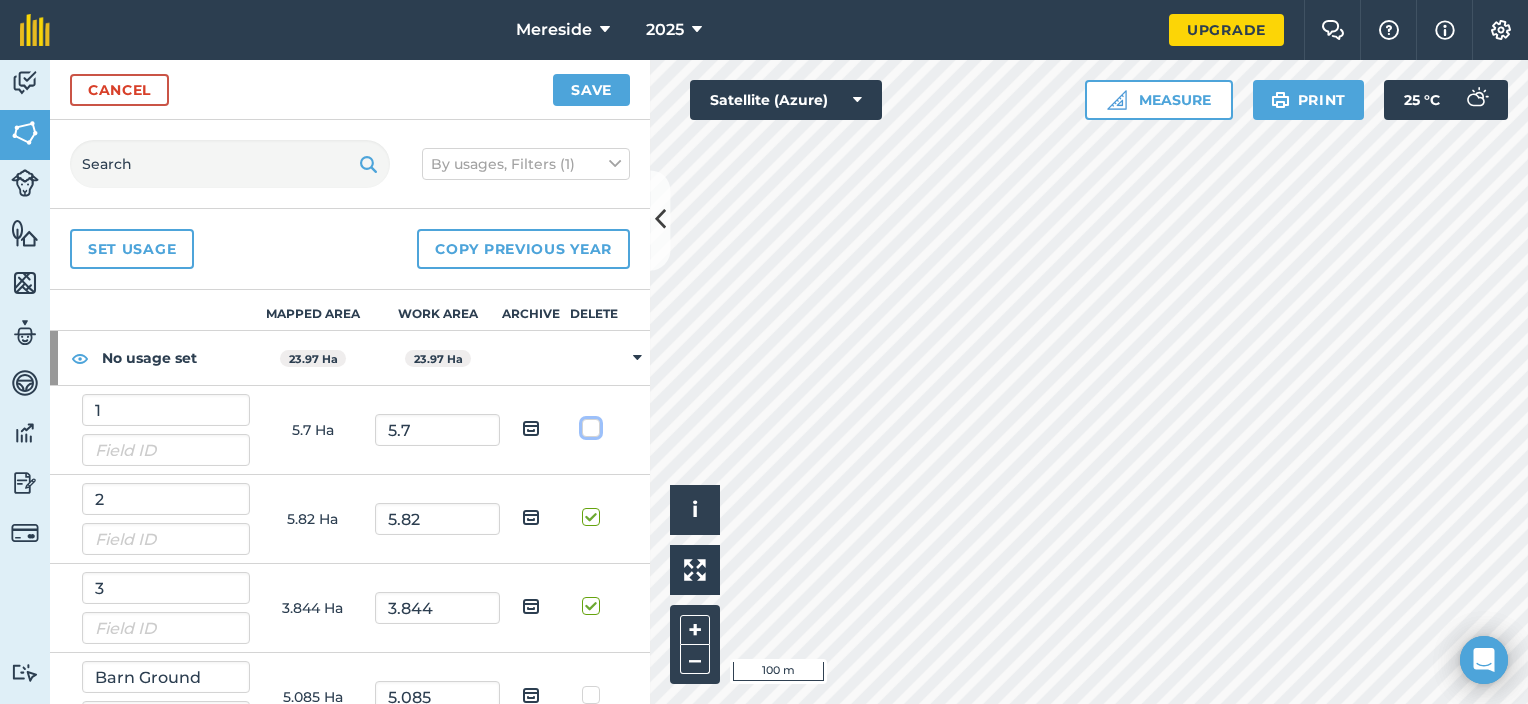 click at bounding box center [600, 424] 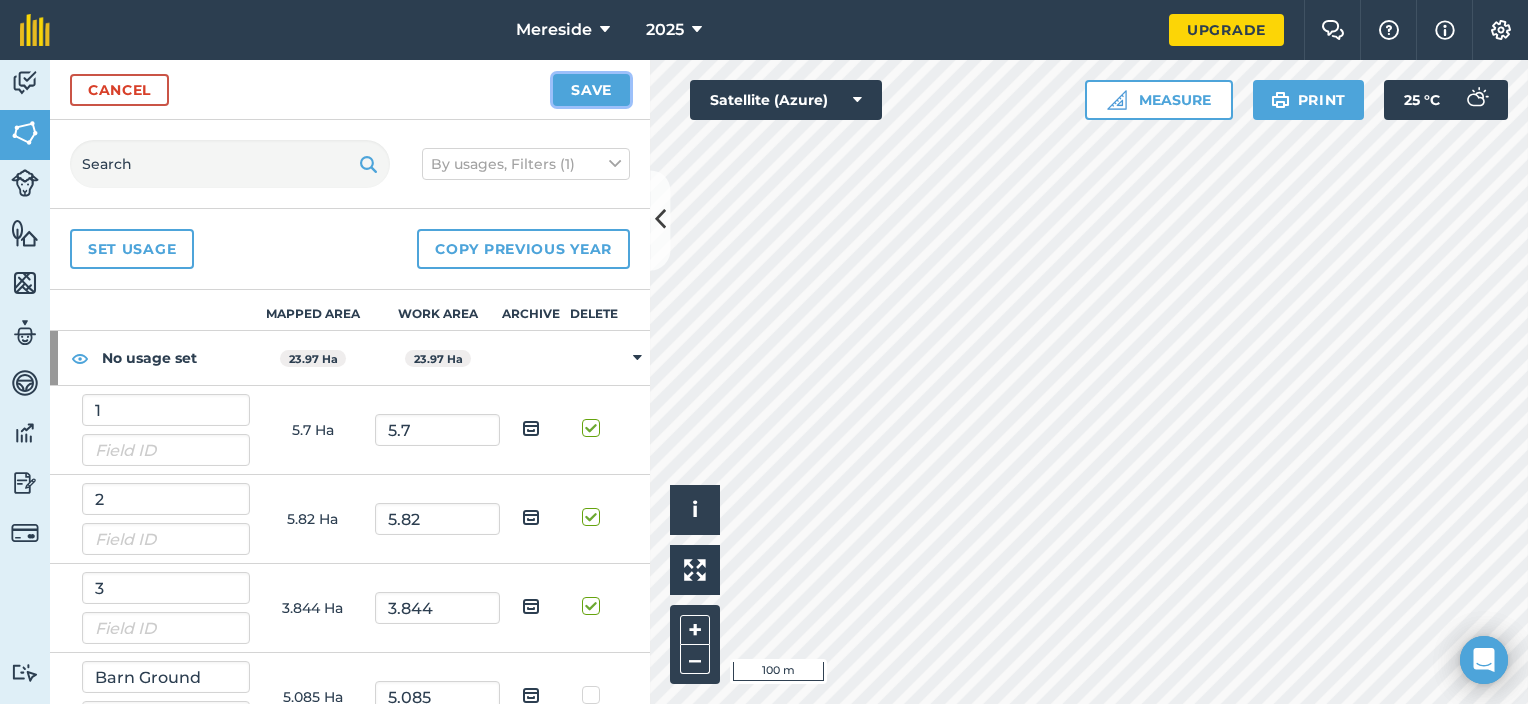 click on "Save" at bounding box center (591, 90) 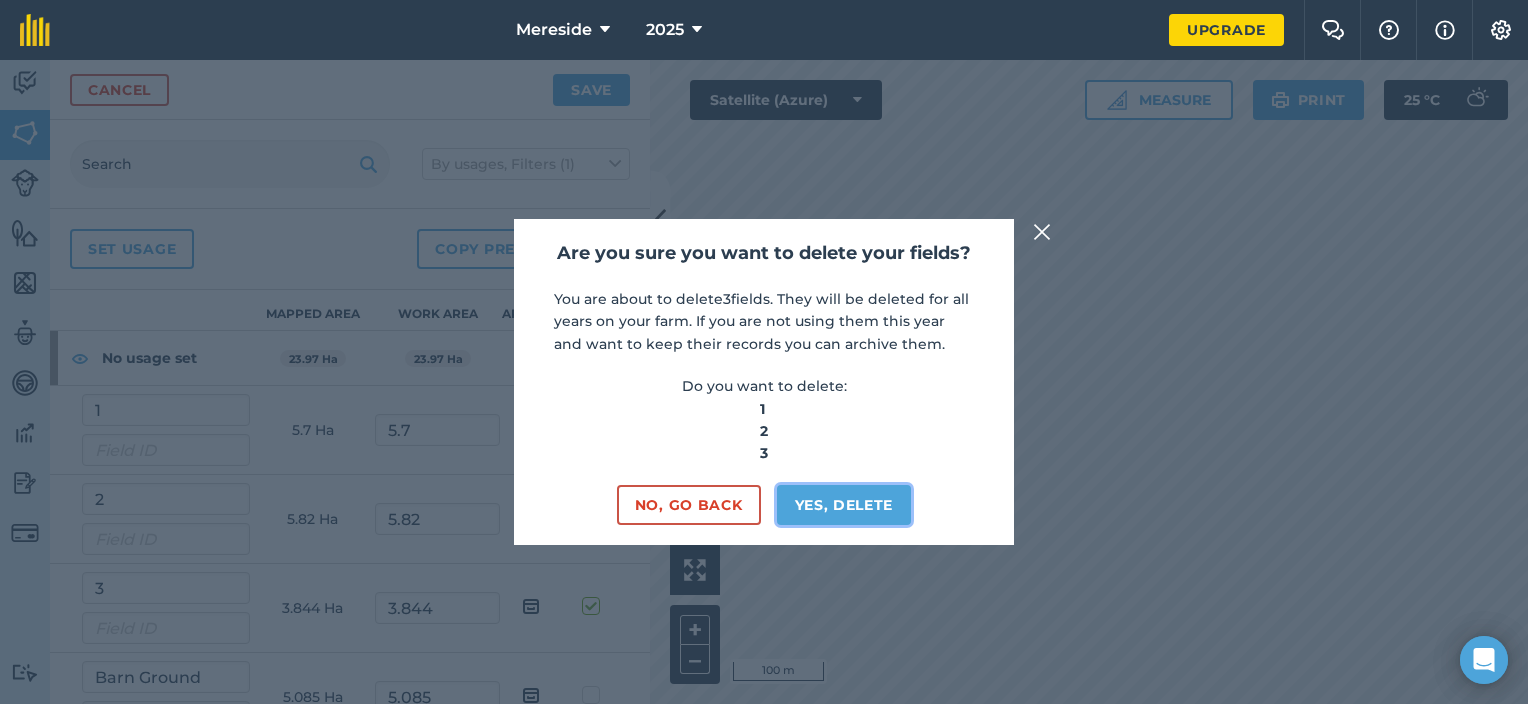 click on "Yes, delete" at bounding box center [844, 505] 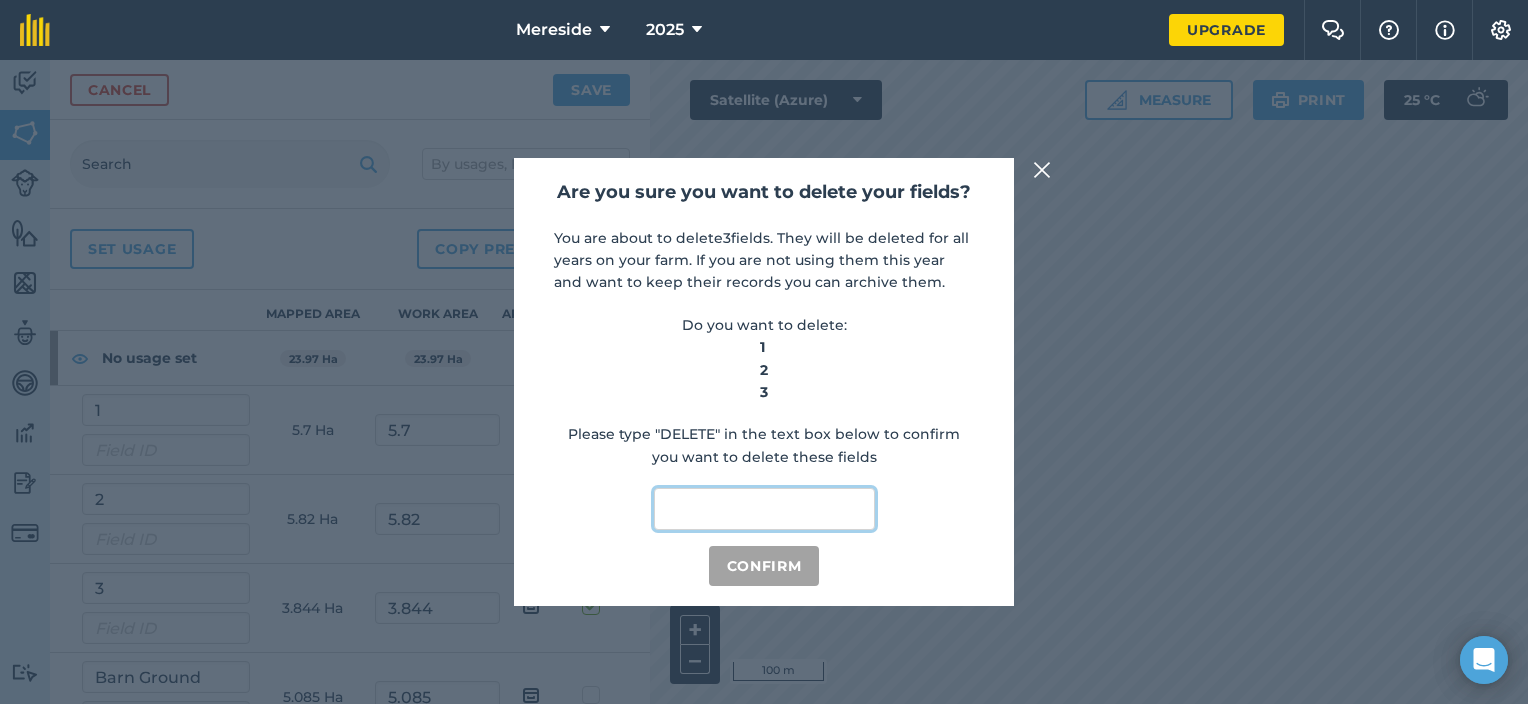 click at bounding box center (764, 509) 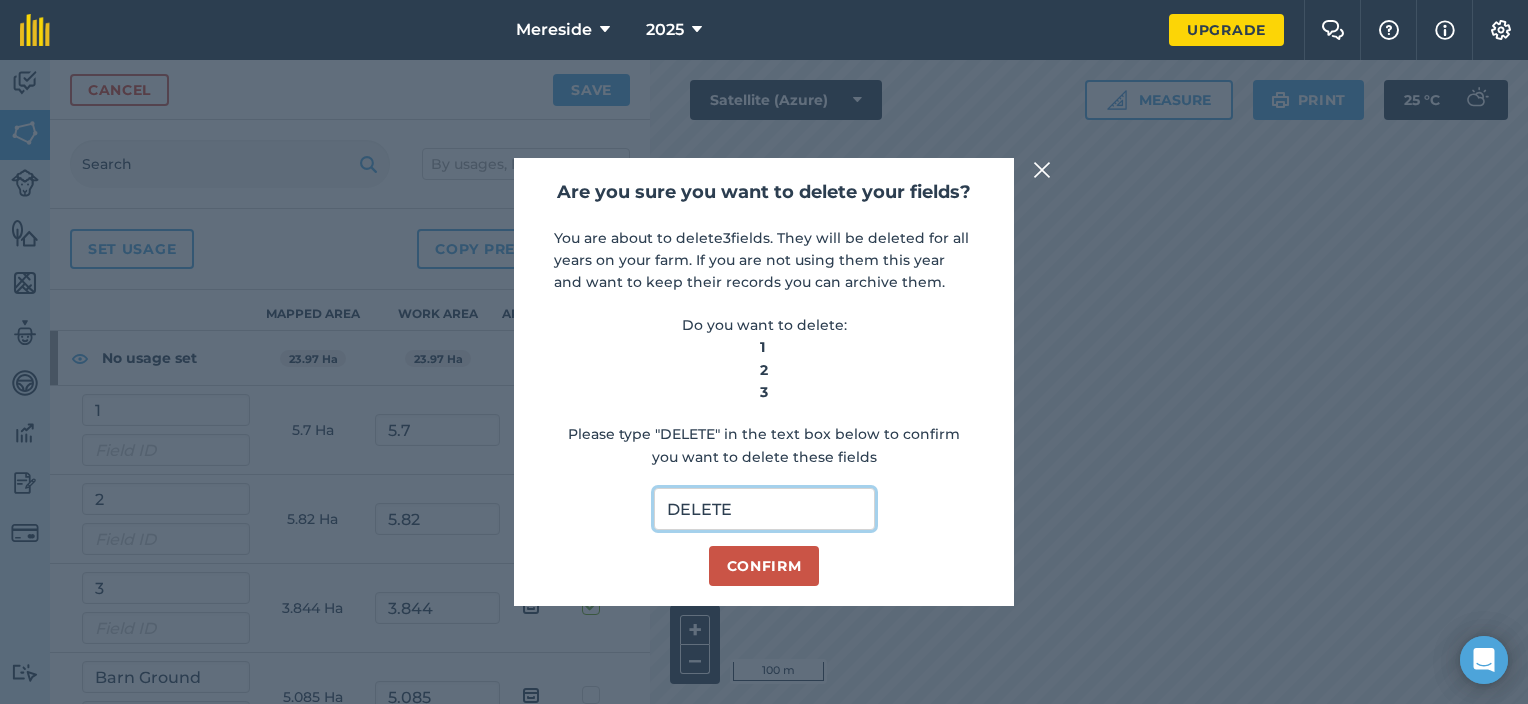 type on "DELETE" 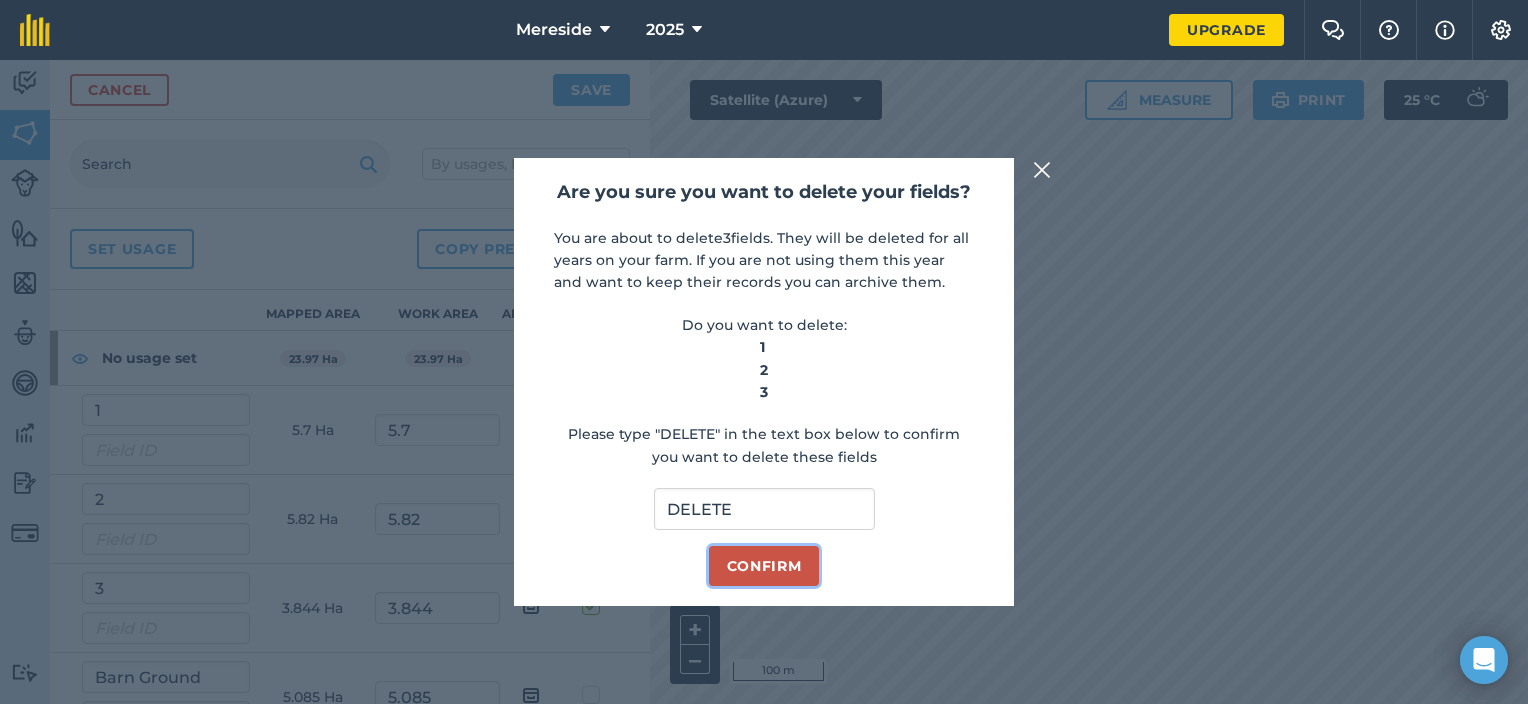 click on "Confirm" at bounding box center (764, 566) 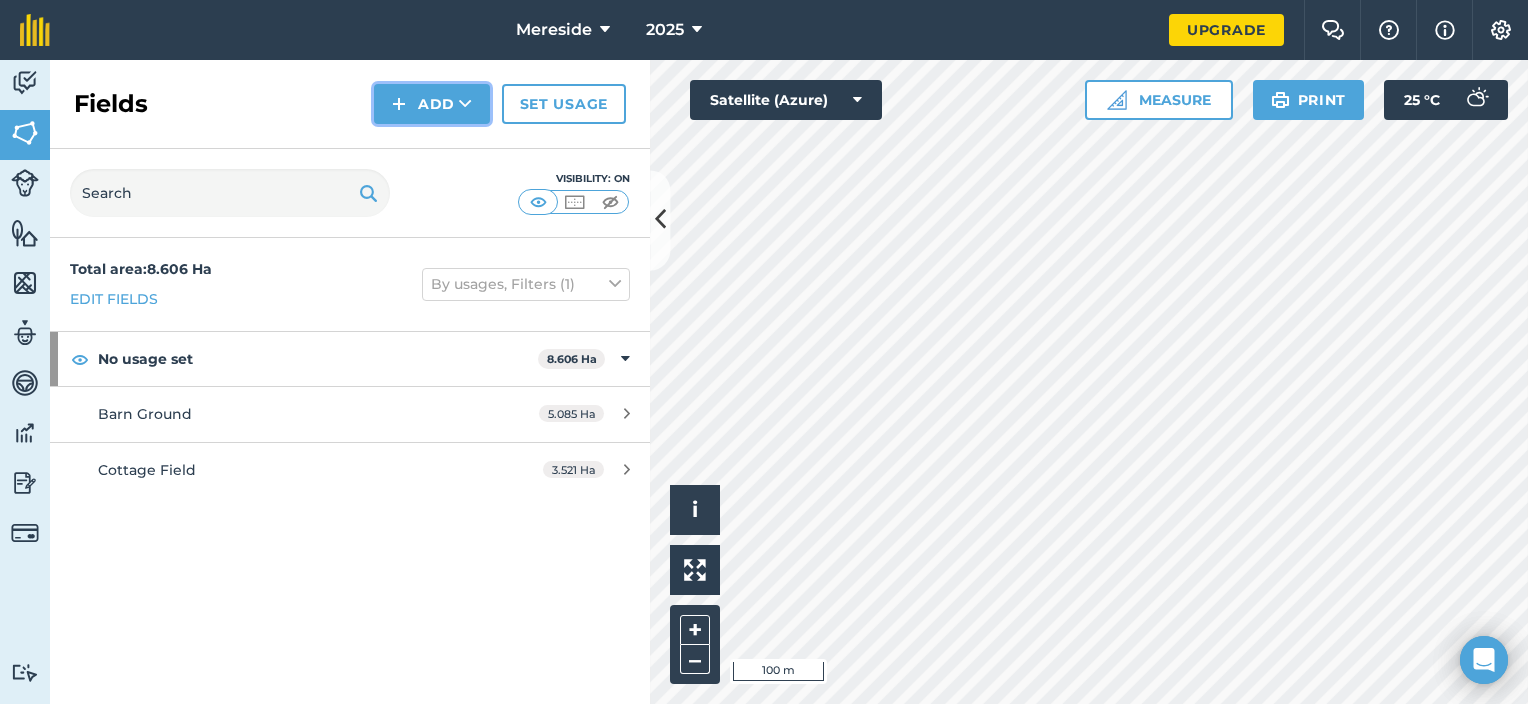 click on "Add" at bounding box center [432, 104] 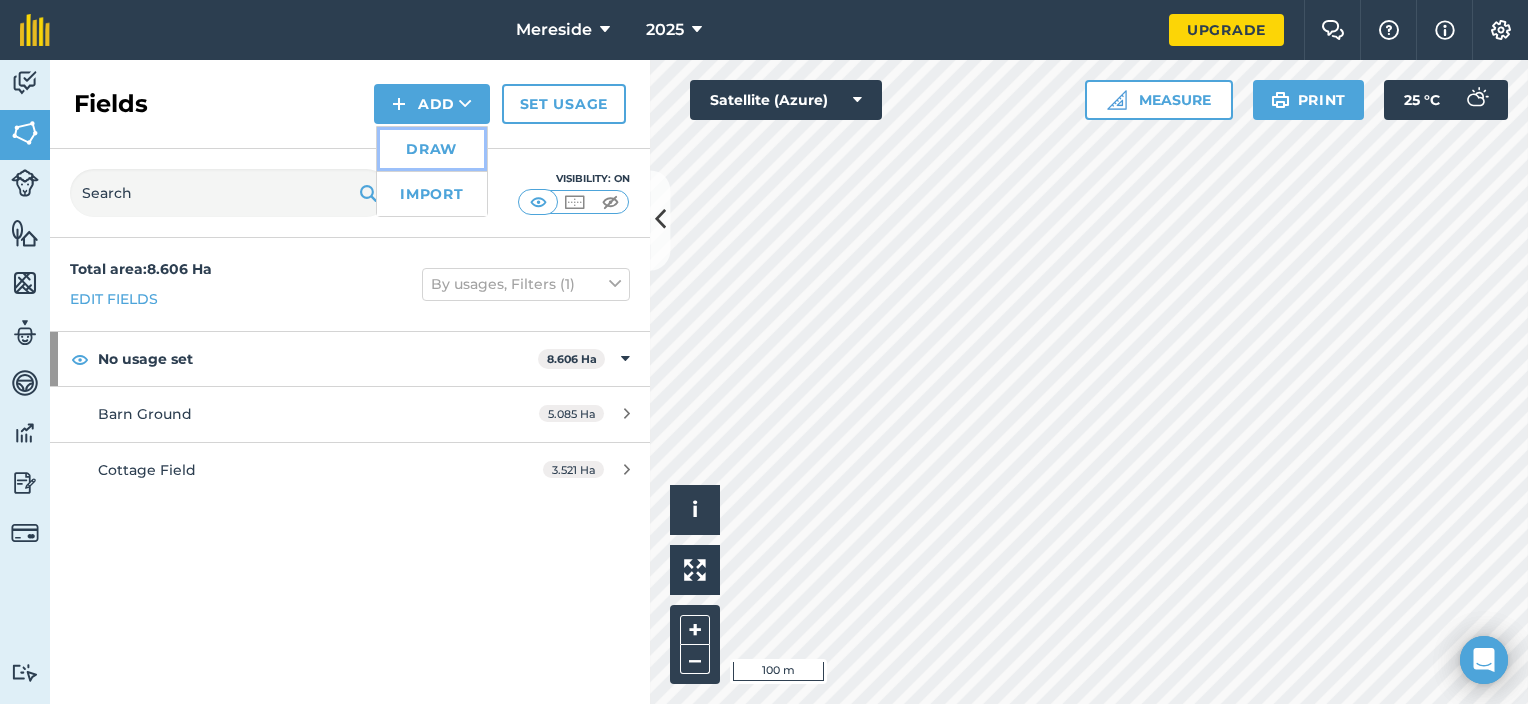 click on "Draw" at bounding box center (432, 149) 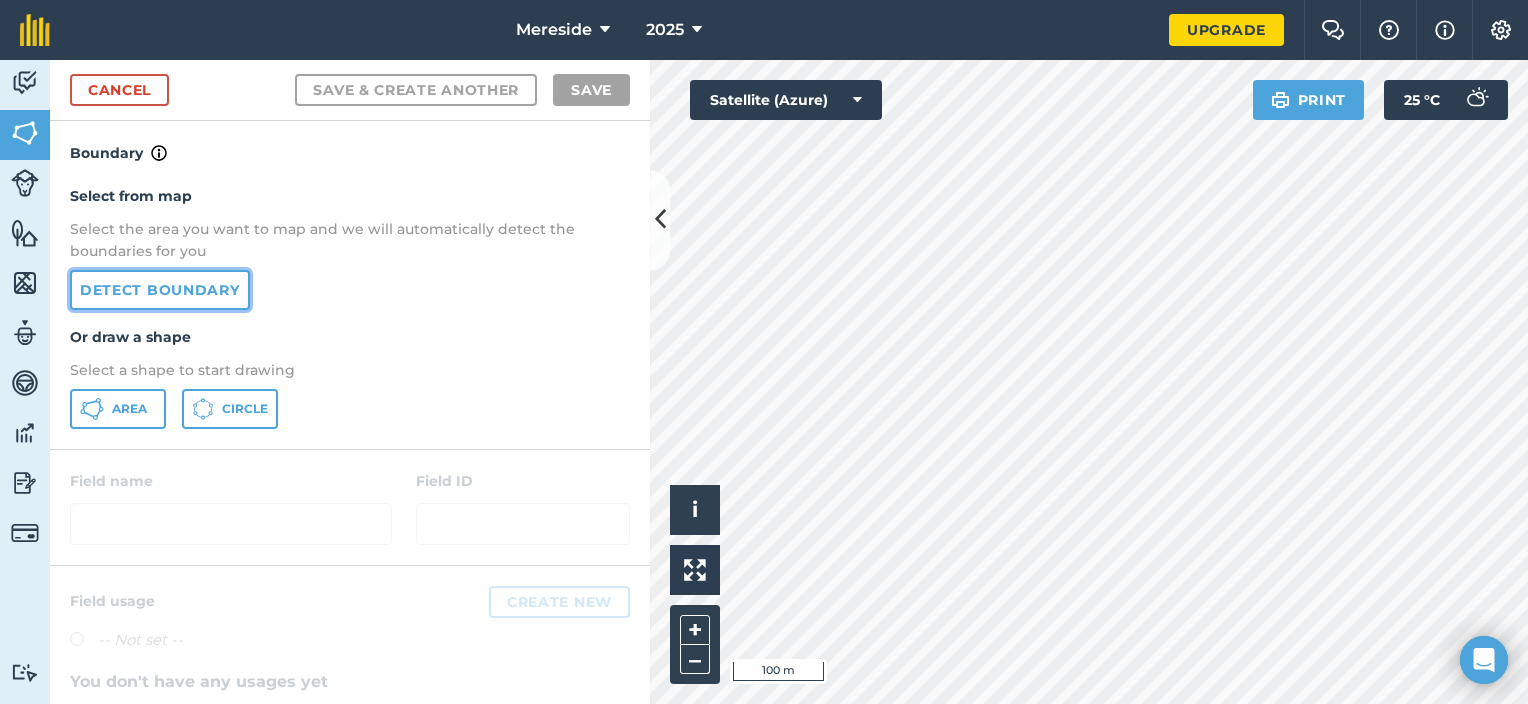 click on "Detect boundary" at bounding box center [160, 290] 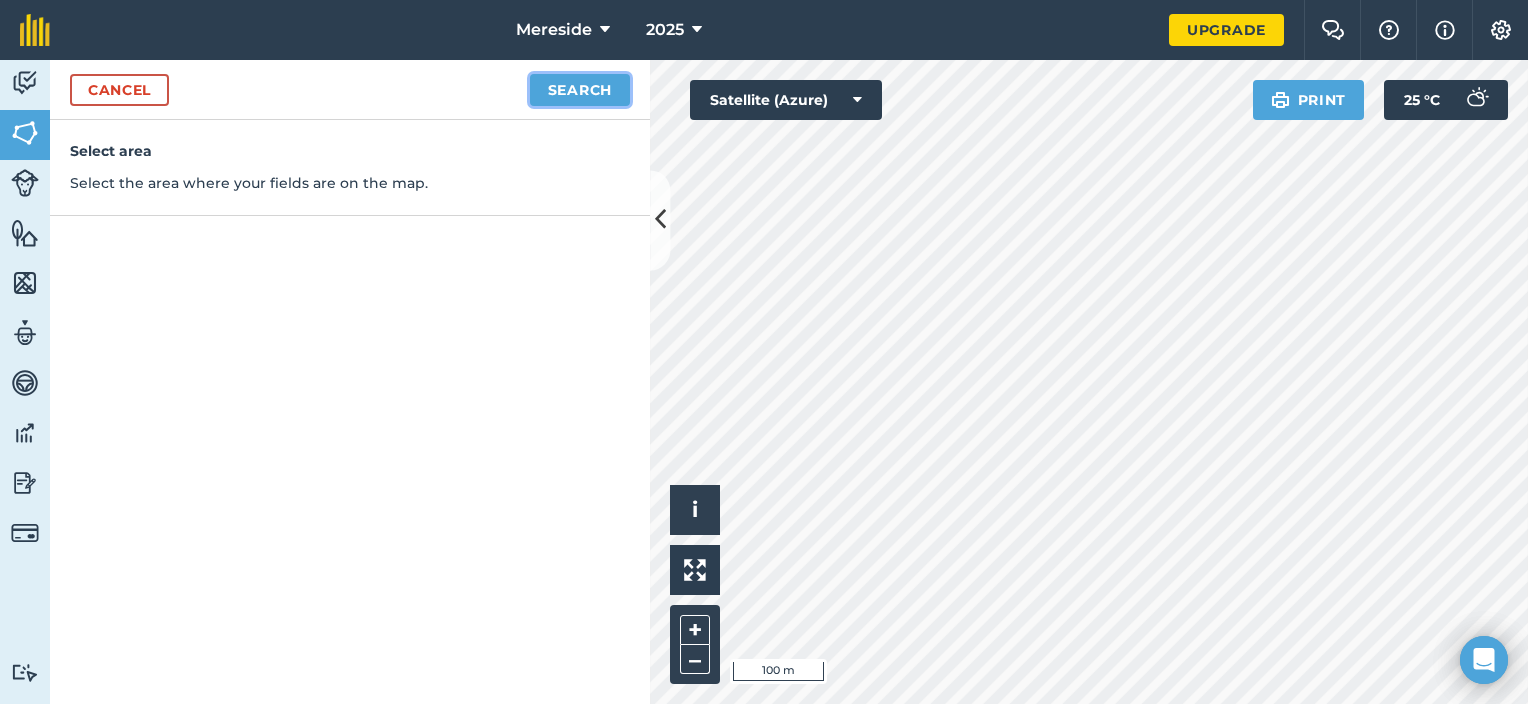 click on "Search" at bounding box center [580, 90] 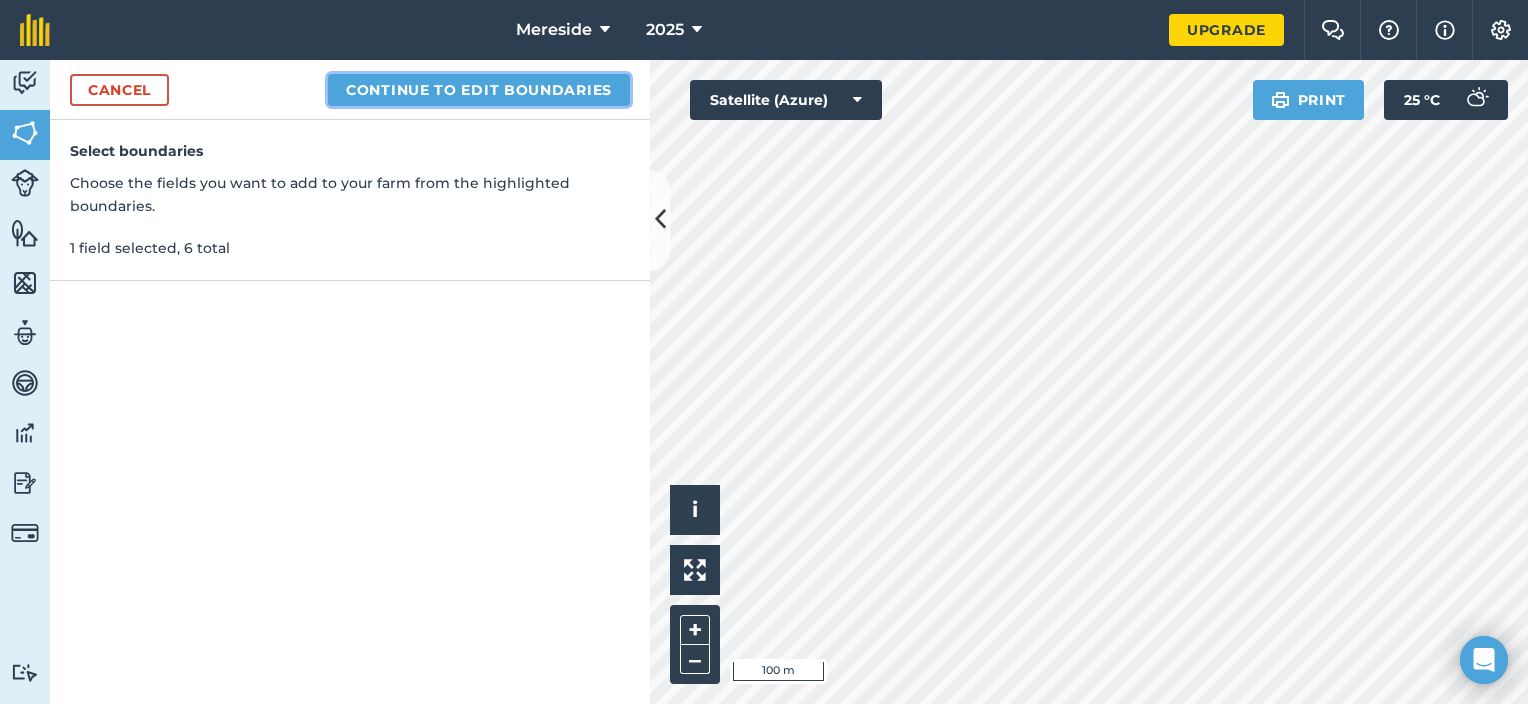 click on "Continue to edit boundaries" at bounding box center (479, 90) 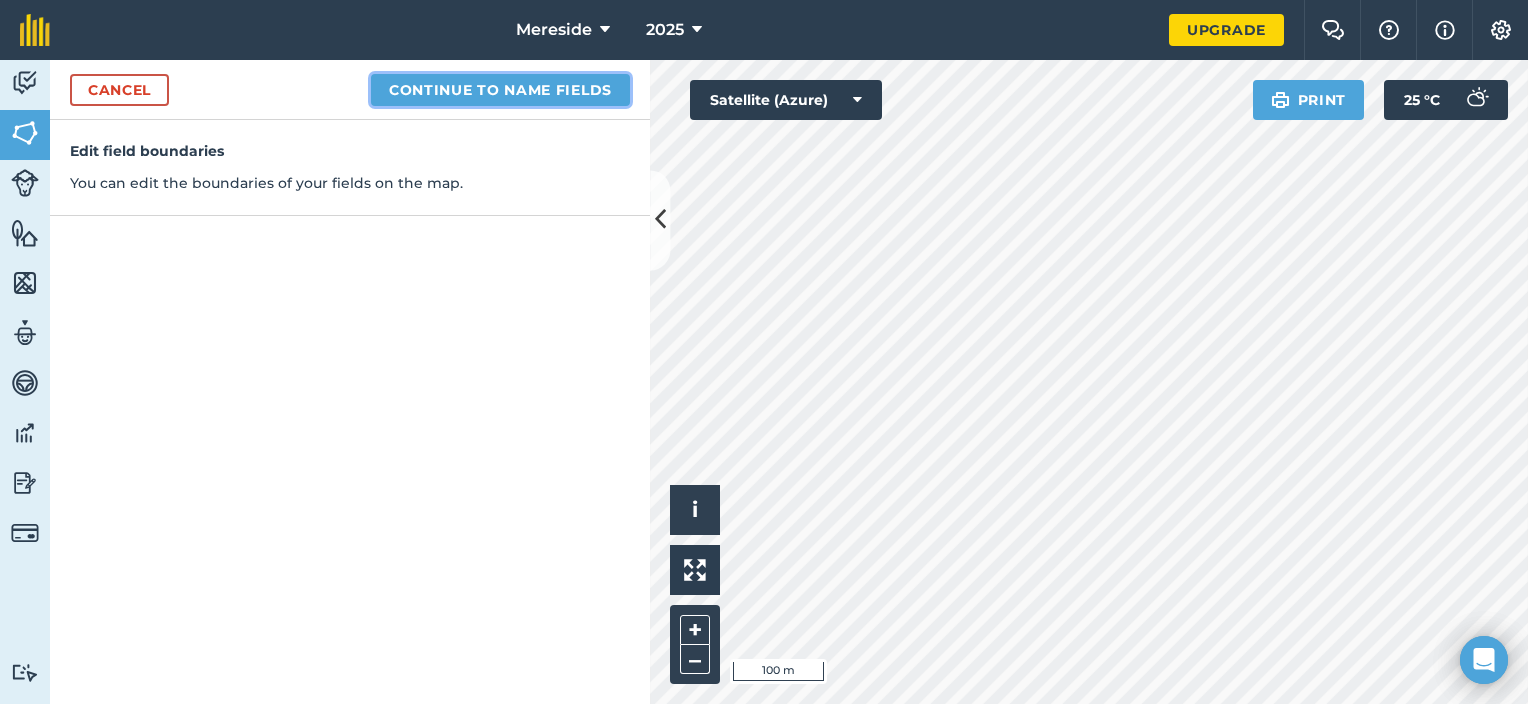 click on "Continue to name fields" at bounding box center [500, 90] 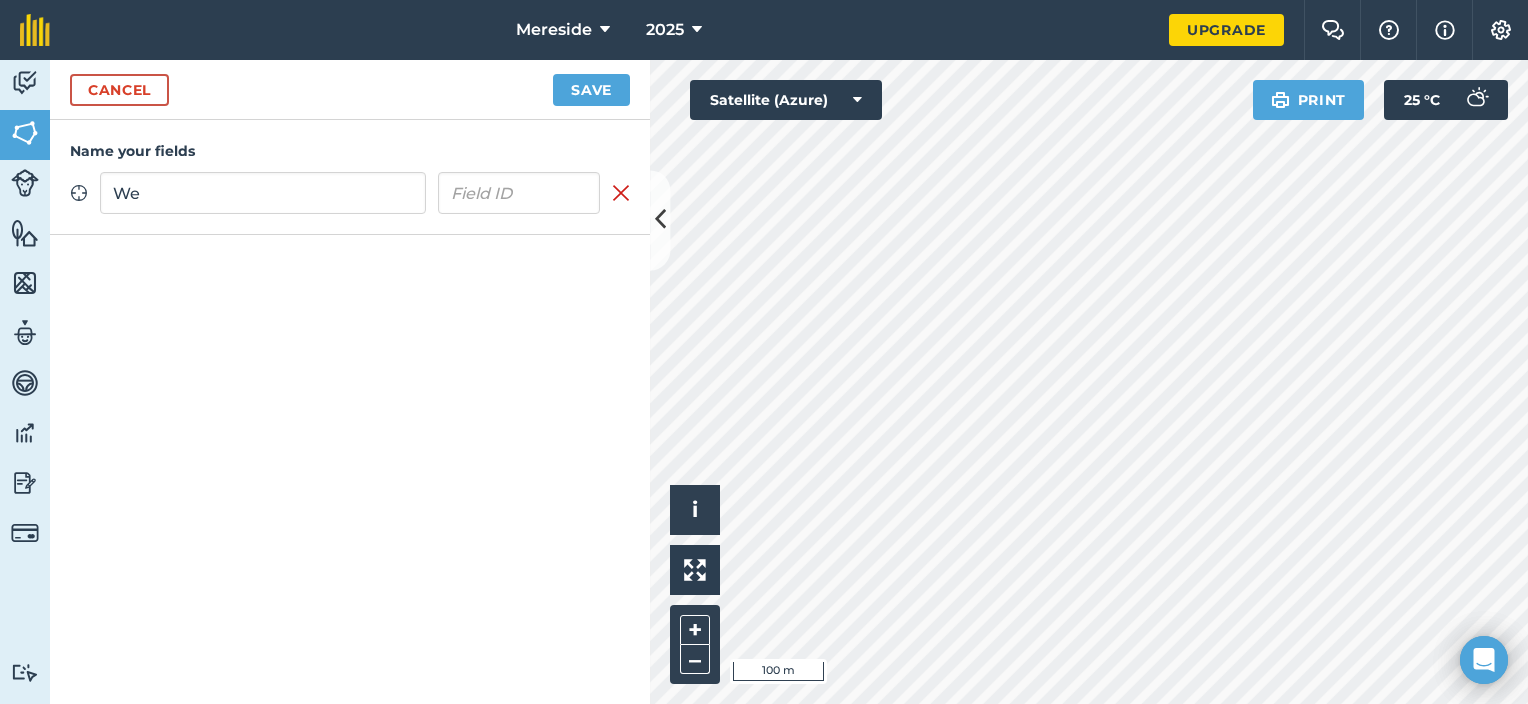 type on "W" 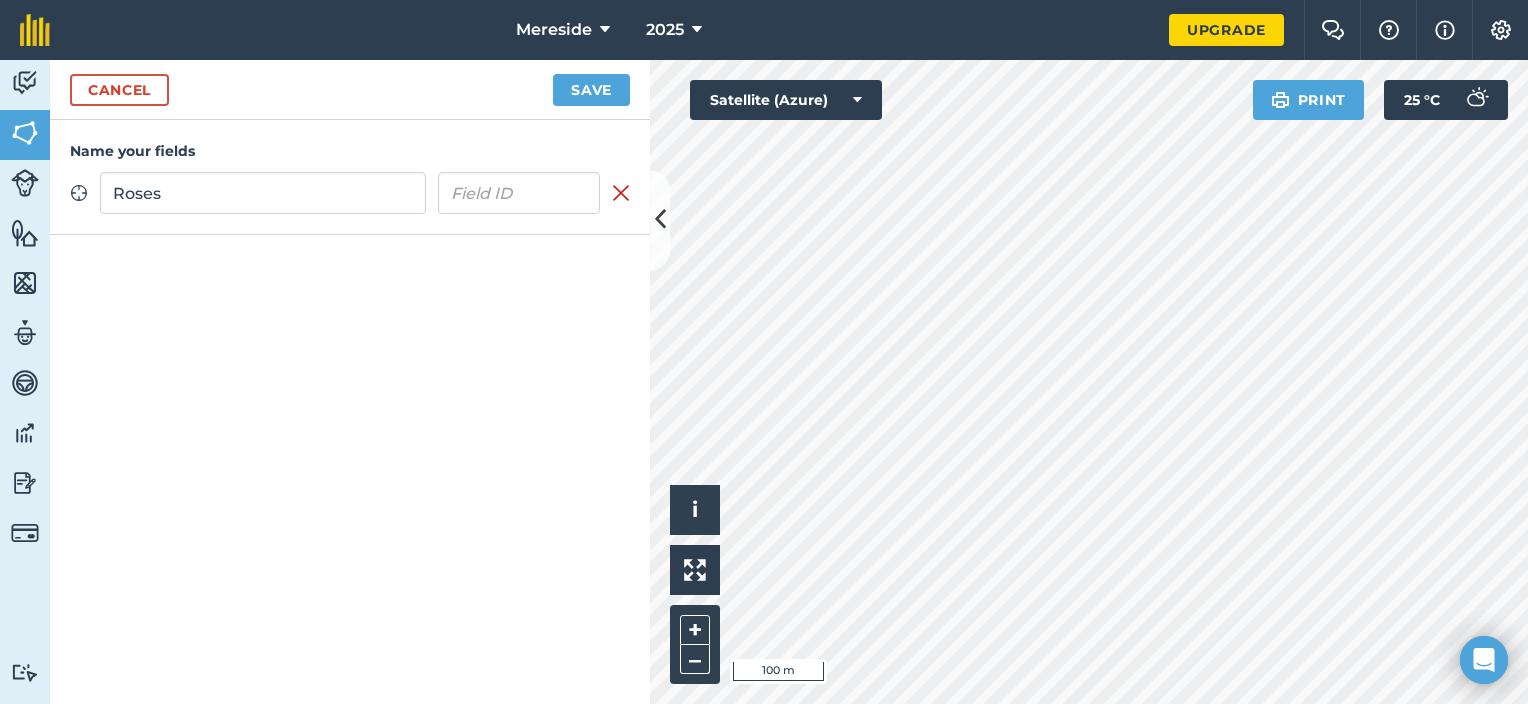 type on "Roses" 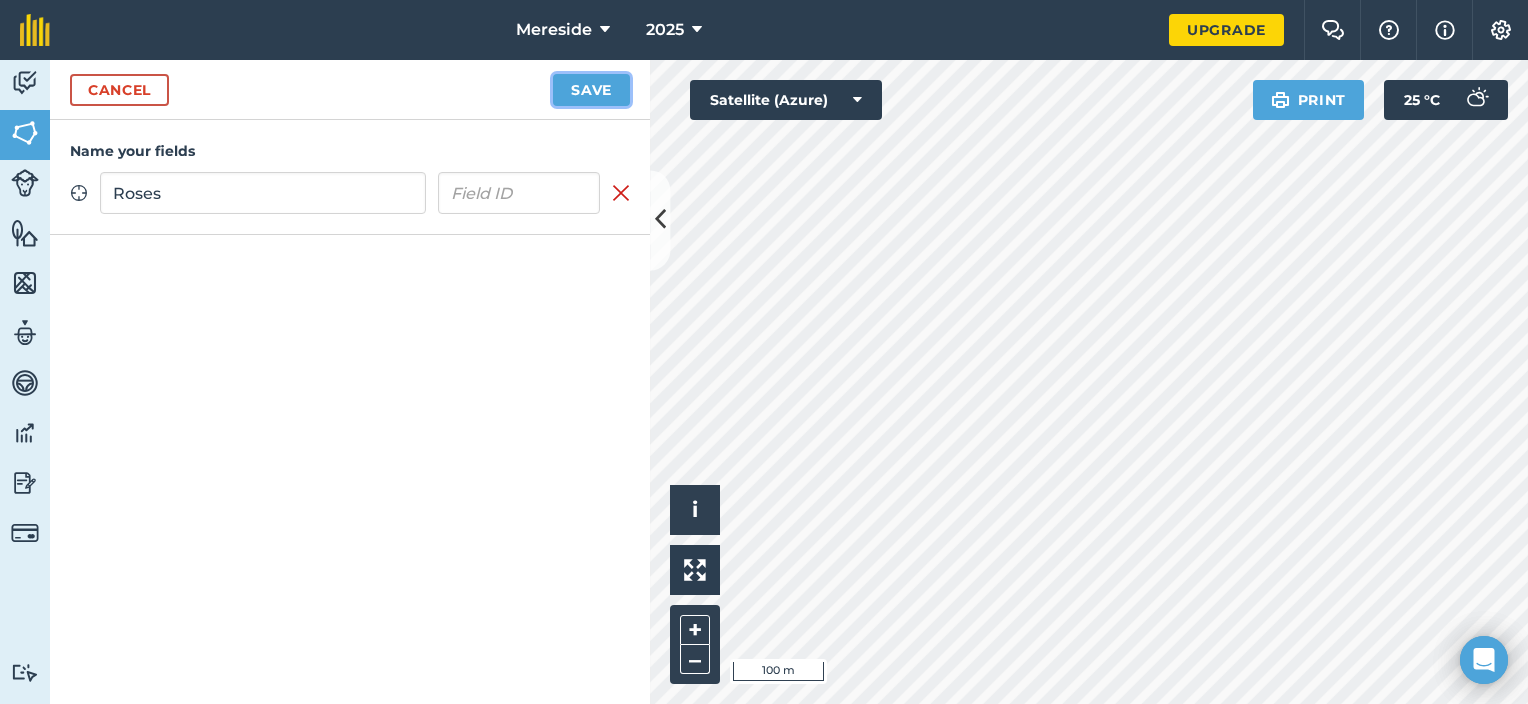 click on "Save" at bounding box center (591, 90) 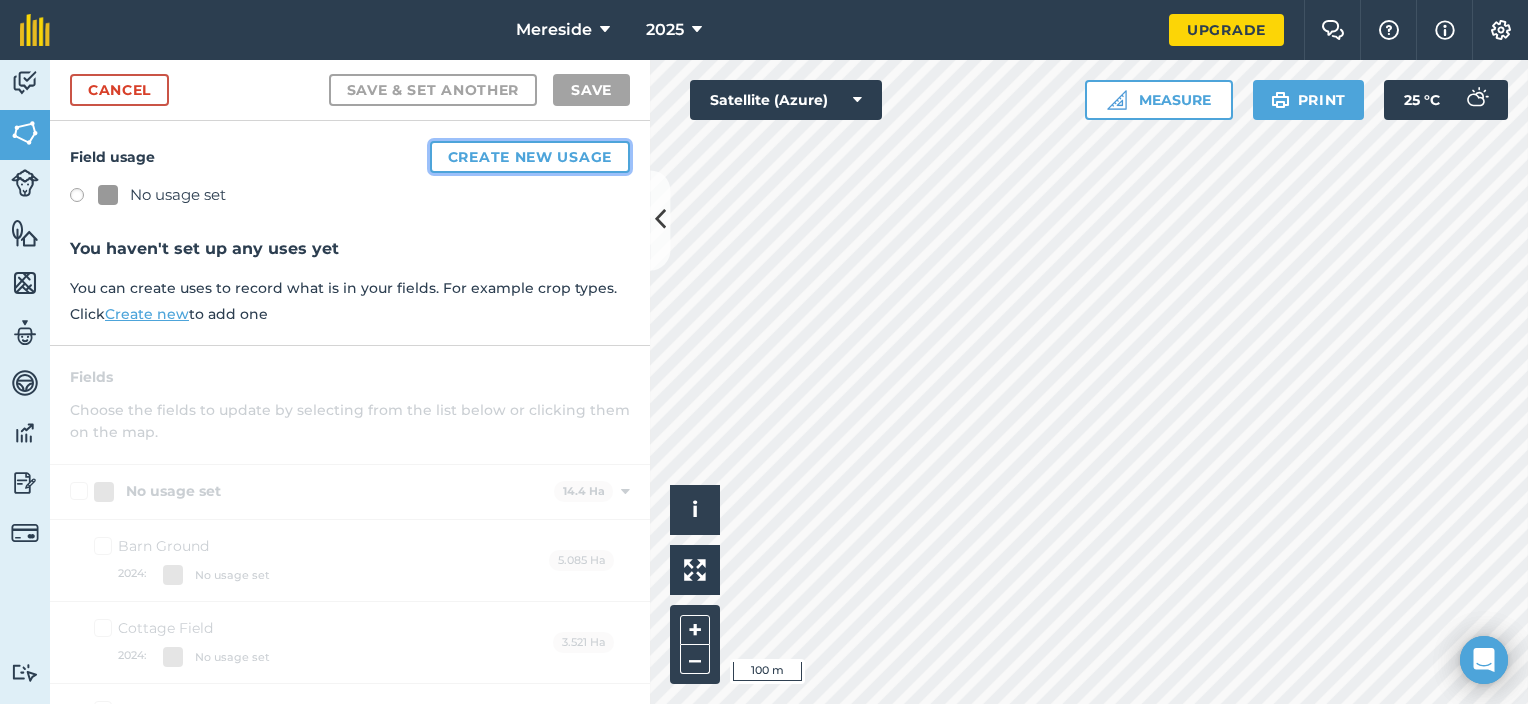 click on "Create new usage" at bounding box center (530, 157) 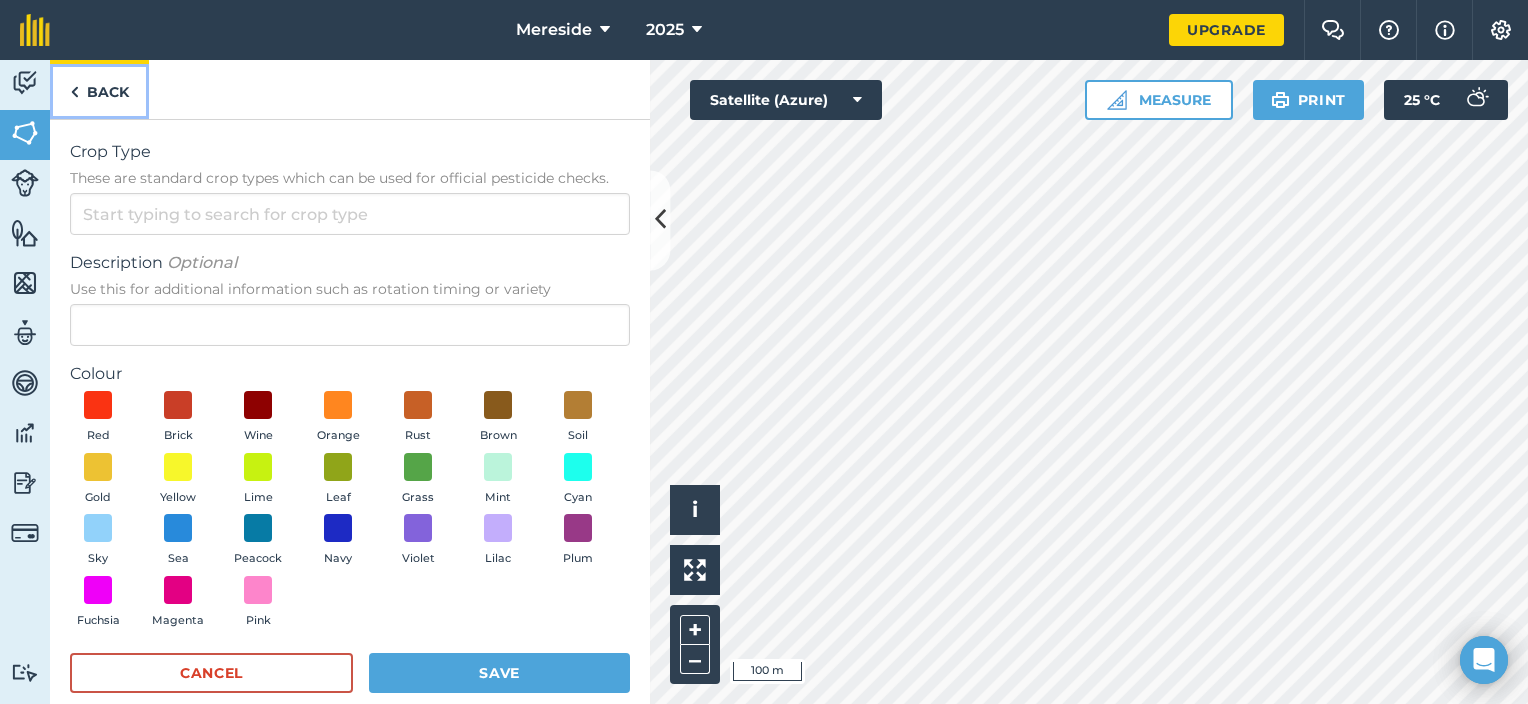 click on "Back" at bounding box center [99, 89] 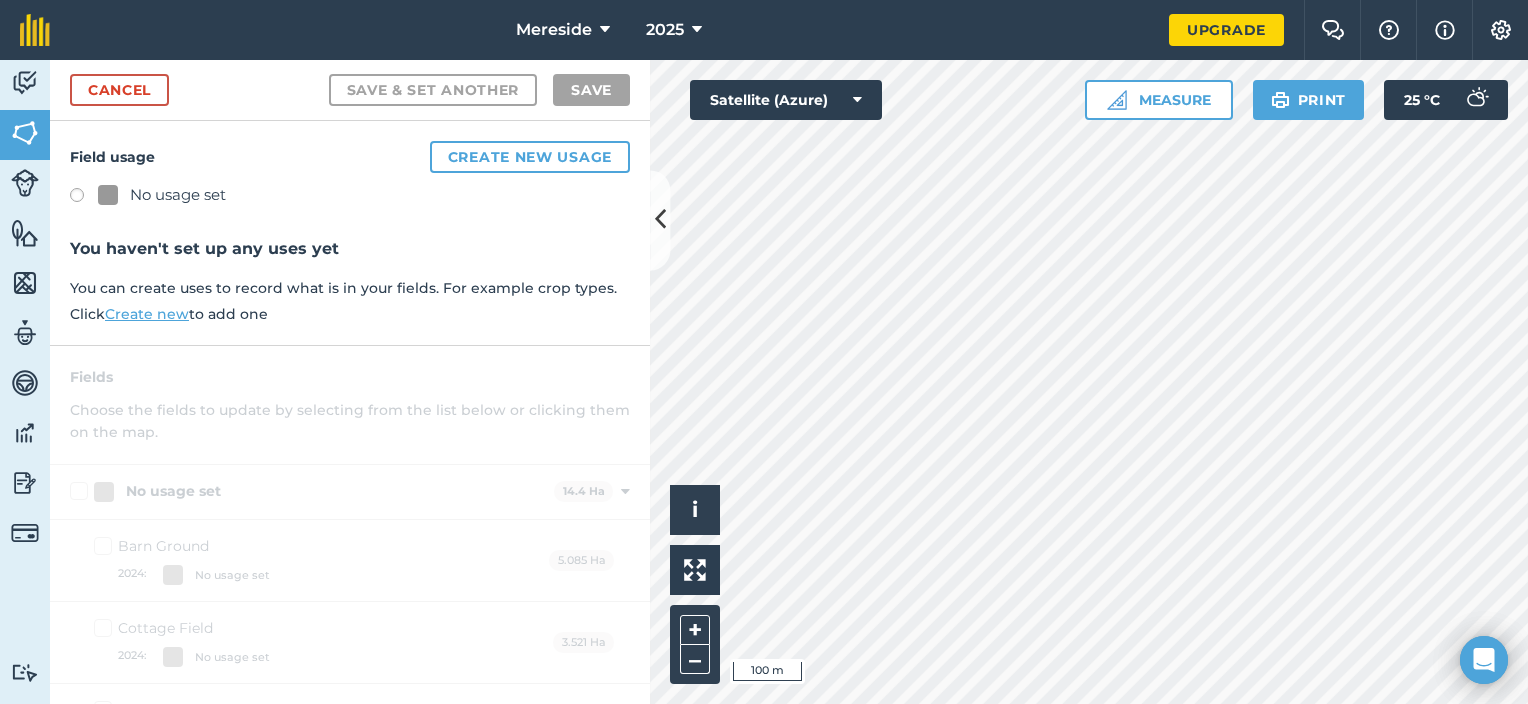 scroll, scrollTop: 0, scrollLeft: 0, axis: both 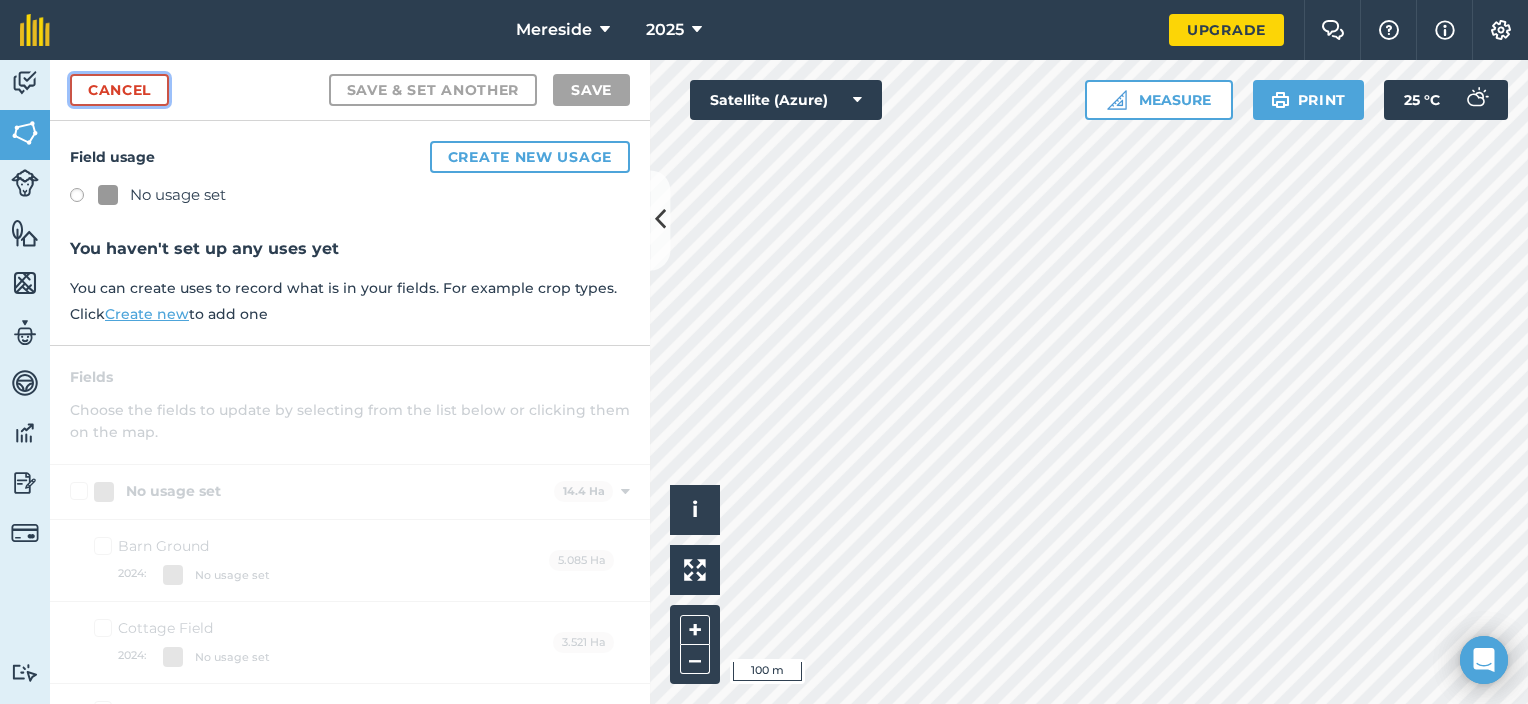 click on "Cancel" at bounding box center [119, 90] 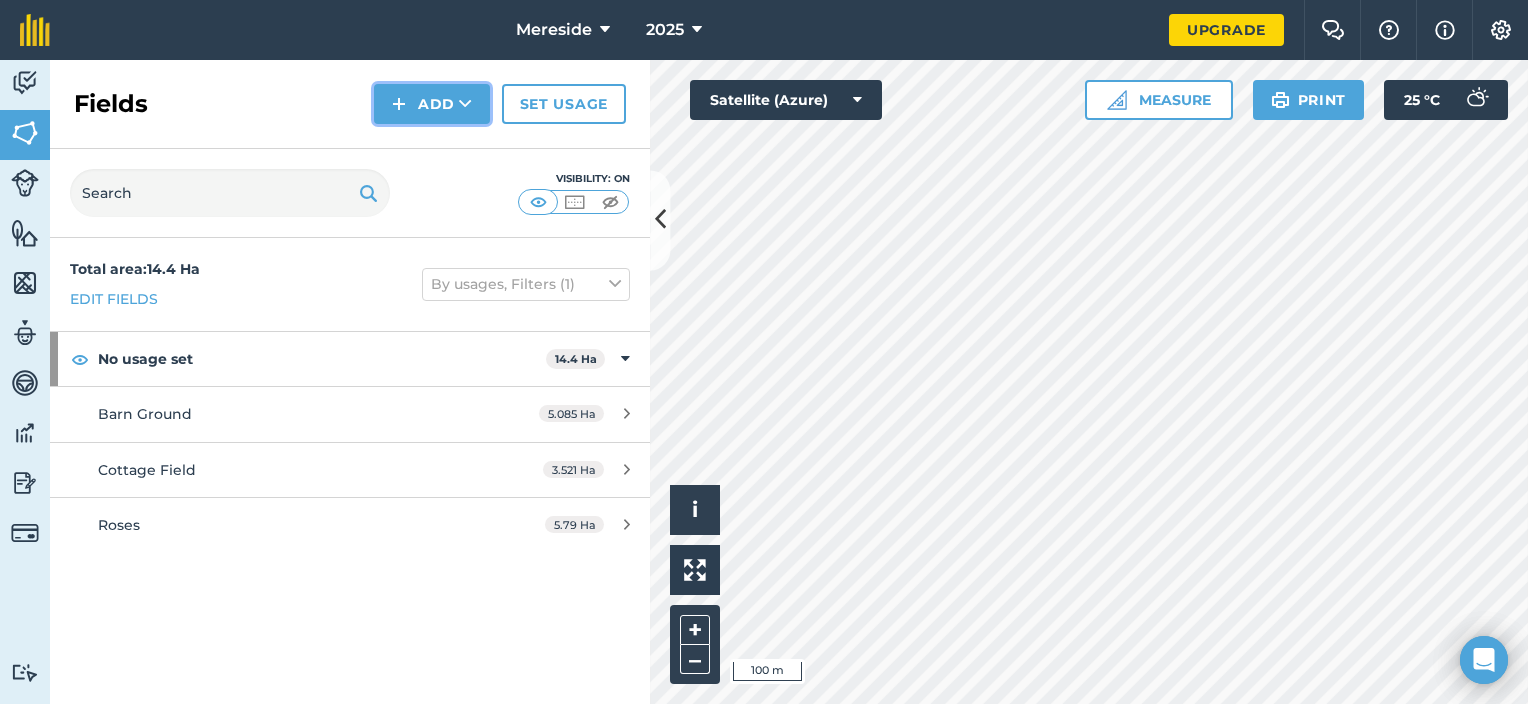 click on "Add" at bounding box center (432, 104) 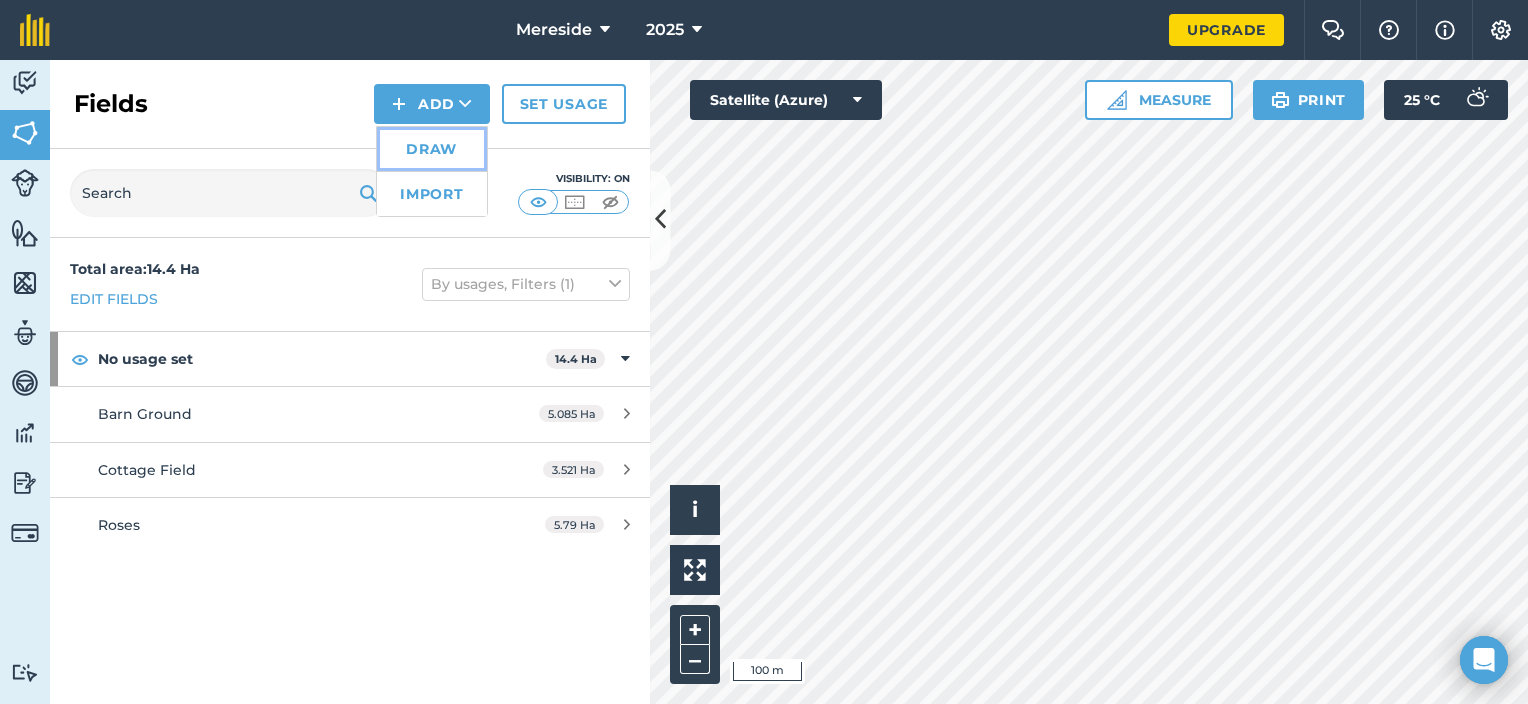 click on "Draw" at bounding box center (432, 149) 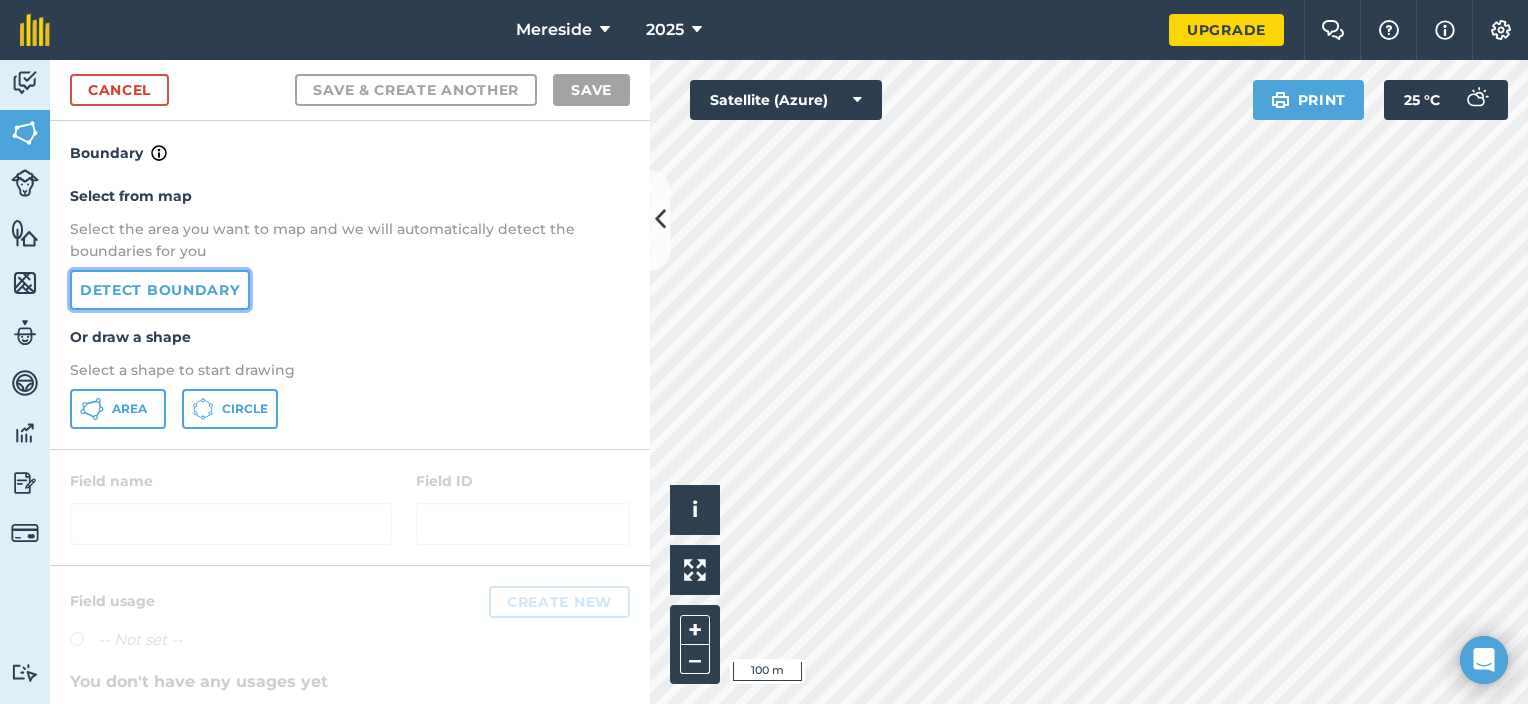 click on "Detect boundary" at bounding box center [160, 290] 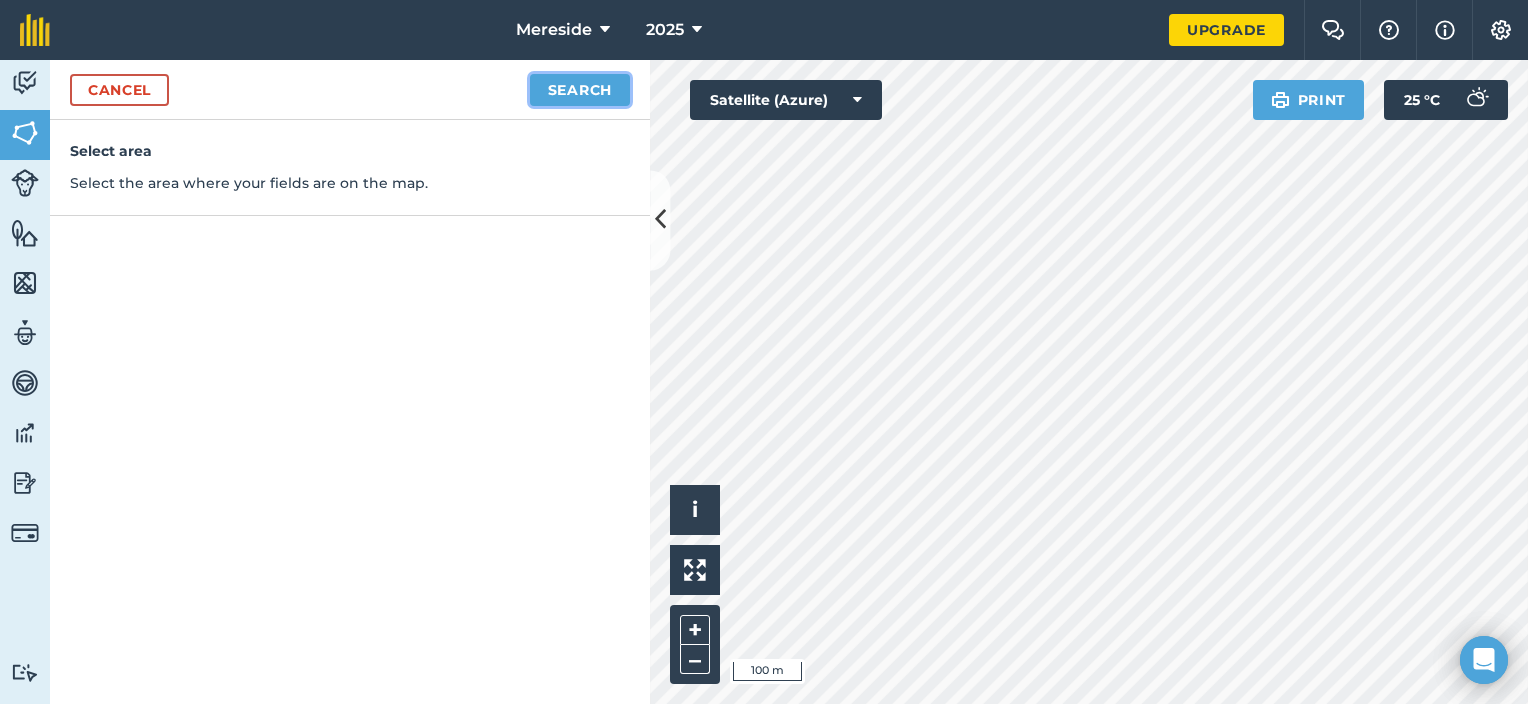 click on "Search" at bounding box center [580, 90] 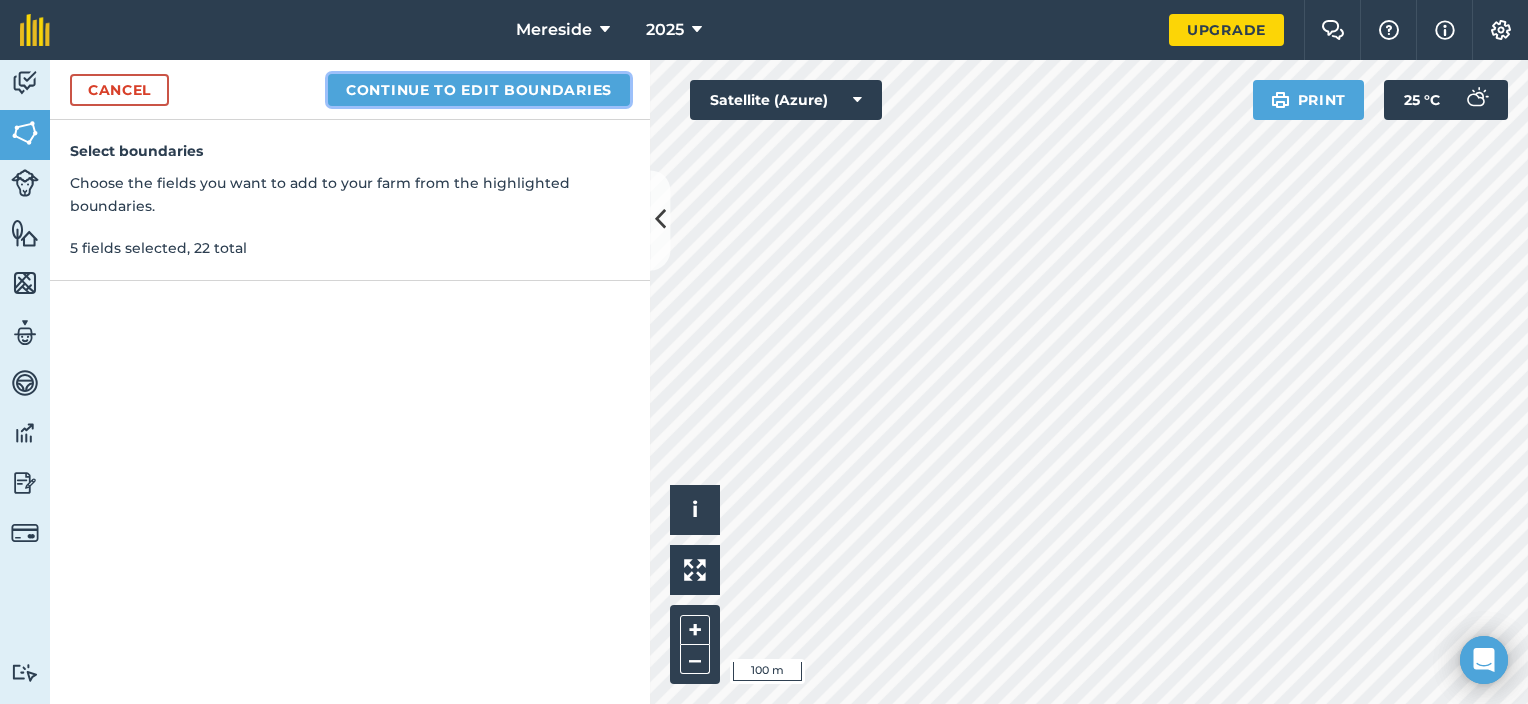 click on "Continue to edit boundaries" at bounding box center (479, 90) 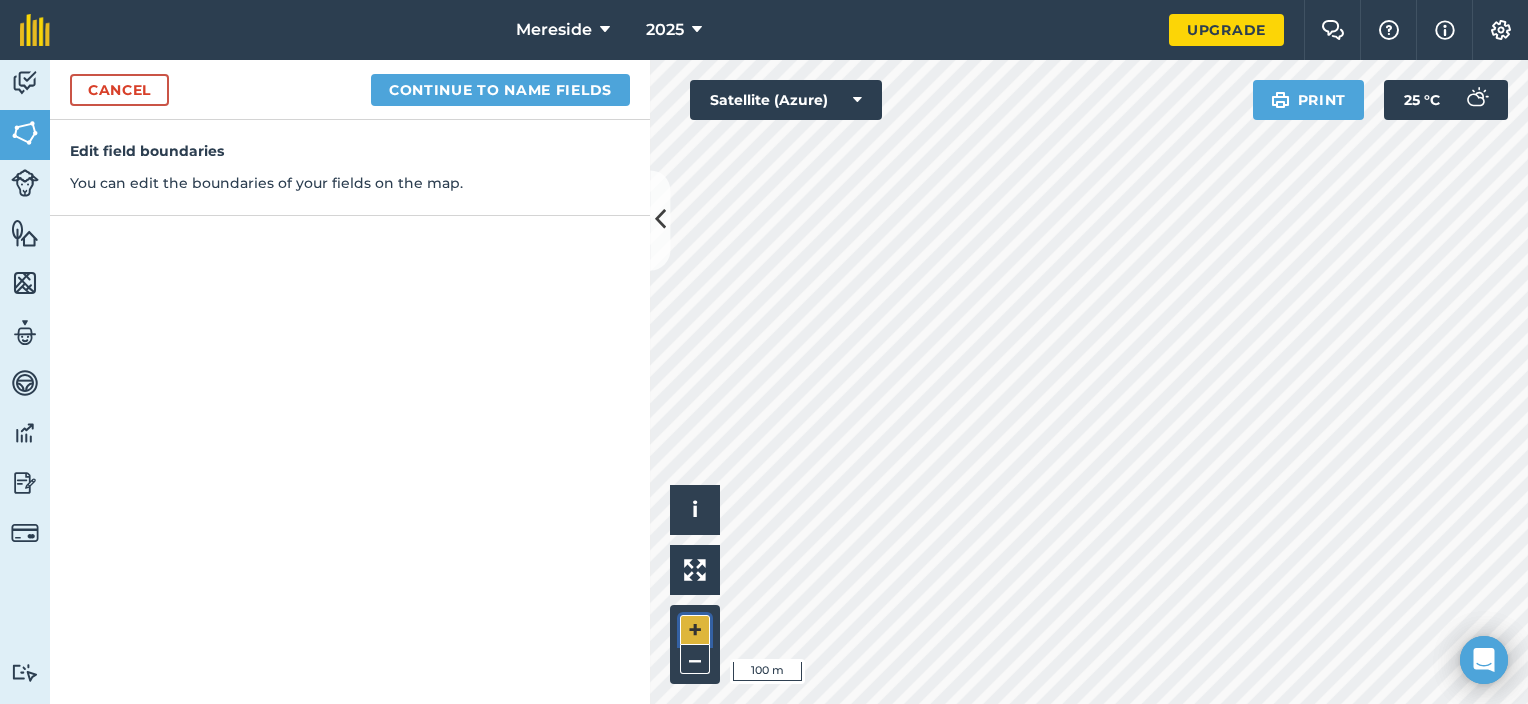 click on "+" at bounding box center (695, 630) 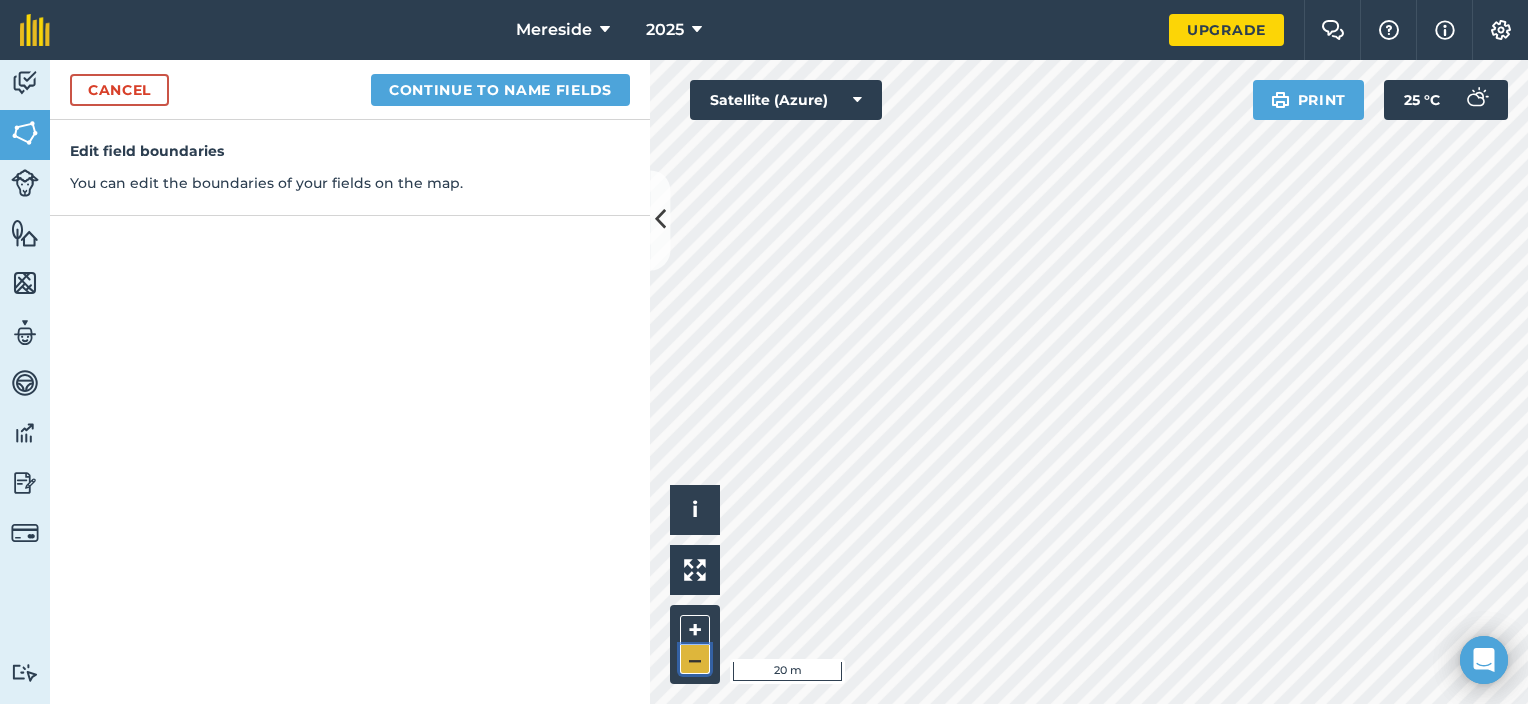 click on "–" at bounding box center [695, 659] 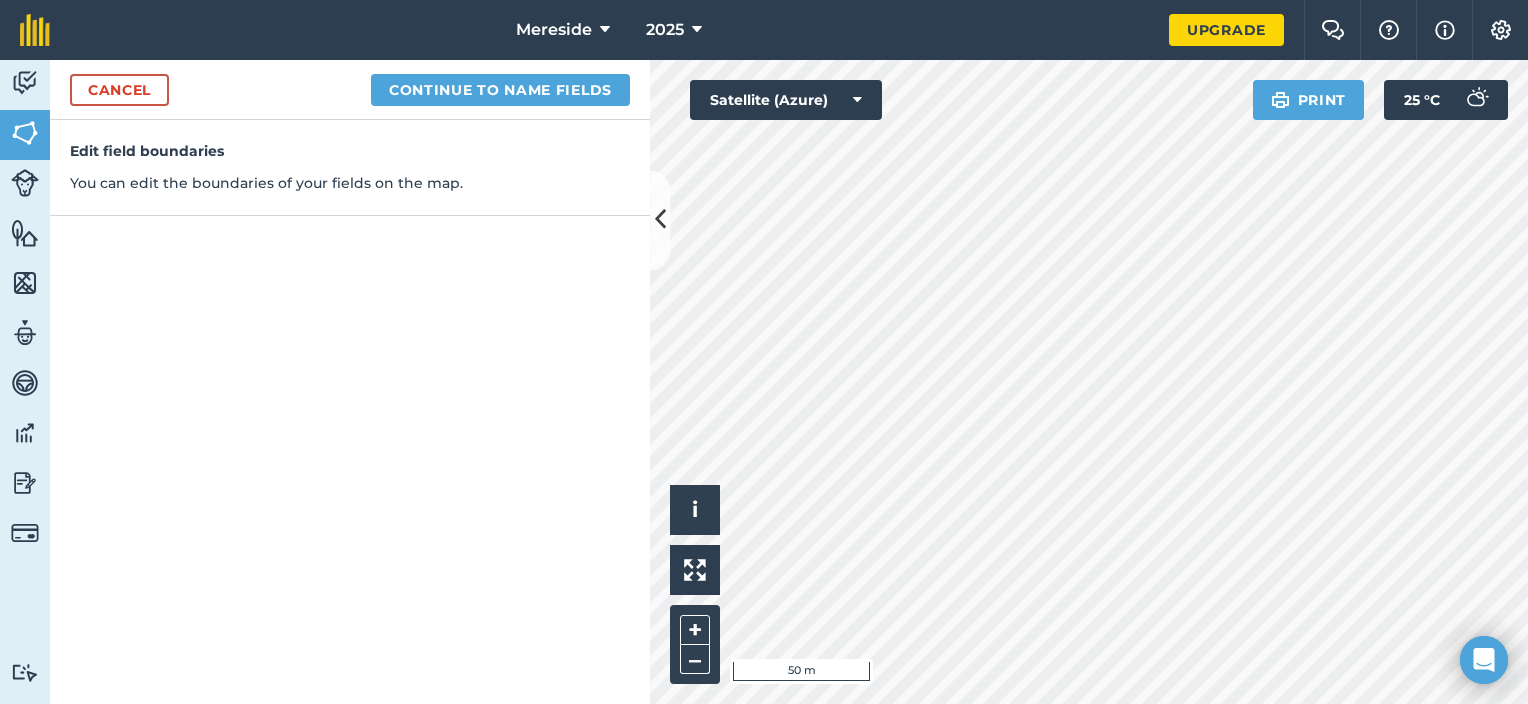 click on "Mereside 2025 Upgrade Farm Chat Help Info Settings Map printing is not available on our free plan Please upgrade to our Essentials, Plus or Pro plan to access this feature. Activity Fields Livestock Features Maps Team Vehicles Data Reporting Billing Tutorials Tutorials Cancel Continue to name fields Edit field boundaries You can edit the boundaries of your fields on the map. Click to start drawing i © 2025 TomTom, Microsoft 50 m + – Satellite (Azure) Print 25   ° C" at bounding box center [764, 352] 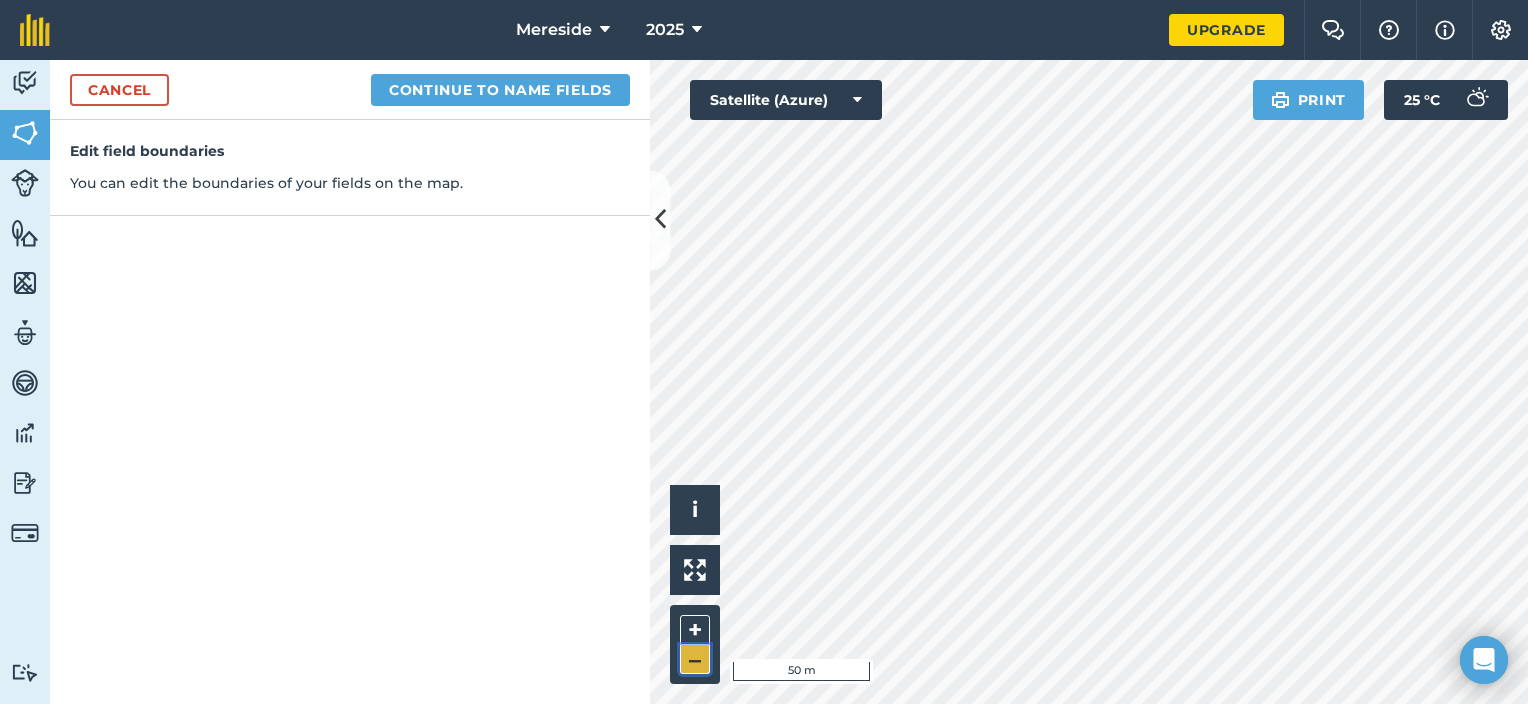 click on "–" at bounding box center (695, 659) 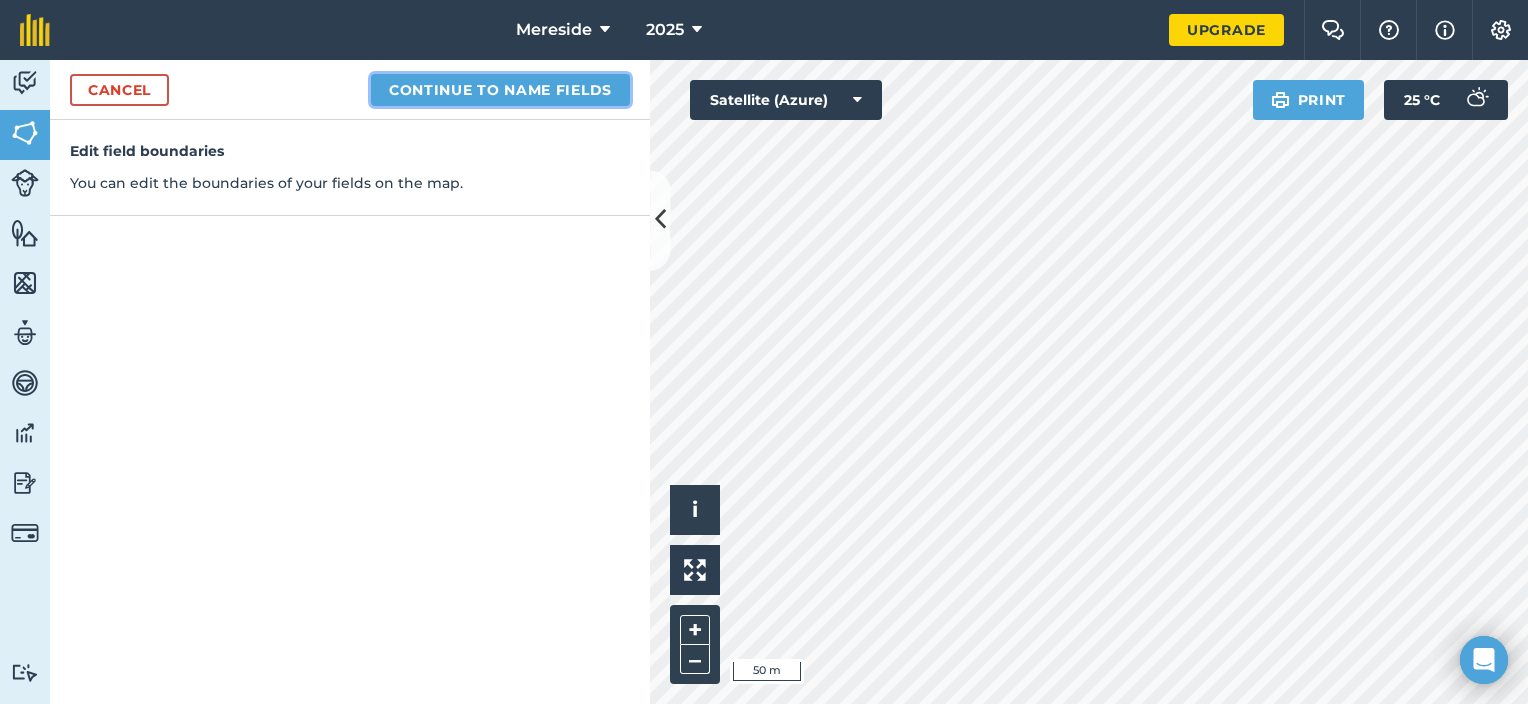 click on "Continue to name fields" at bounding box center (500, 90) 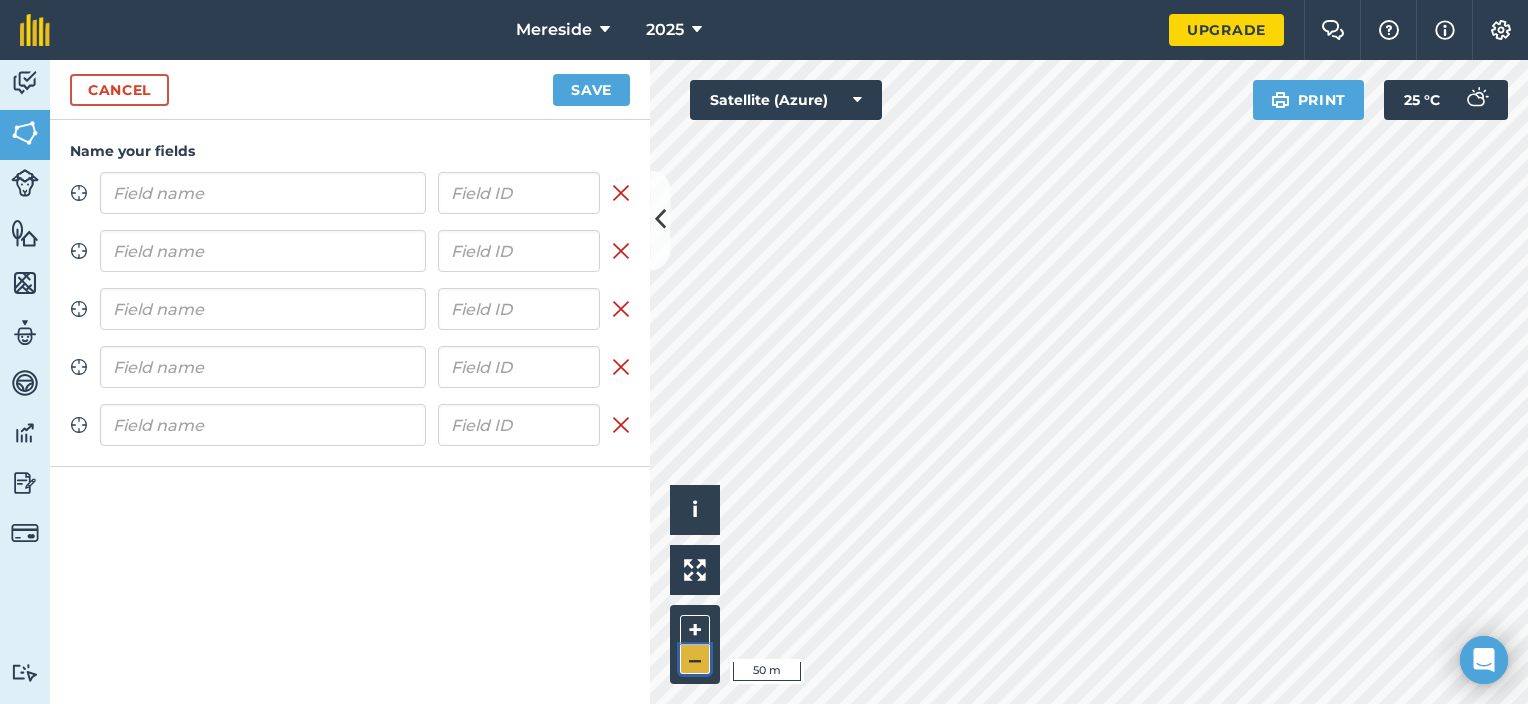 click on "–" at bounding box center [695, 659] 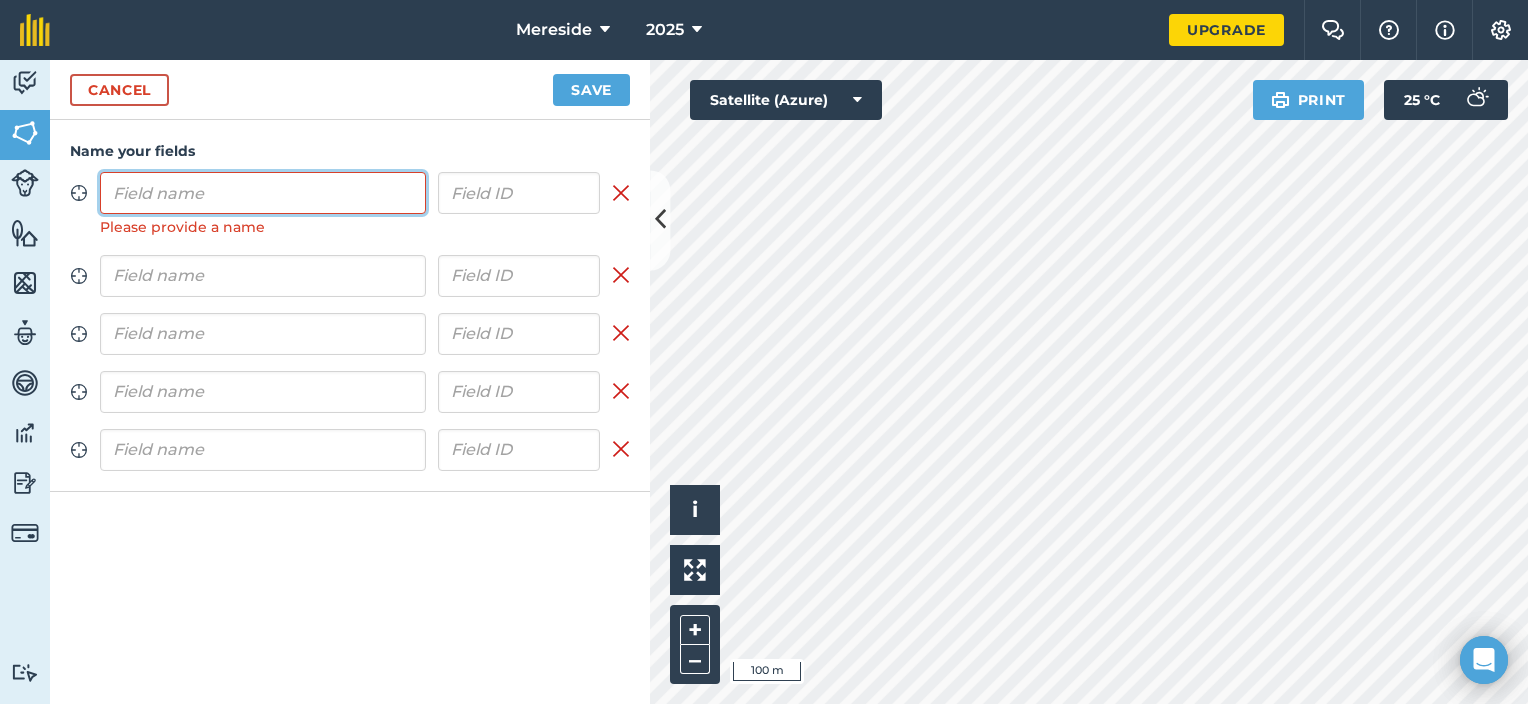 click at bounding box center [263, 193] 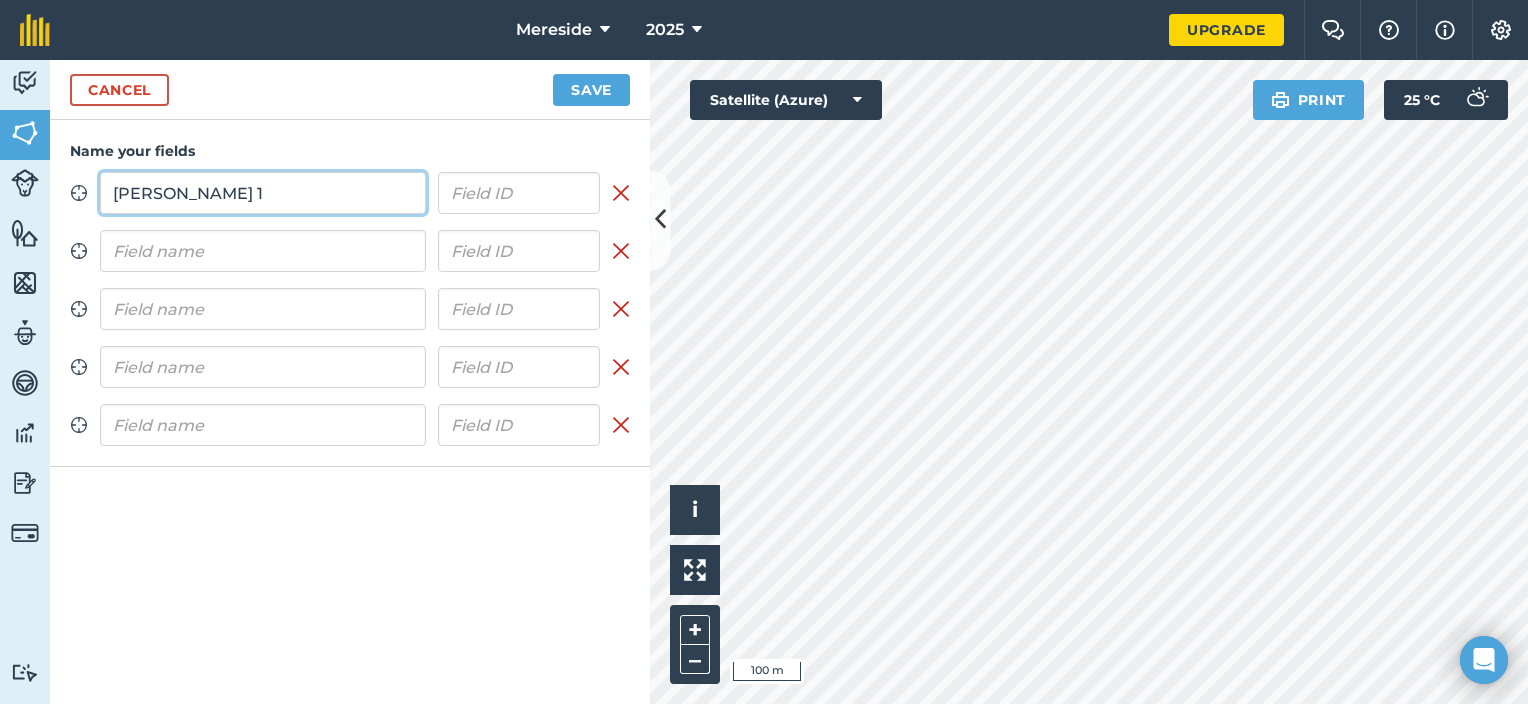 type on "[PERSON_NAME] 1" 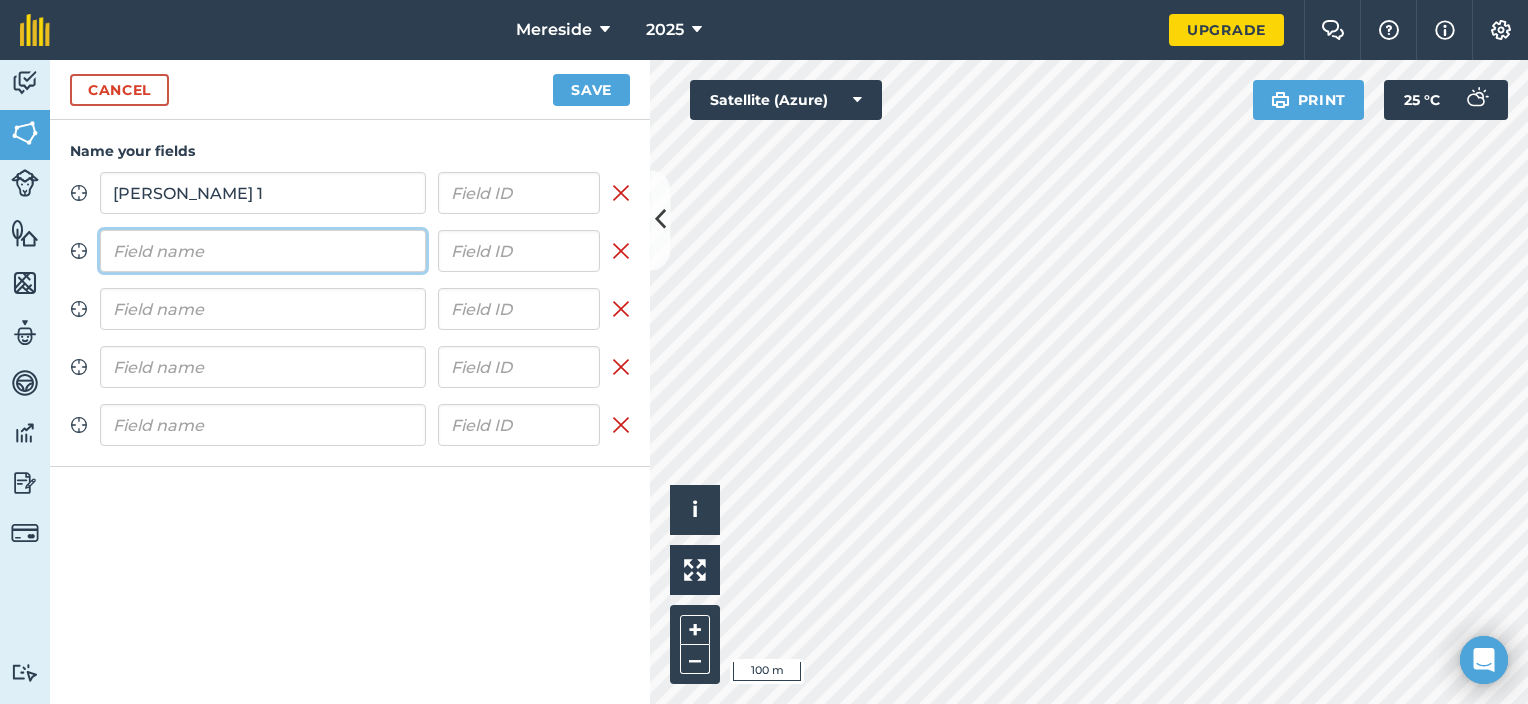 click at bounding box center (263, 251) 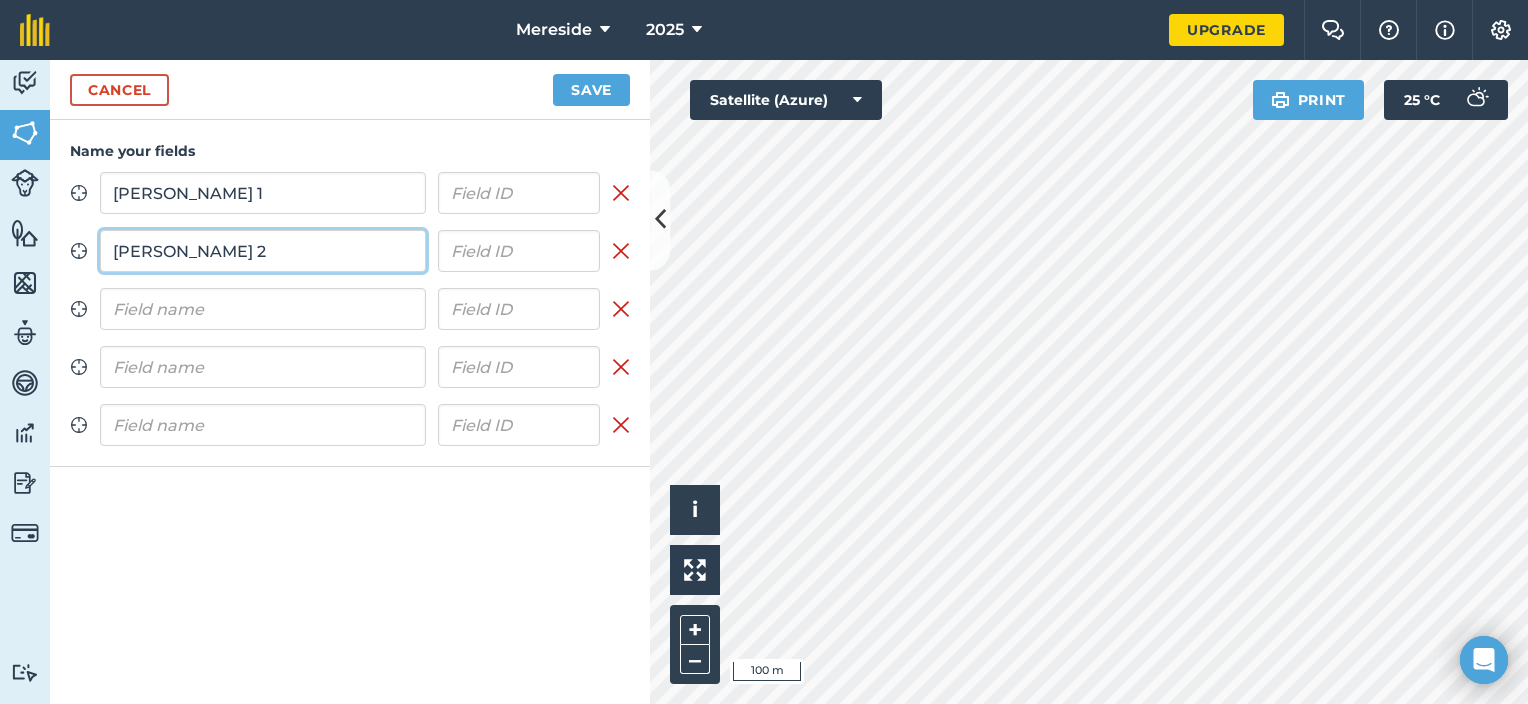 type on "[PERSON_NAME] 2" 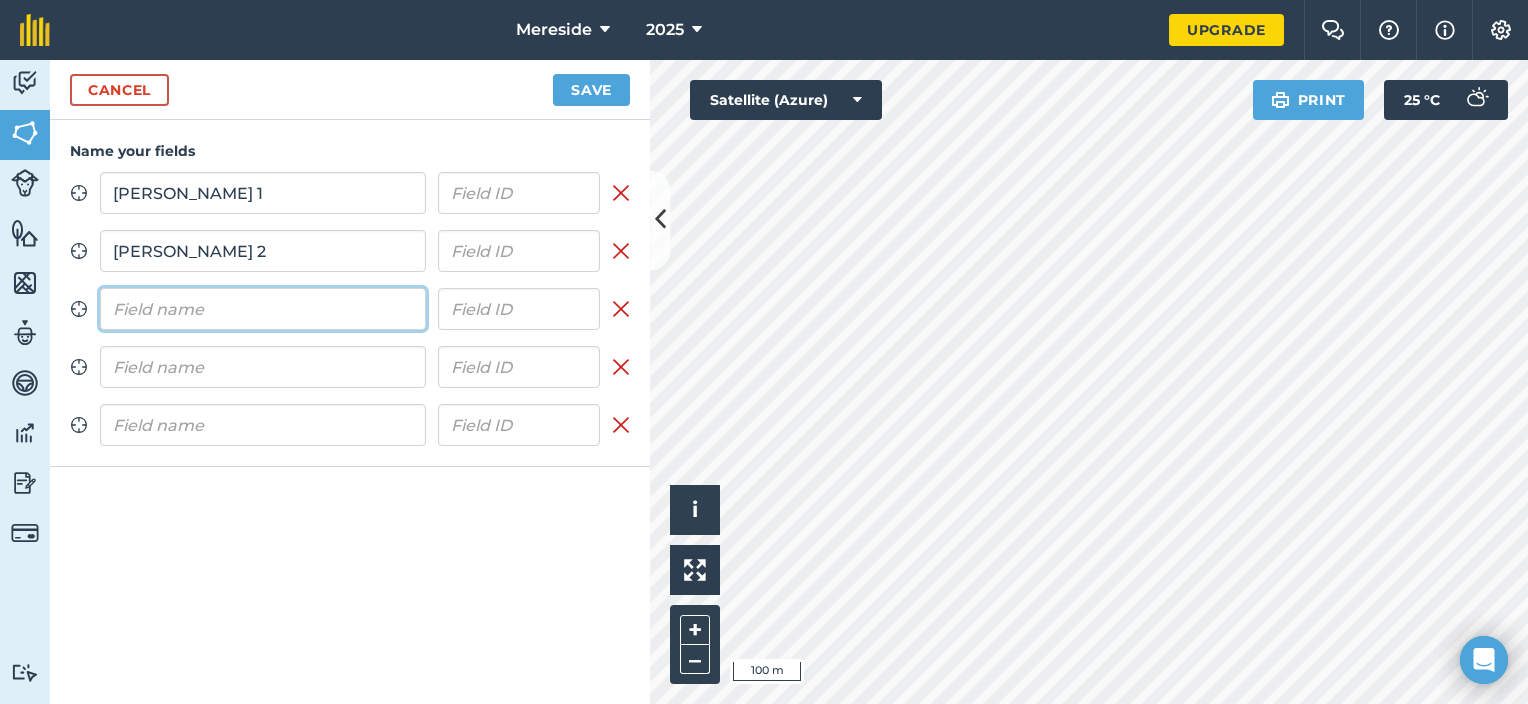 click at bounding box center (263, 309) 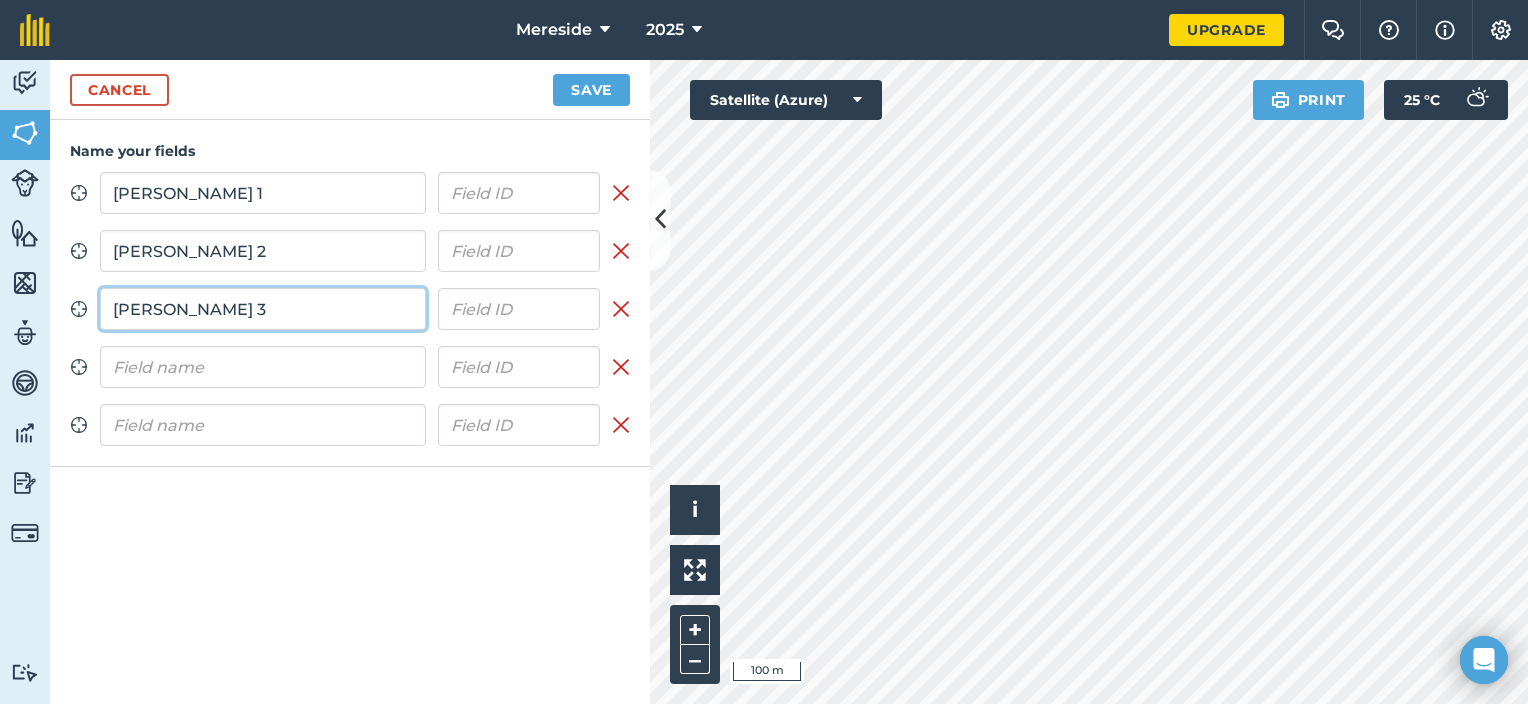 type on "[PERSON_NAME] 3" 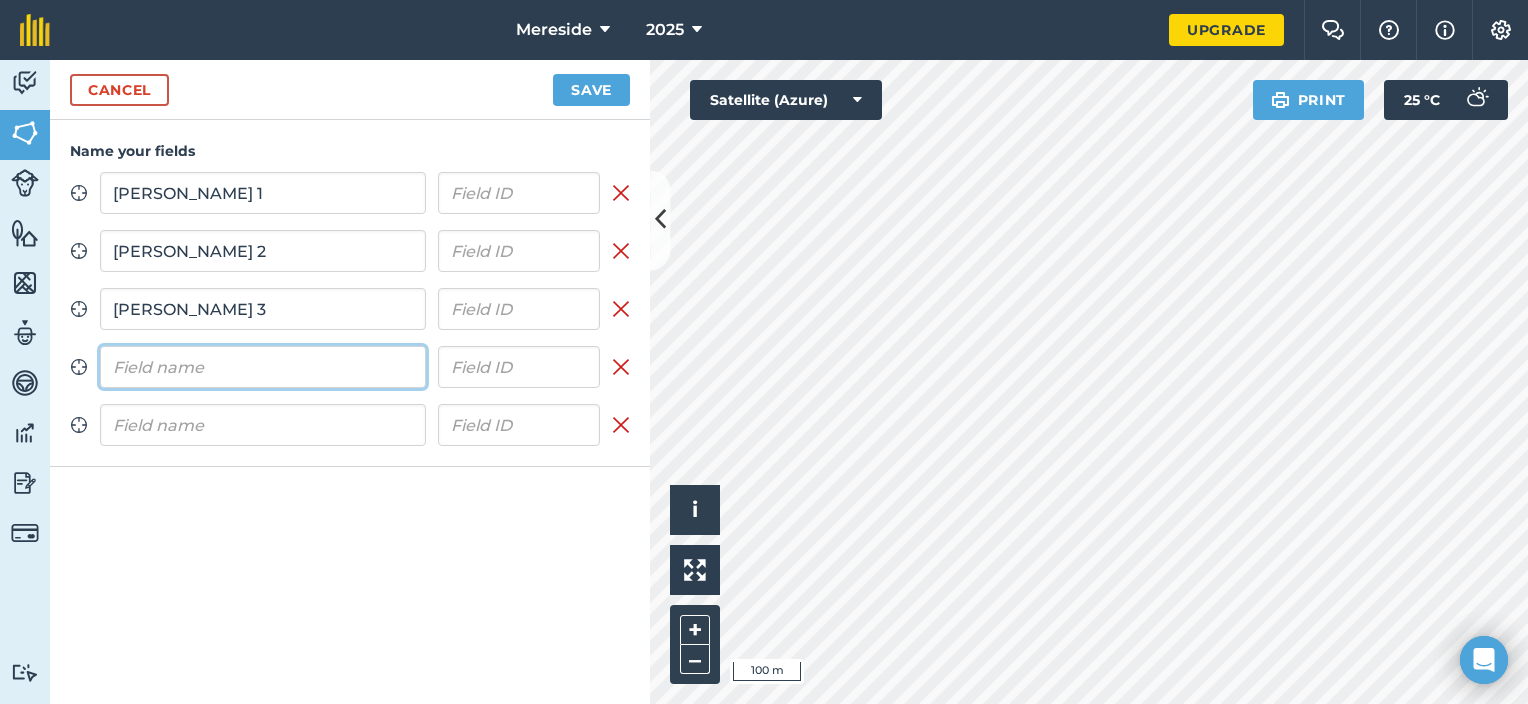 click at bounding box center (263, 367) 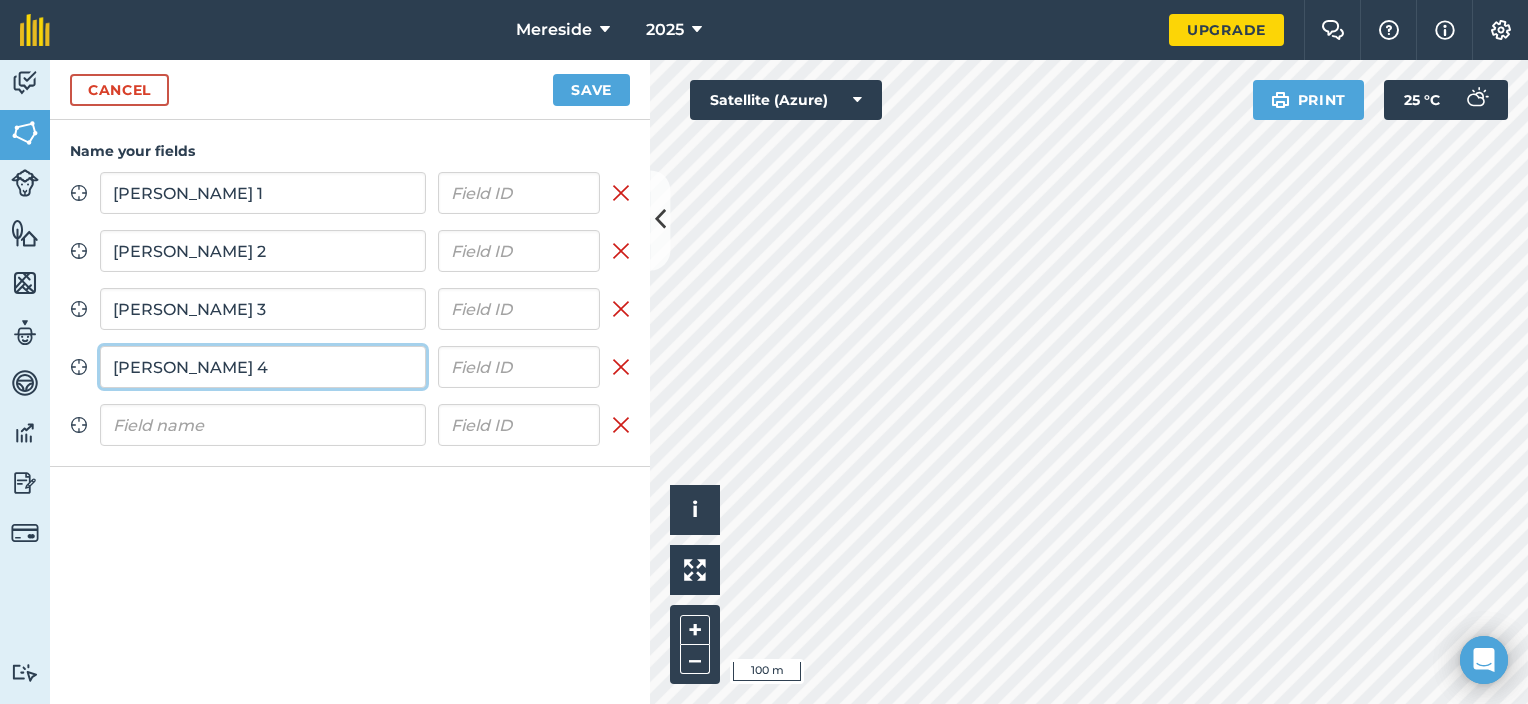 type on "[PERSON_NAME] 4" 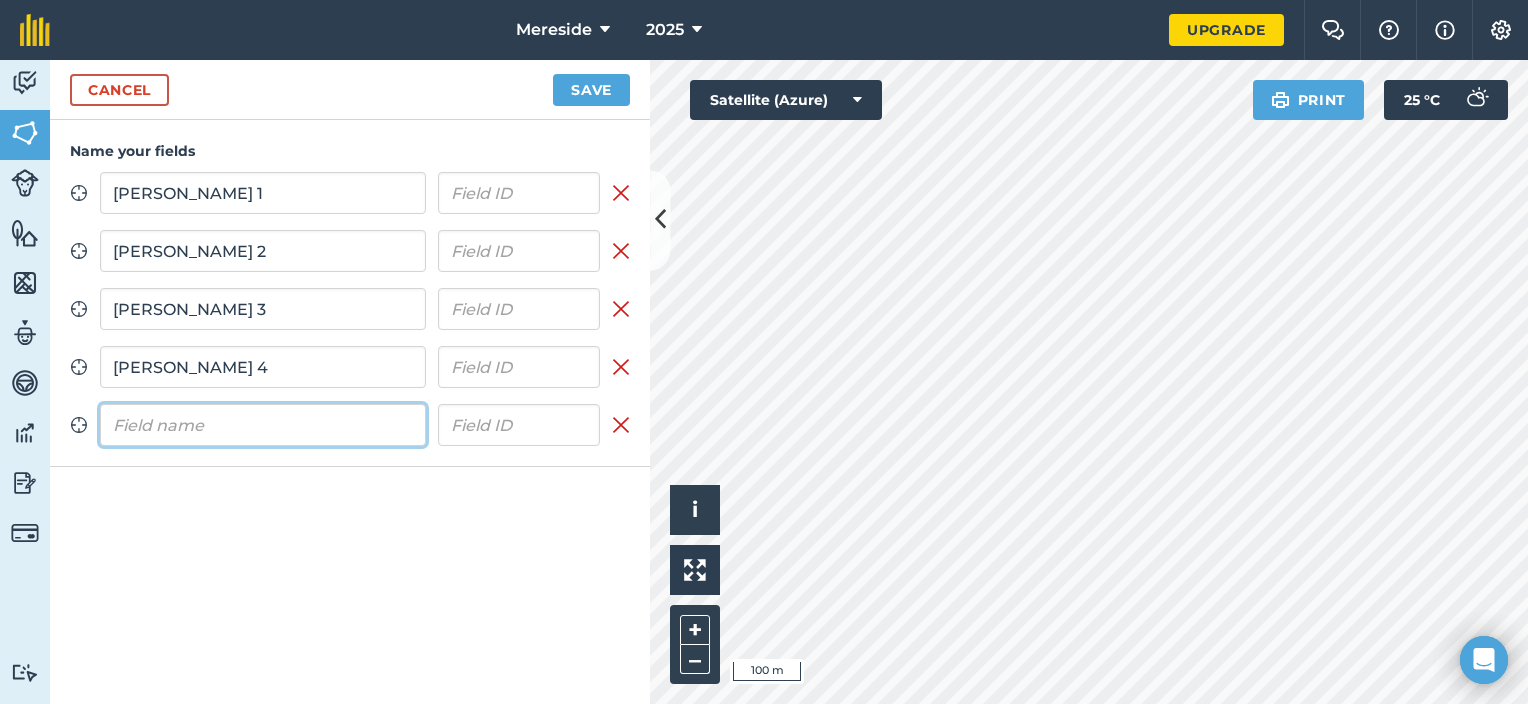 click at bounding box center (263, 425) 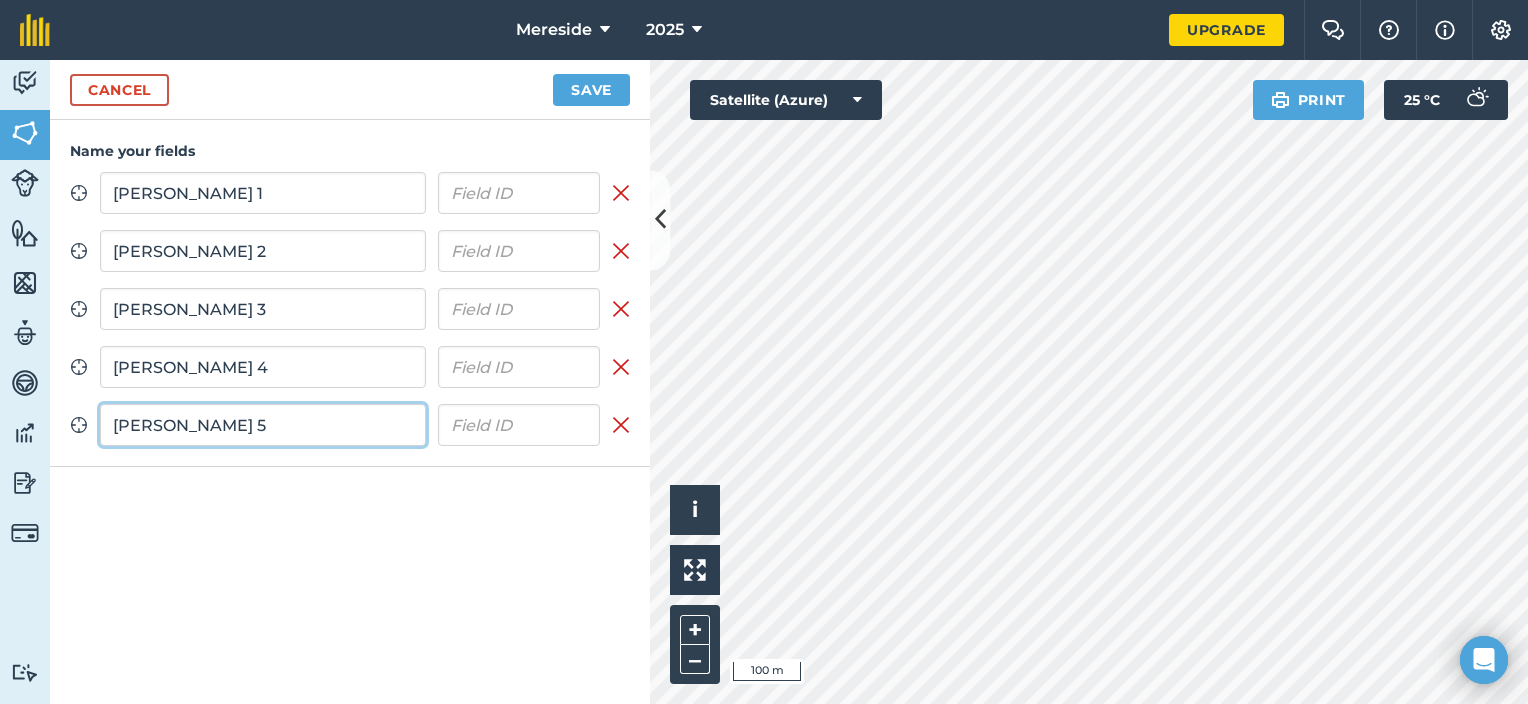 type on "[PERSON_NAME] 5" 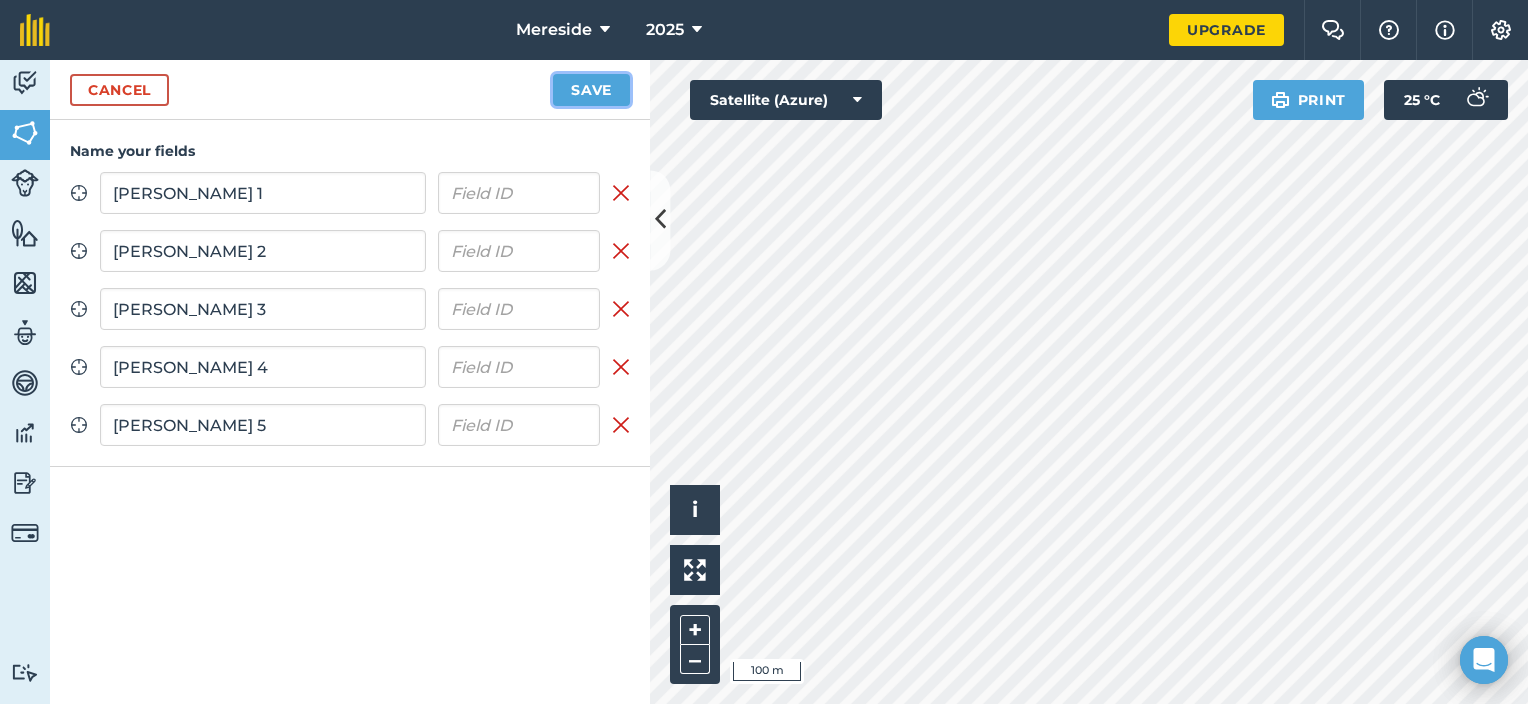 click on "Save" at bounding box center (591, 90) 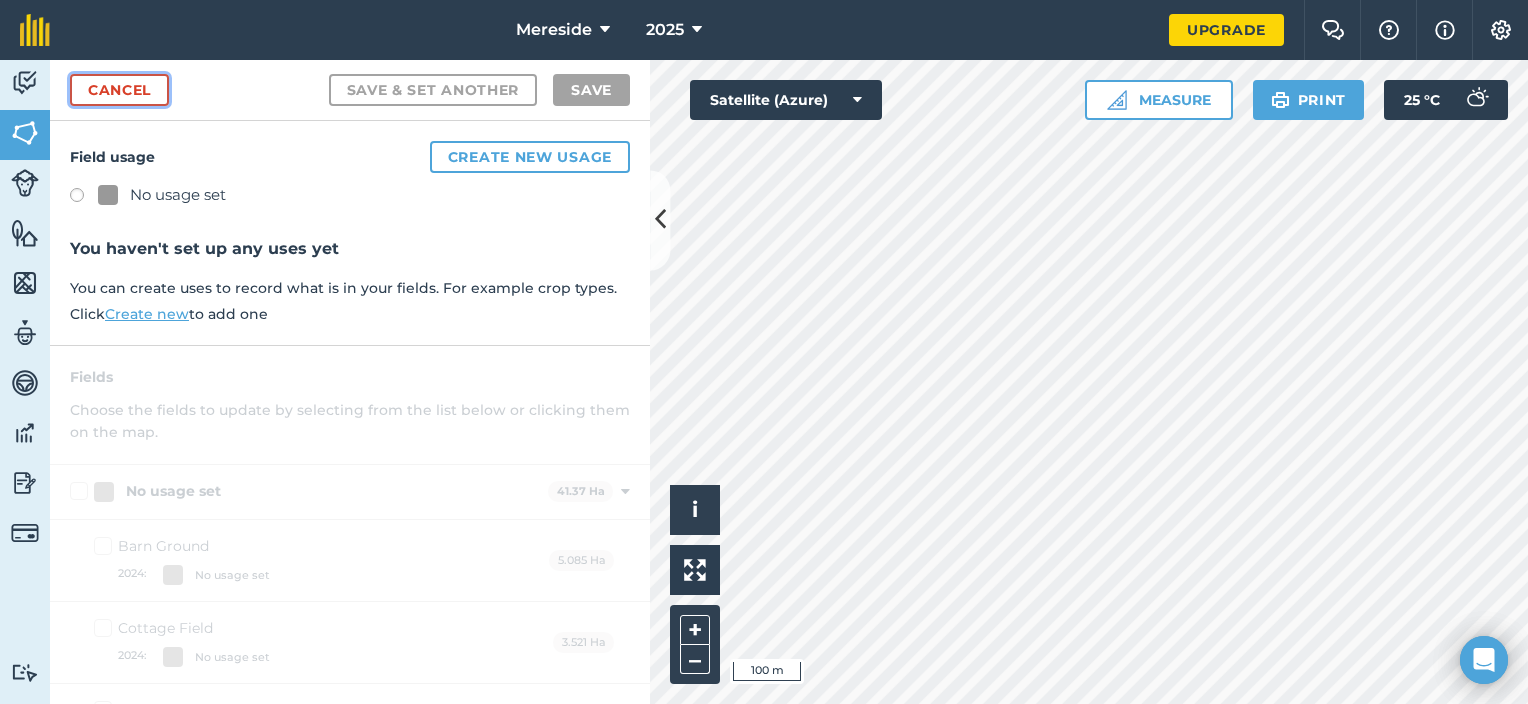 click on "Cancel" at bounding box center [119, 90] 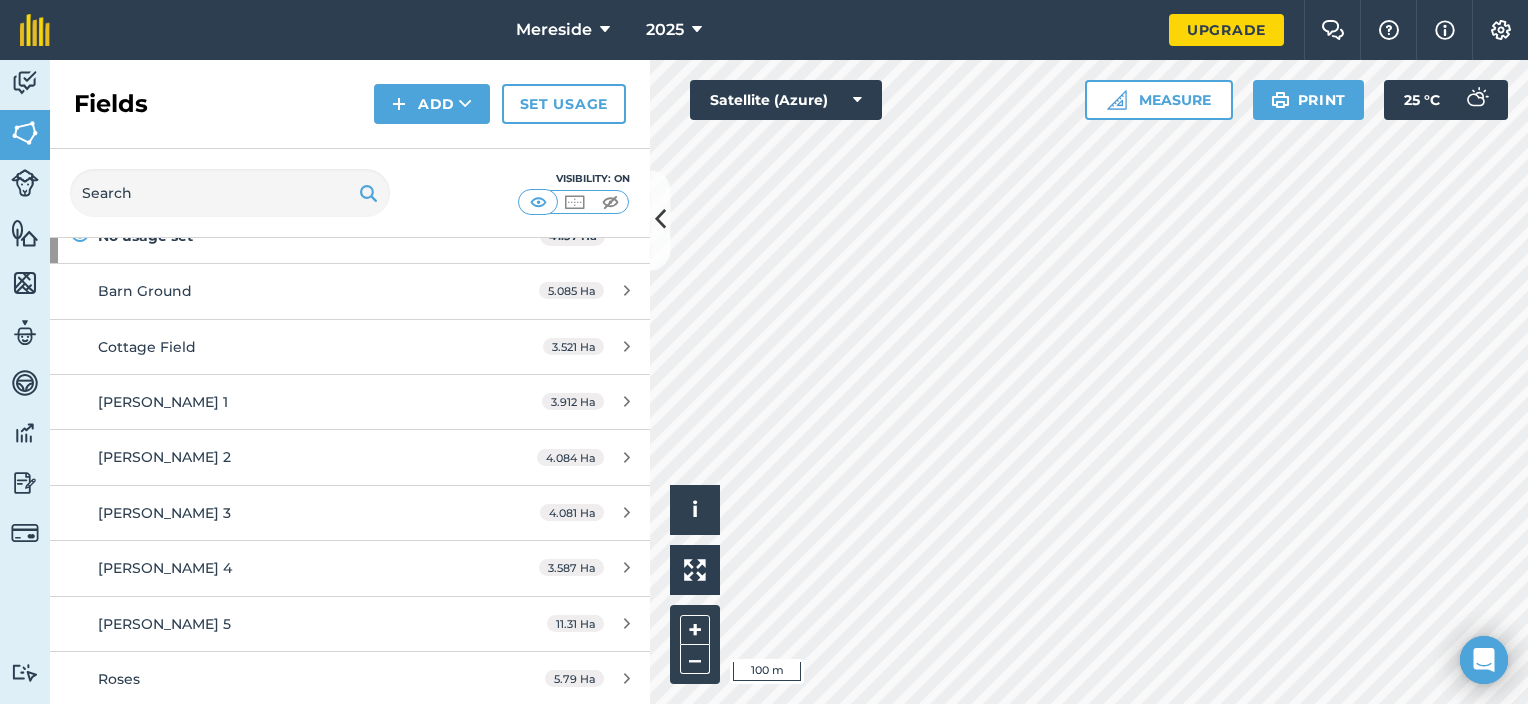 scroll, scrollTop: 122, scrollLeft: 0, axis: vertical 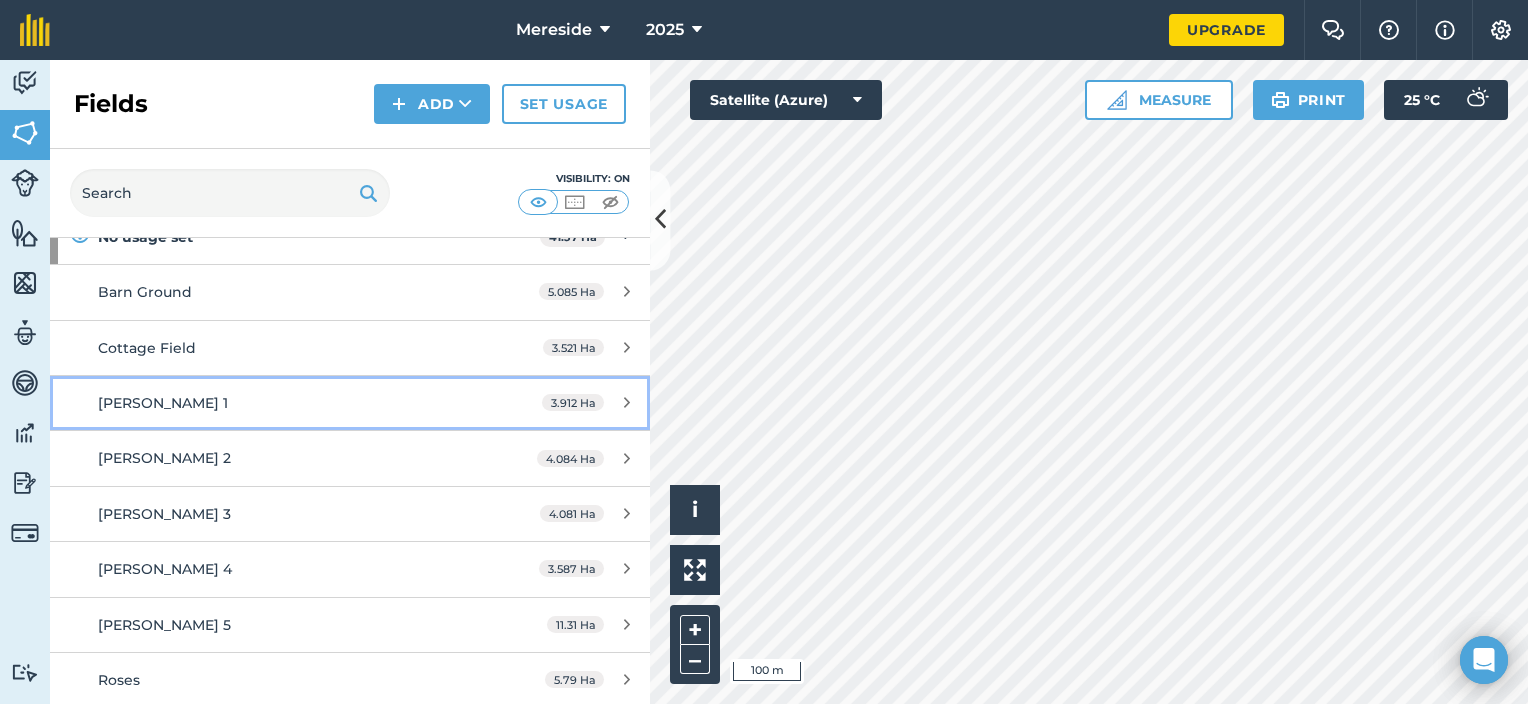 click at bounding box center [627, 402] 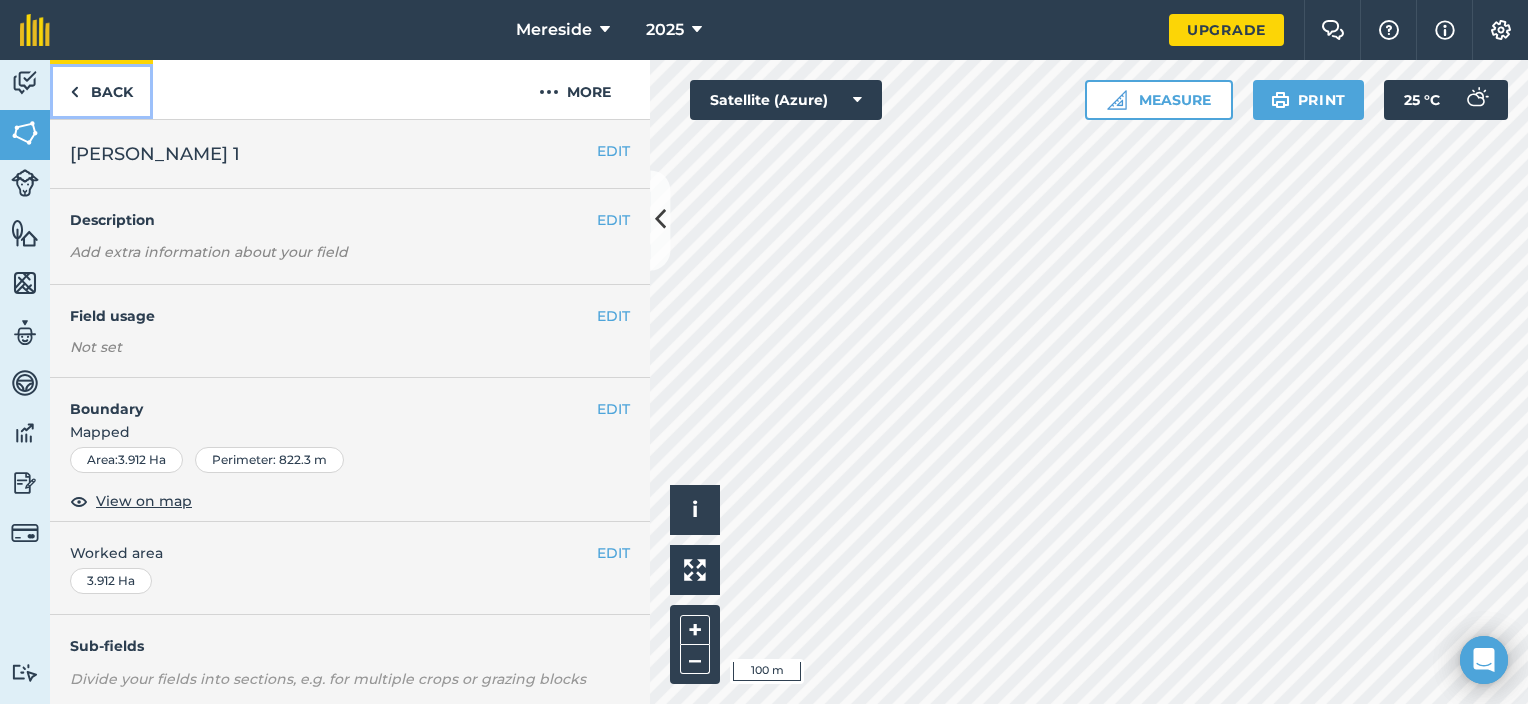 click on "Back" at bounding box center [101, 89] 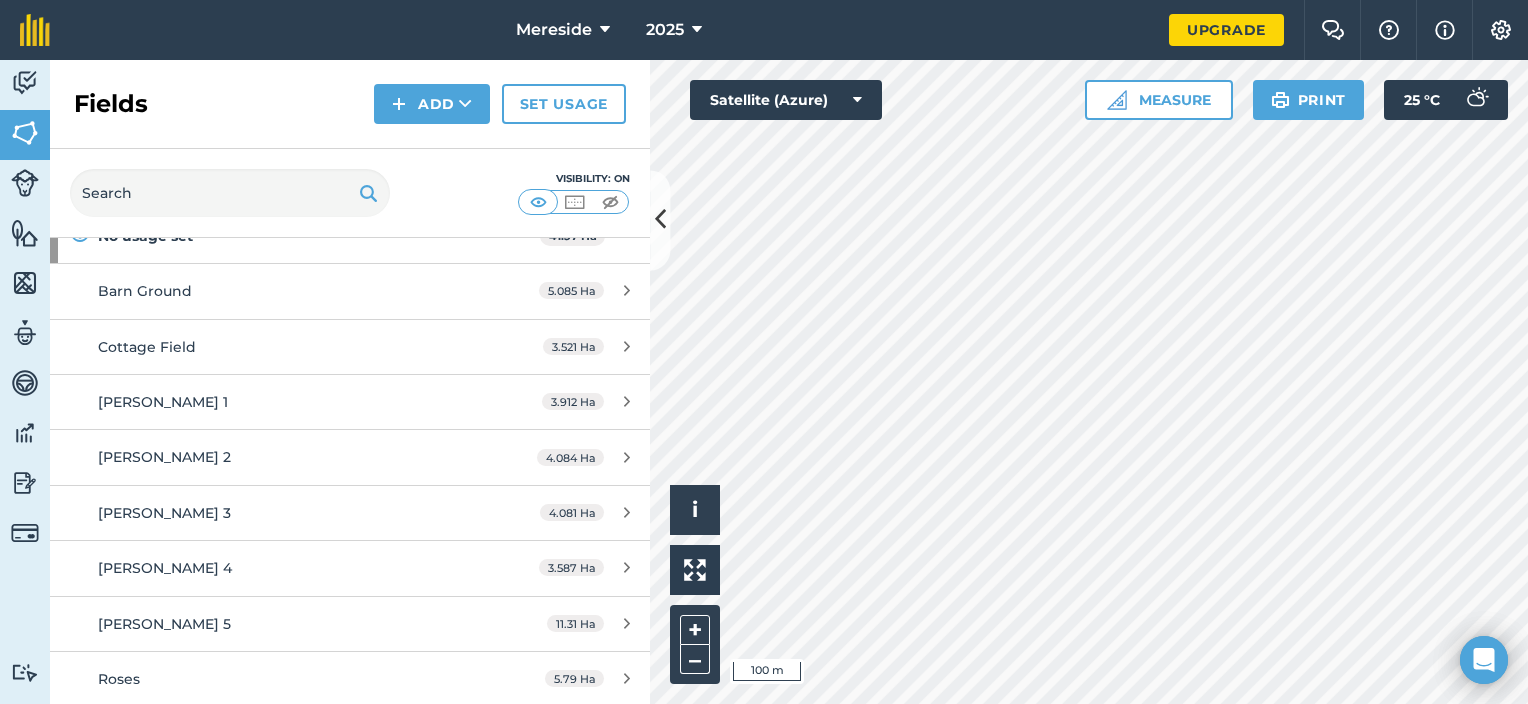scroll, scrollTop: 0, scrollLeft: 0, axis: both 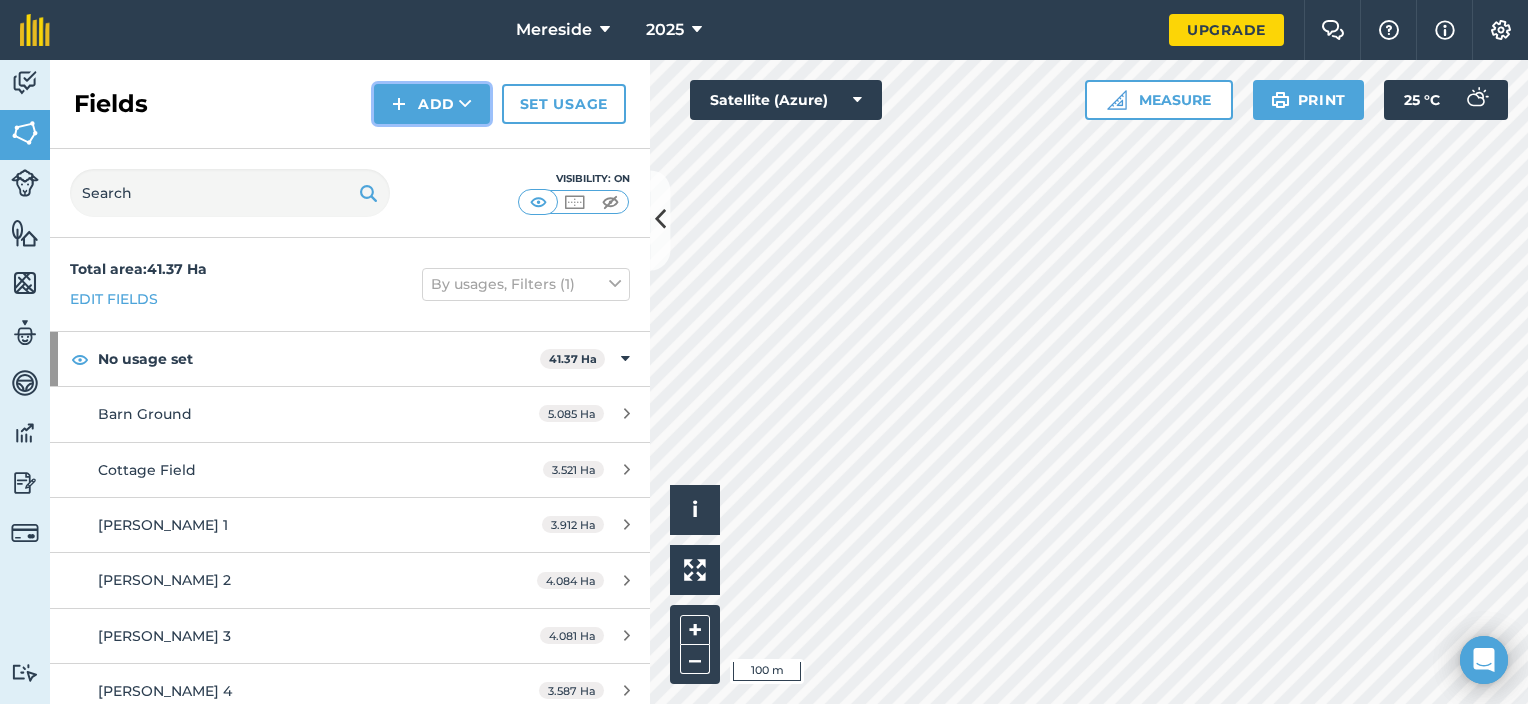 click on "Add" at bounding box center [432, 104] 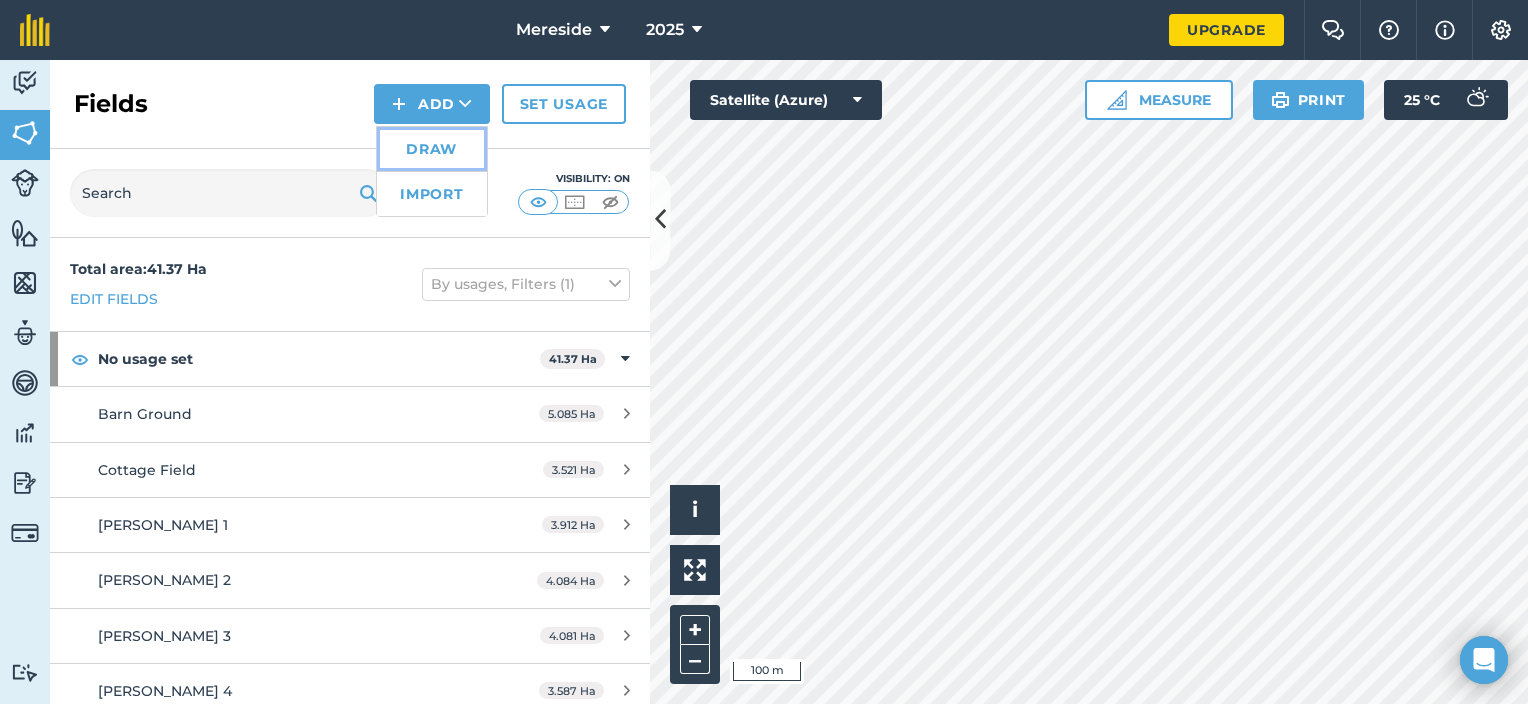click on "Draw" at bounding box center (432, 149) 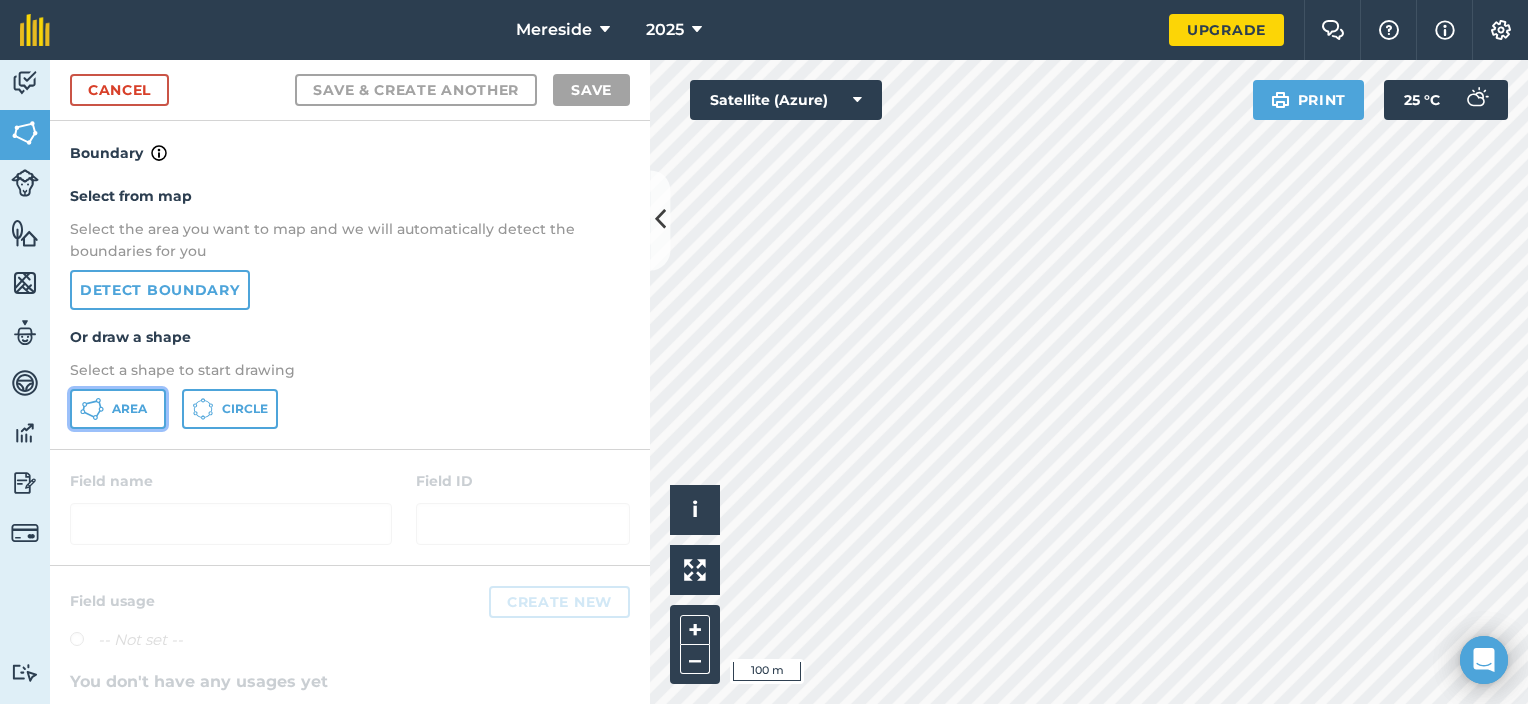click on "Area" at bounding box center (118, 409) 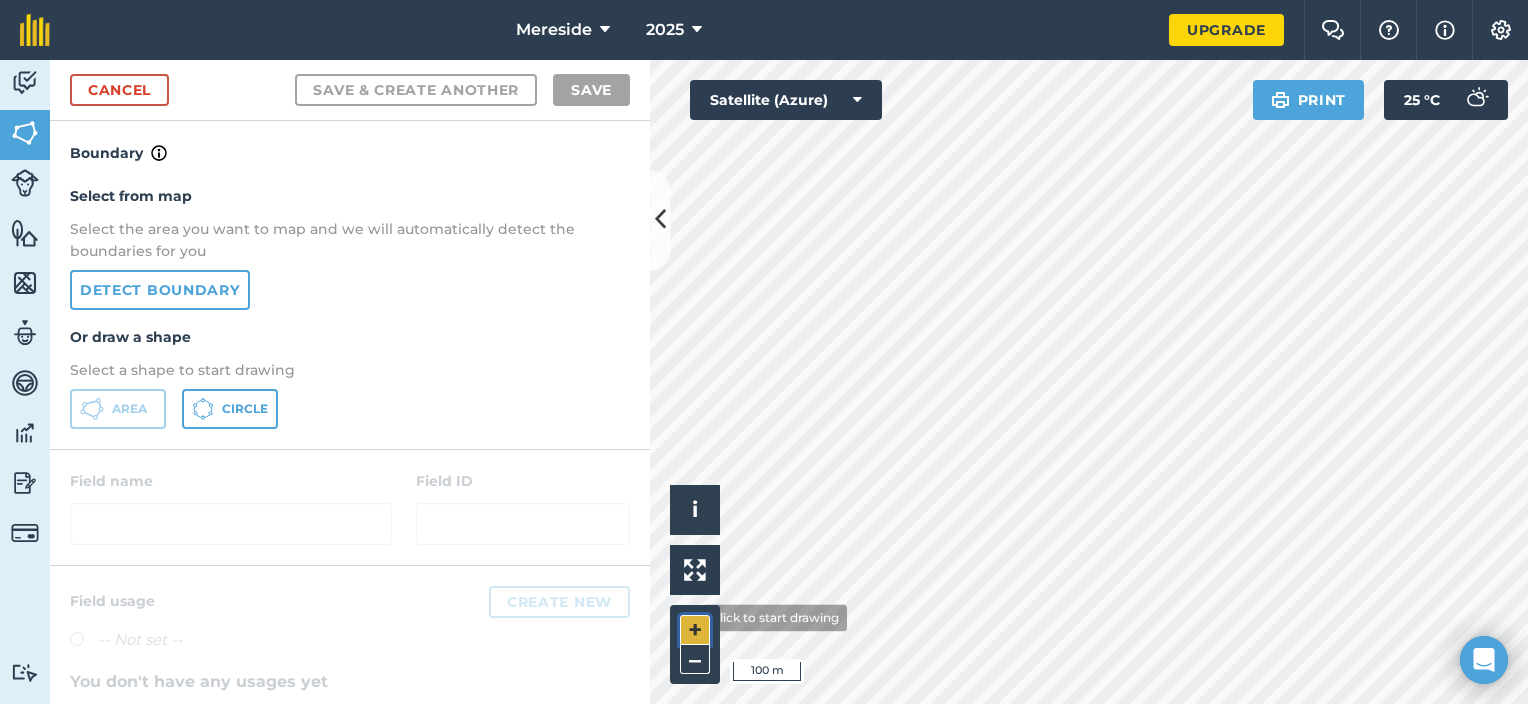 click on "+" at bounding box center (695, 630) 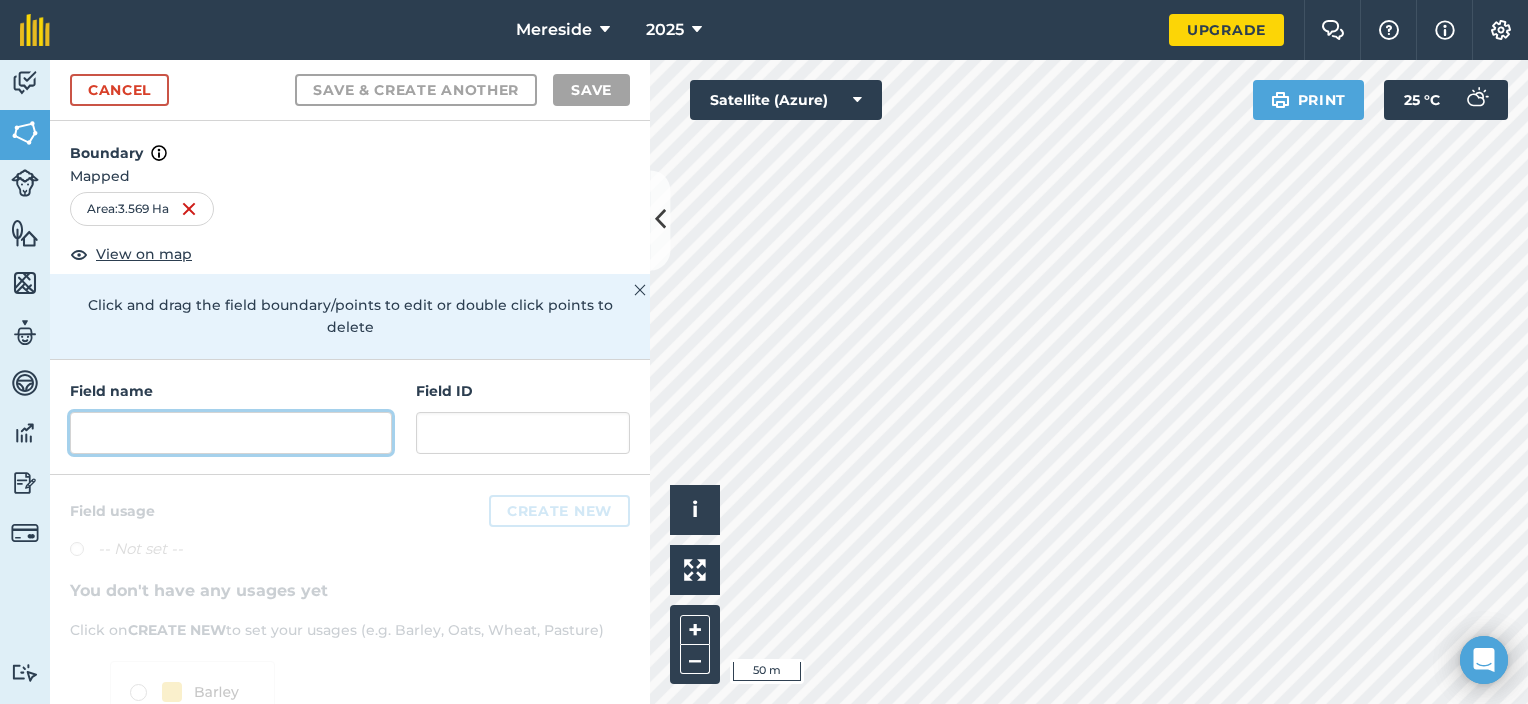 click at bounding box center [231, 433] 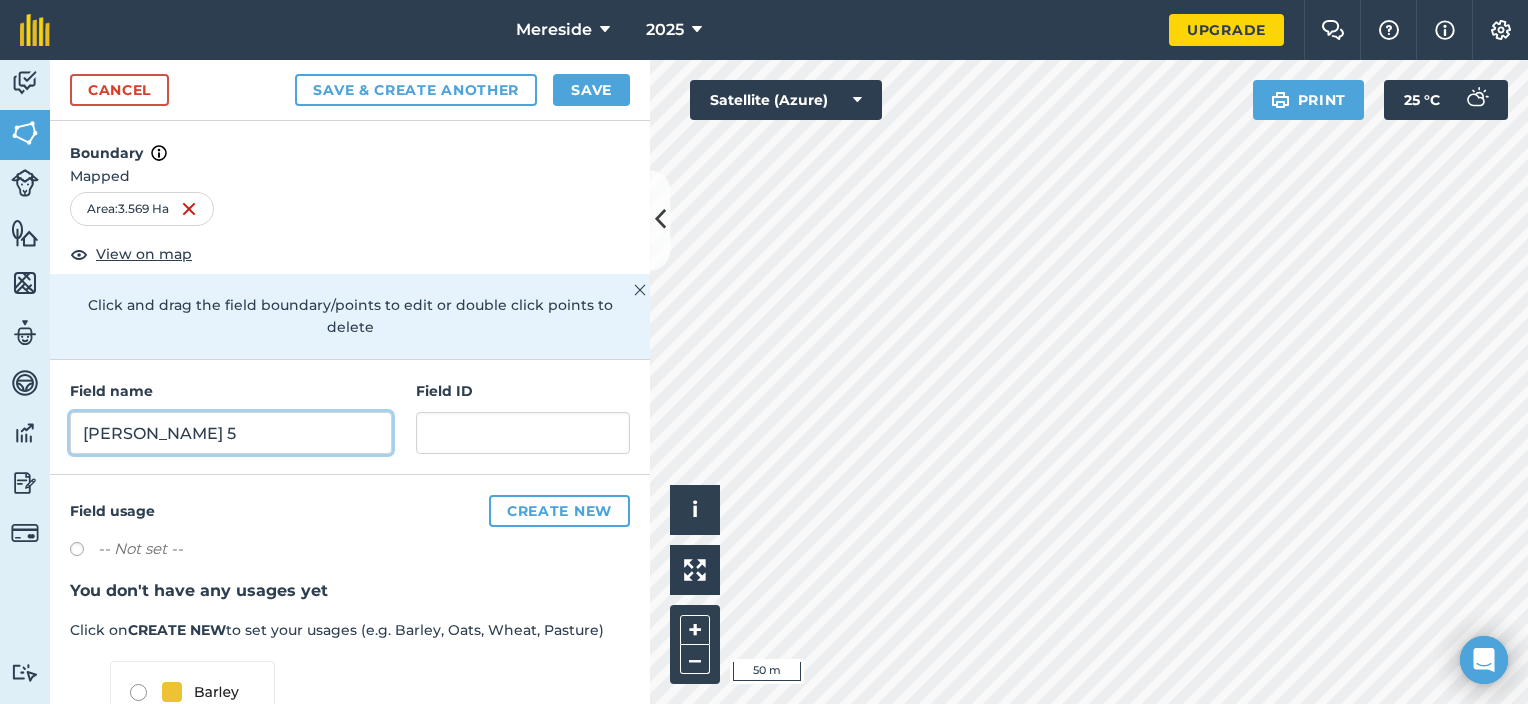 type on "[PERSON_NAME] 5" 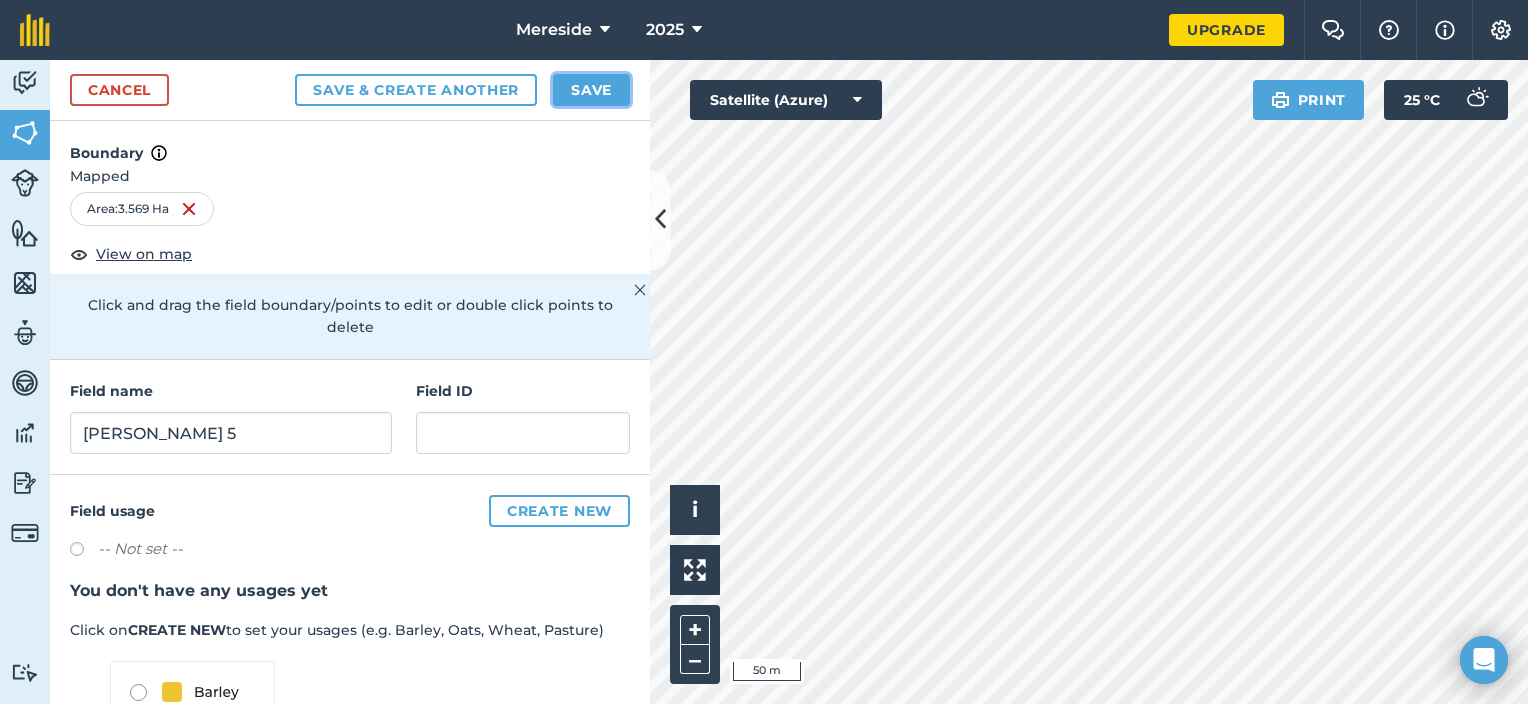 click on "Save" at bounding box center (591, 90) 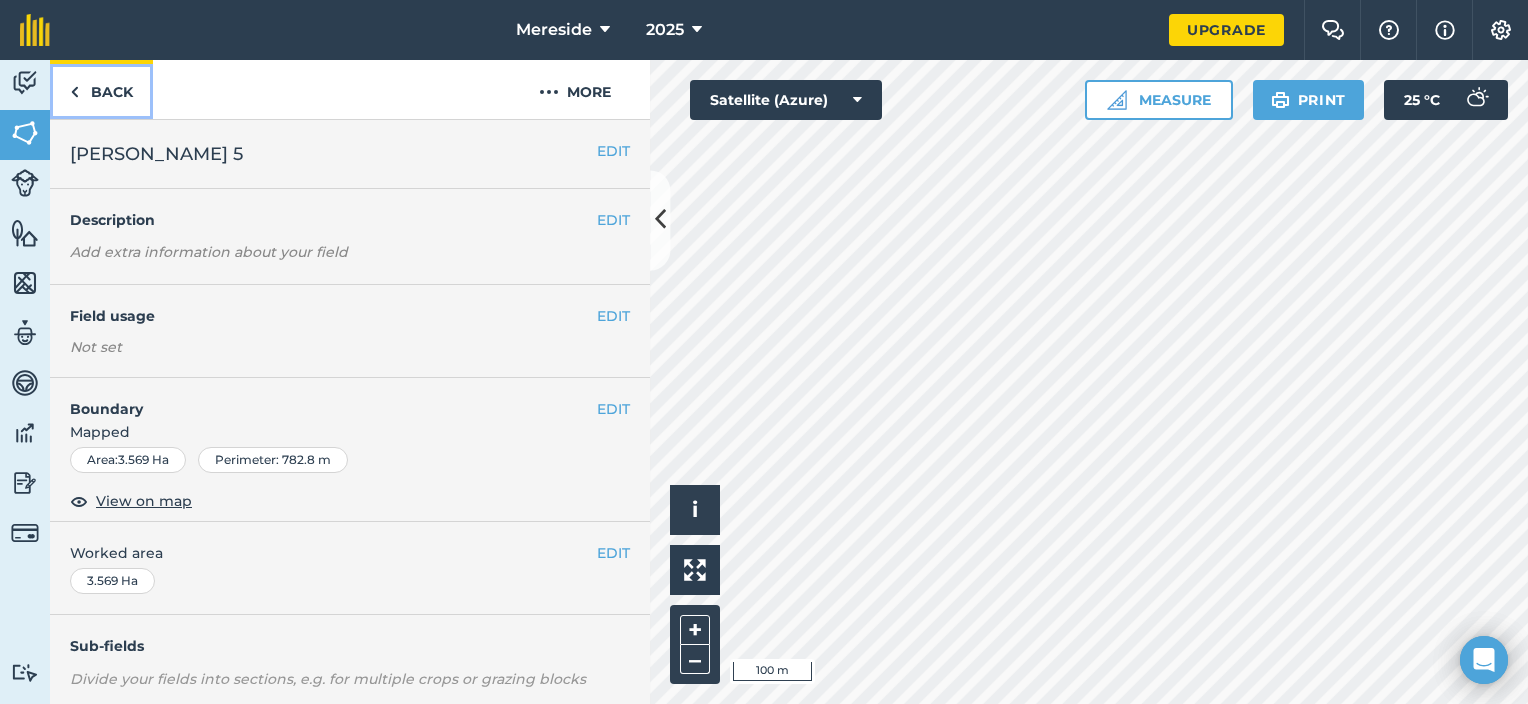 click on "Back" at bounding box center (101, 89) 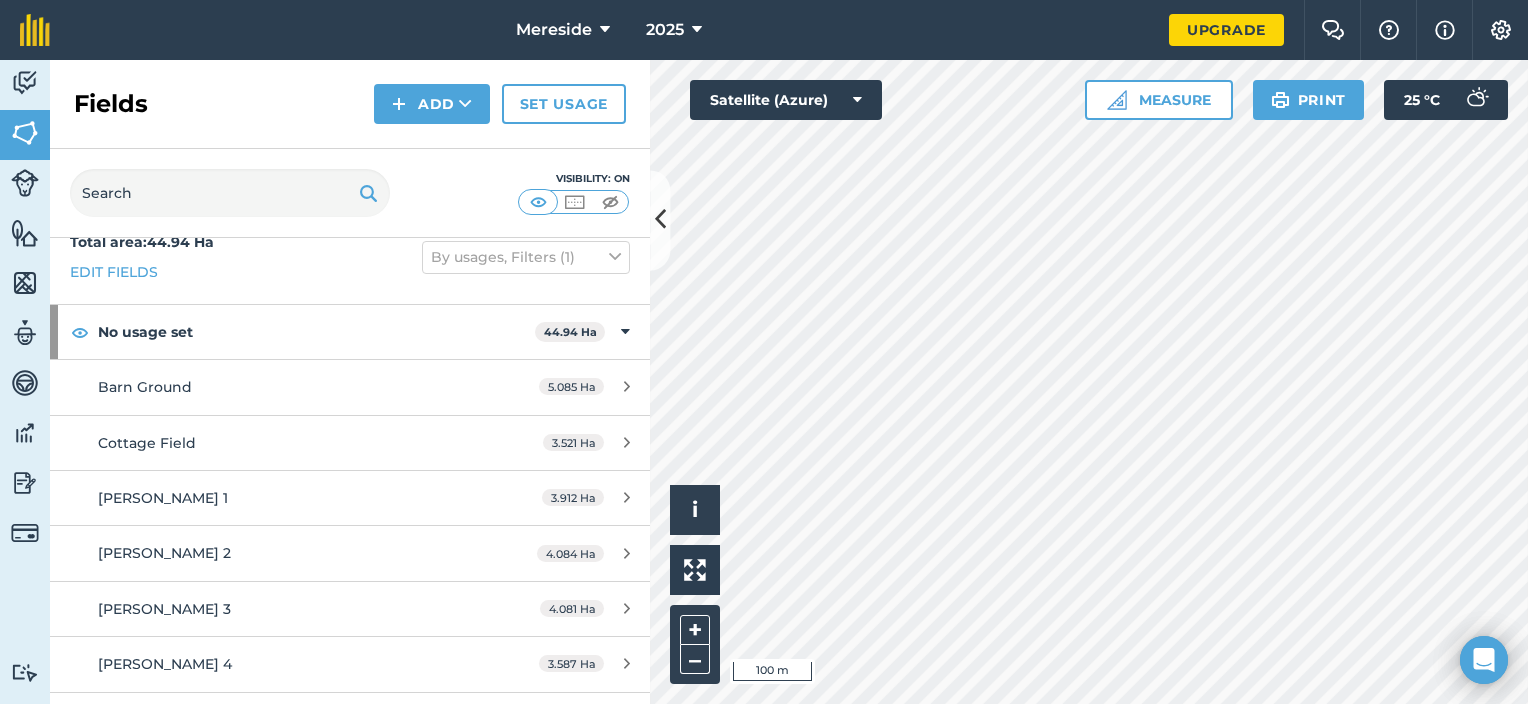 scroll, scrollTop: 0, scrollLeft: 0, axis: both 